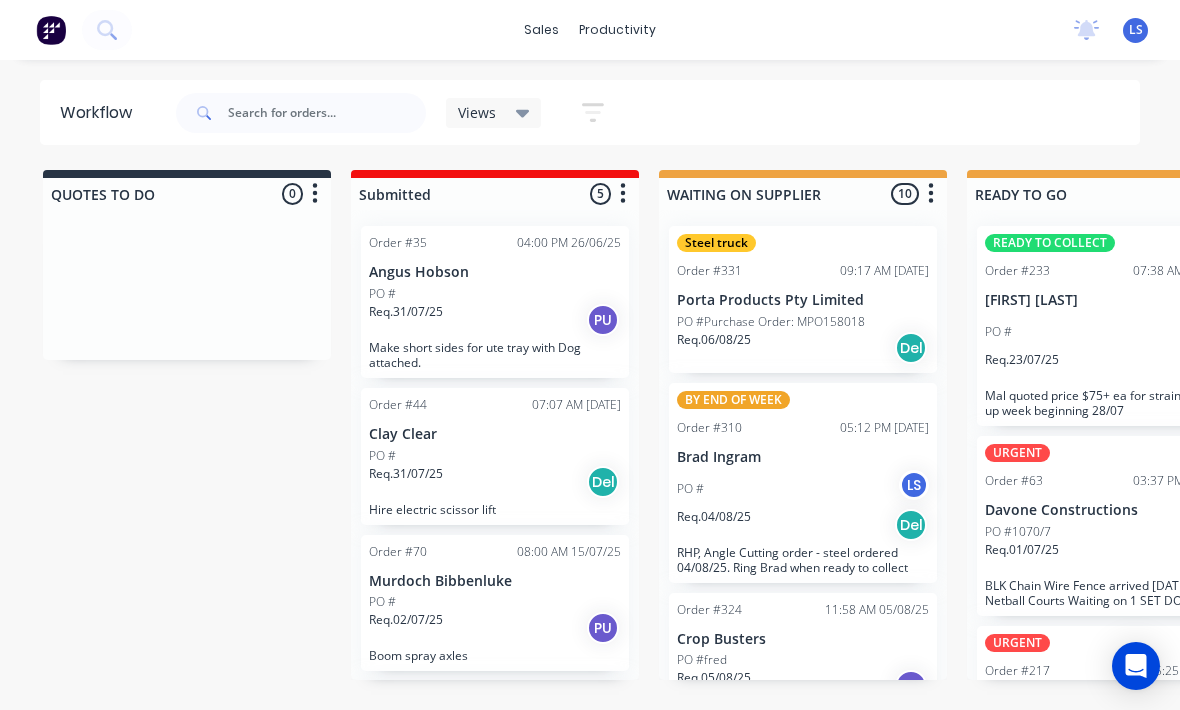 scroll, scrollTop: 205, scrollLeft: 1554, axis: both 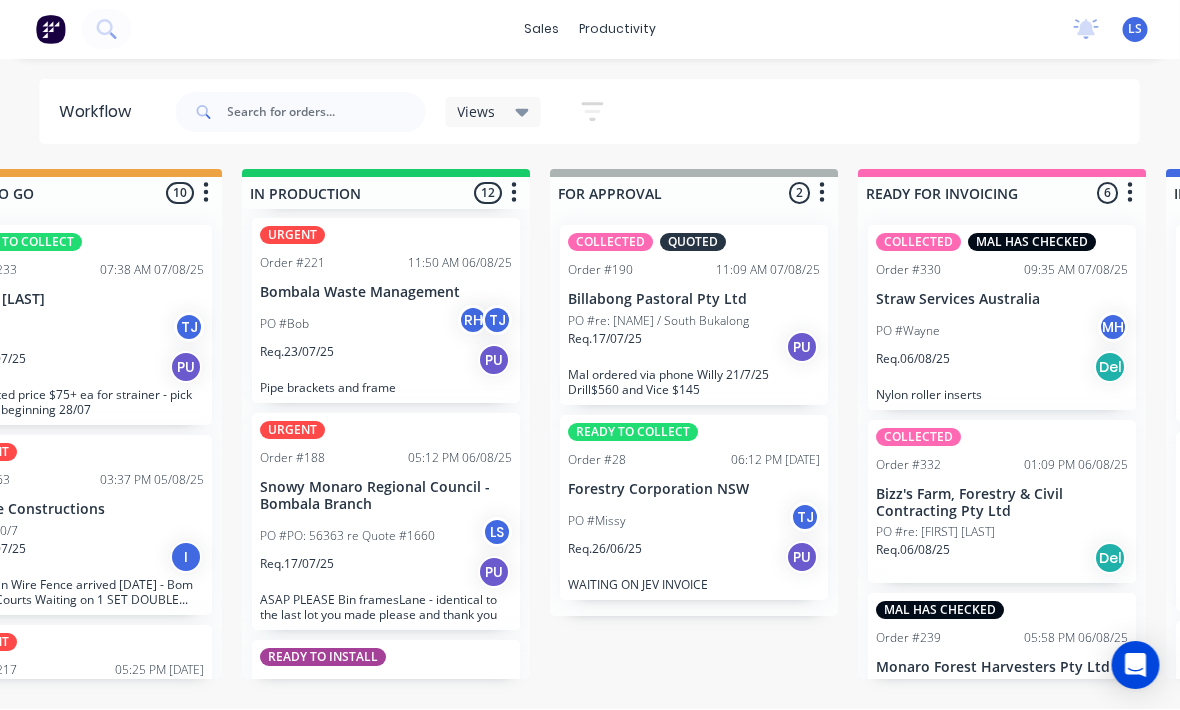 click on "Req. 23/07/25 PU" at bounding box center (387, 361) 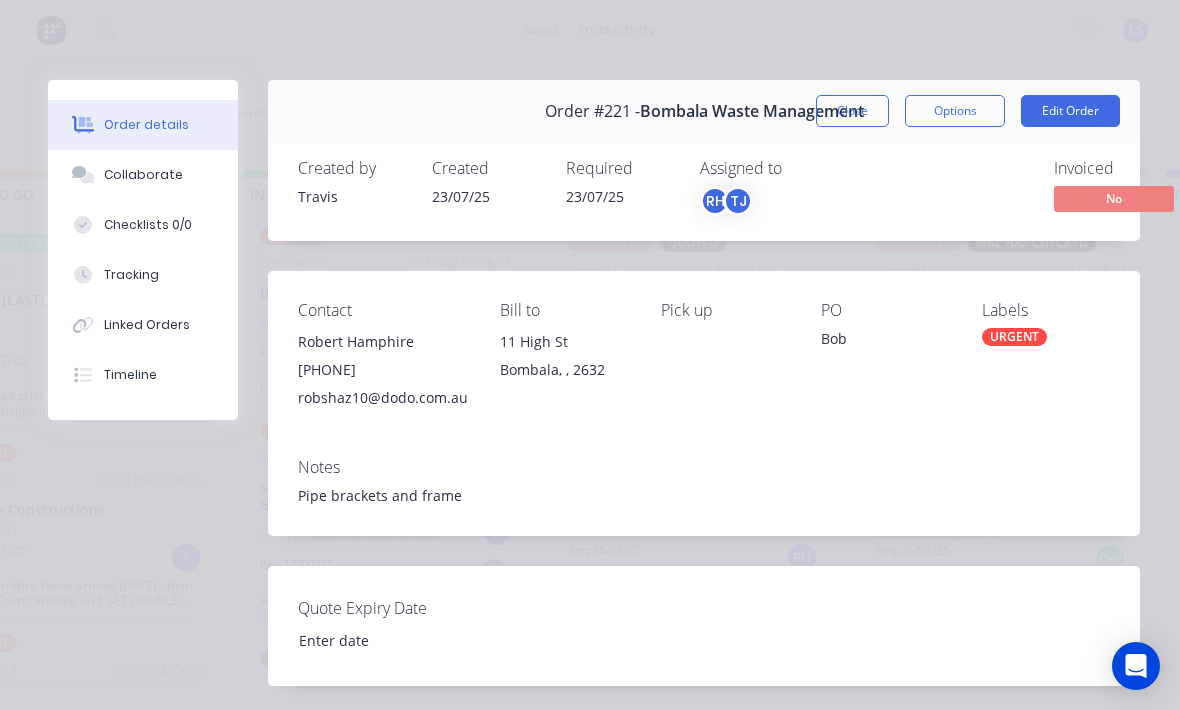 scroll, scrollTop: 0, scrollLeft: 0, axis: both 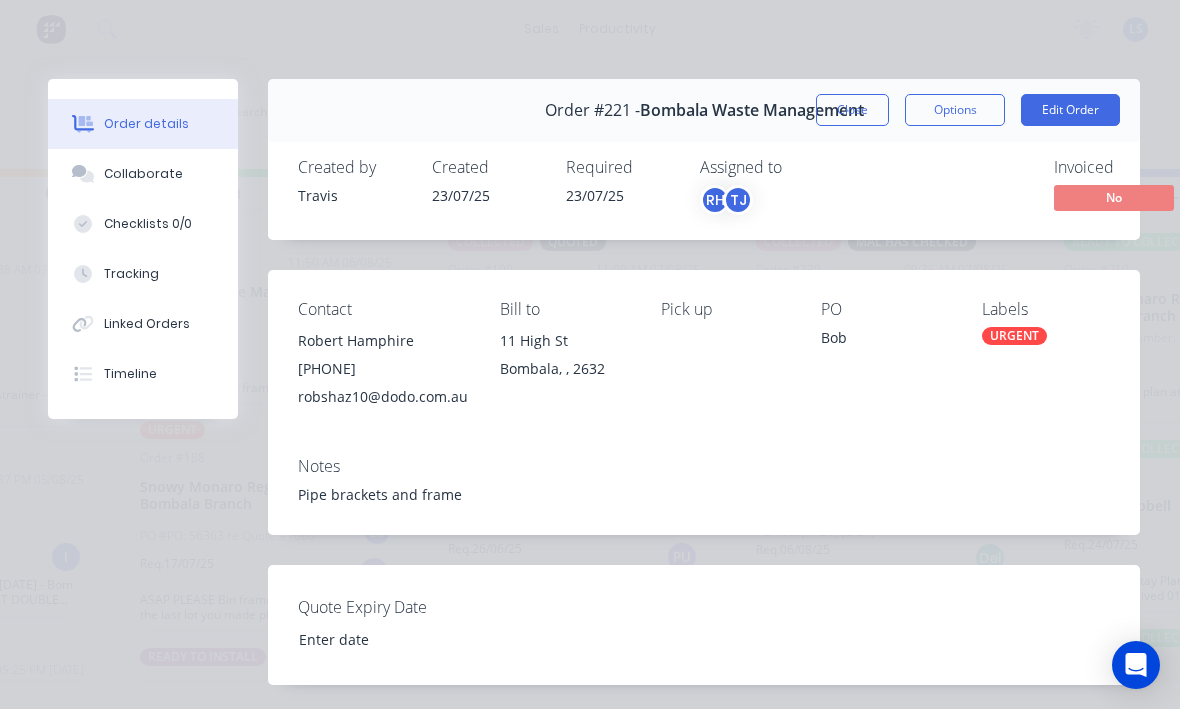 click on "Edit Order" at bounding box center [1070, 111] 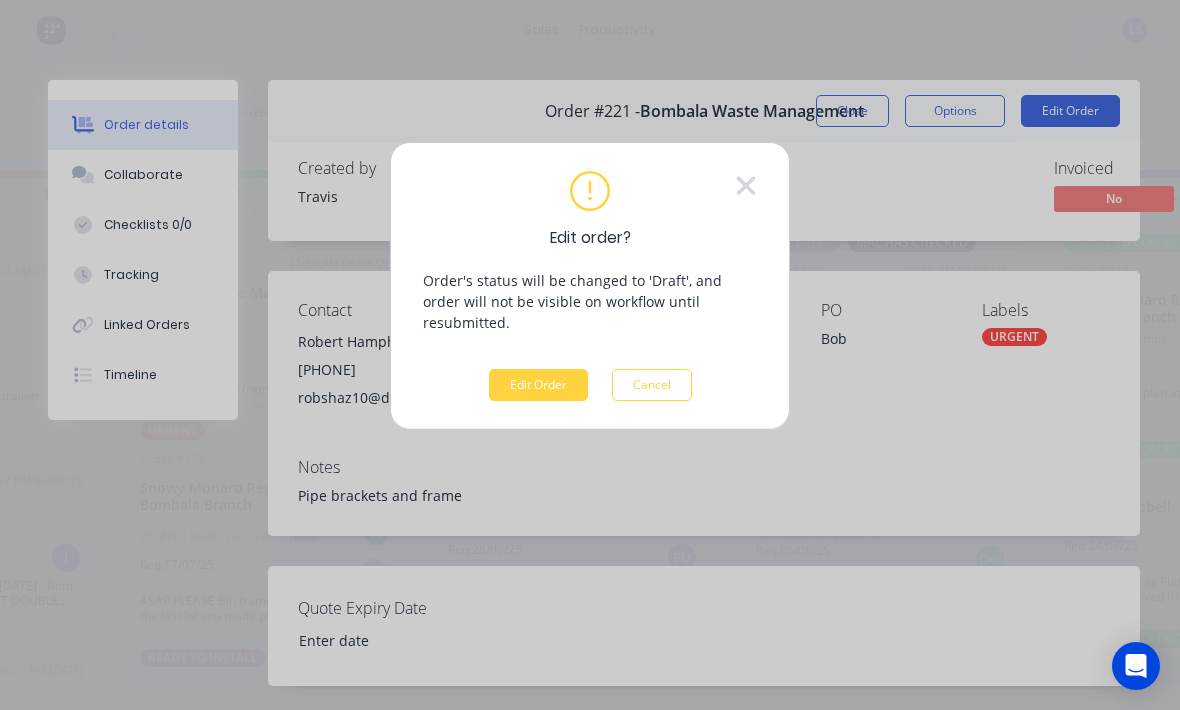 click on "Edit Order" at bounding box center (538, 385) 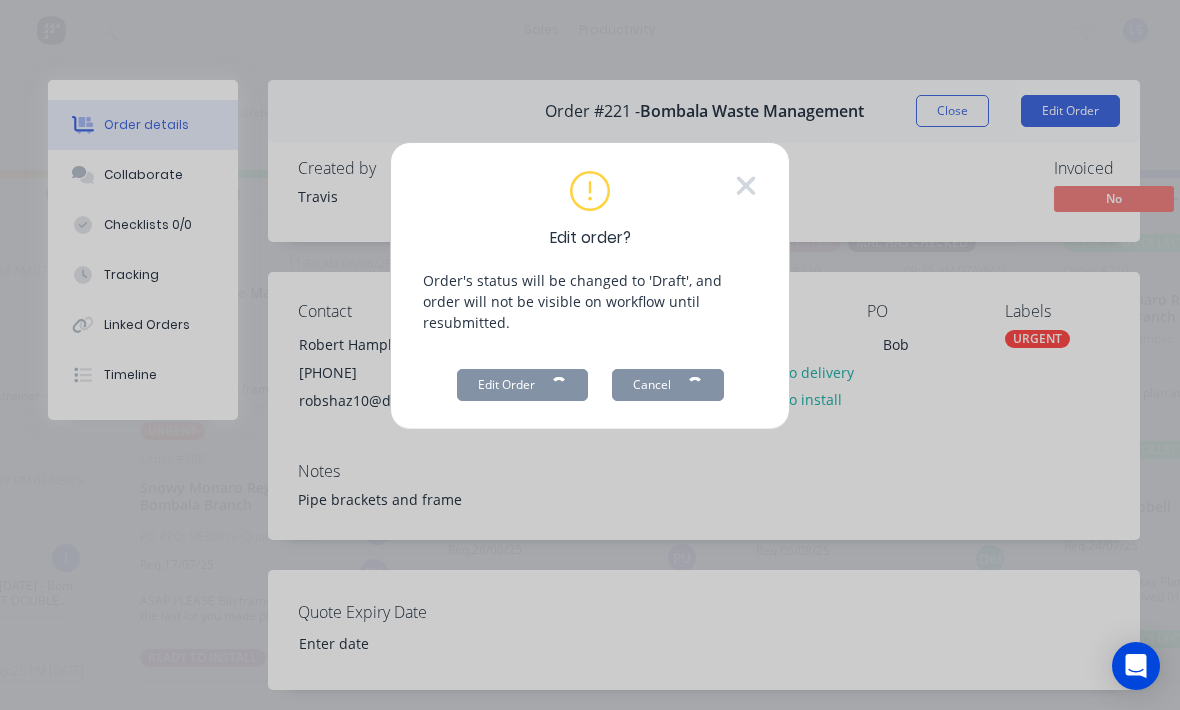 scroll, scrollTop: 3, scrollLeft: 0, axis: vertical 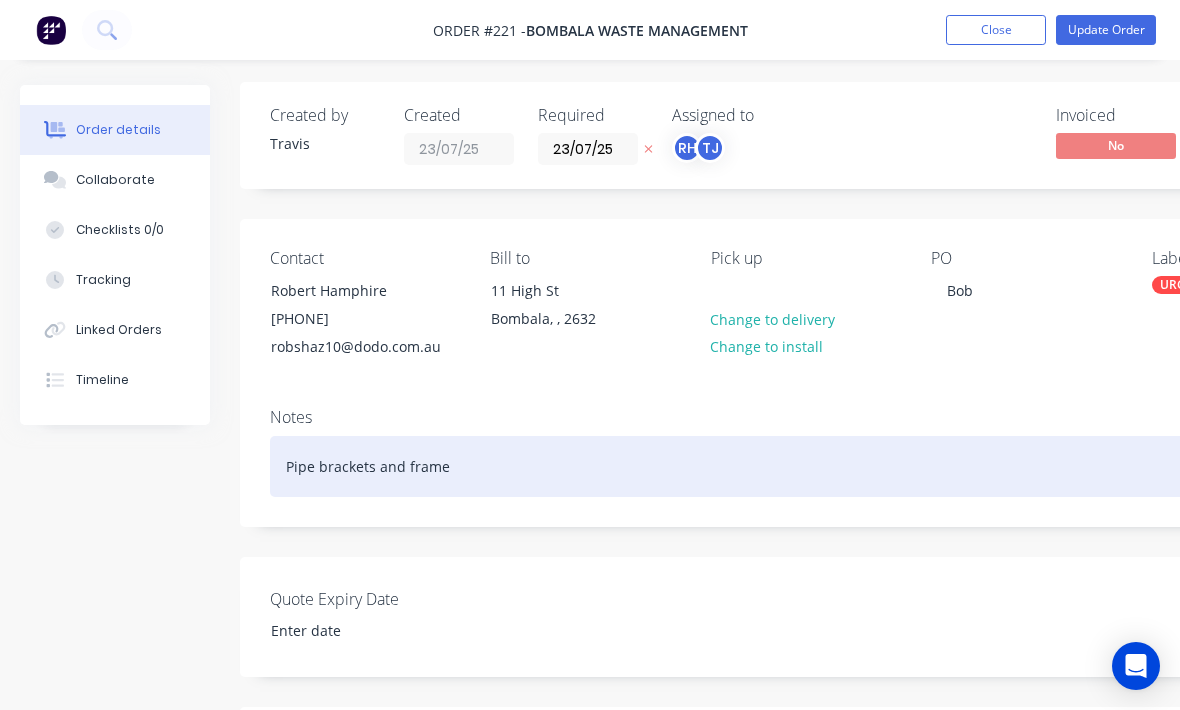 click on "Pipe brackets and frame" at bounding box center [805, 466] 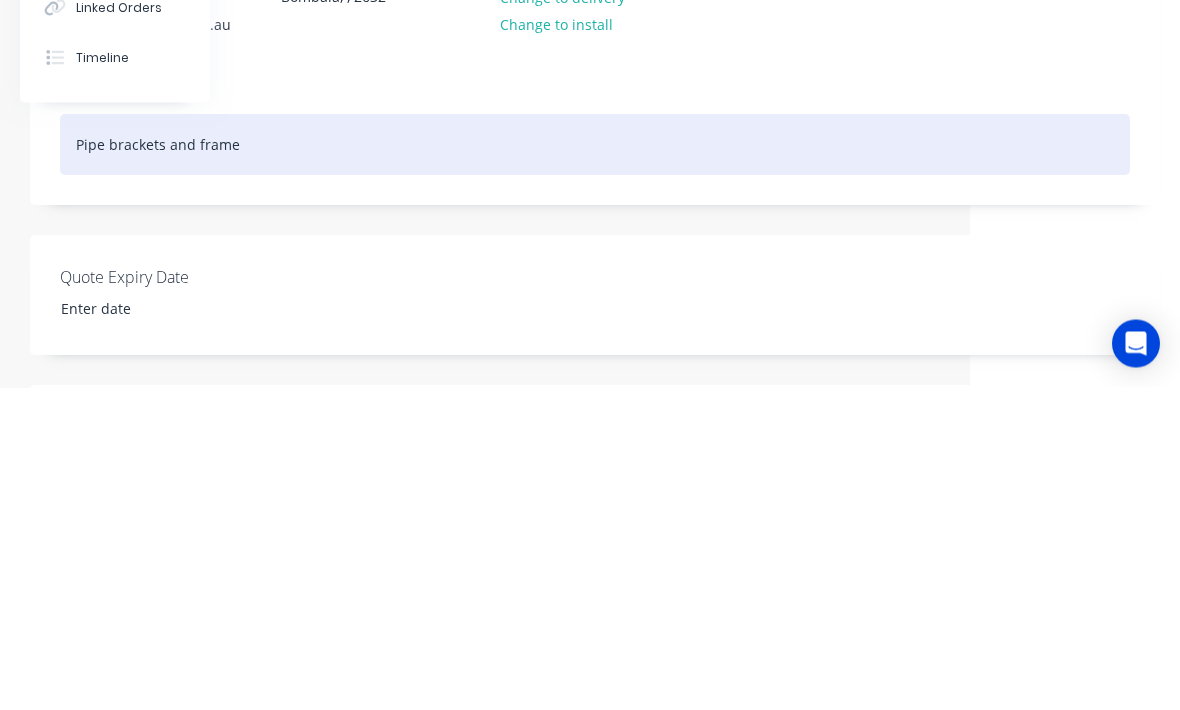 type 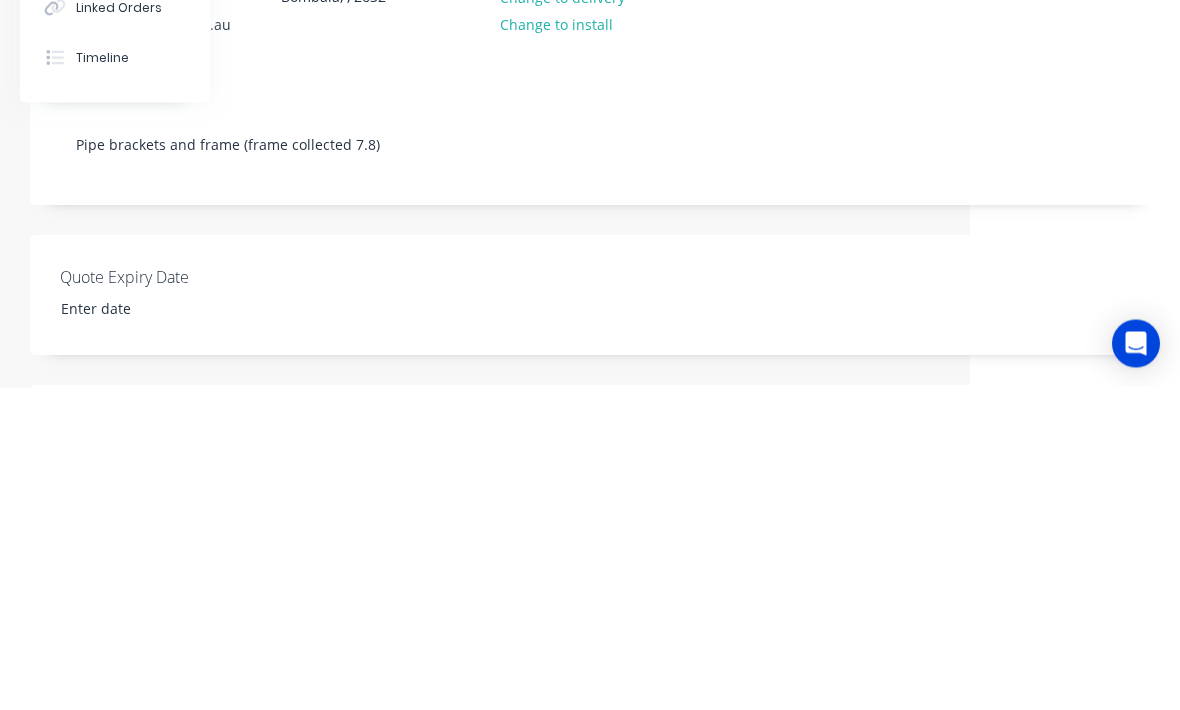 scroll, scrollTop: 325, scrollLeft: 210, axis: both 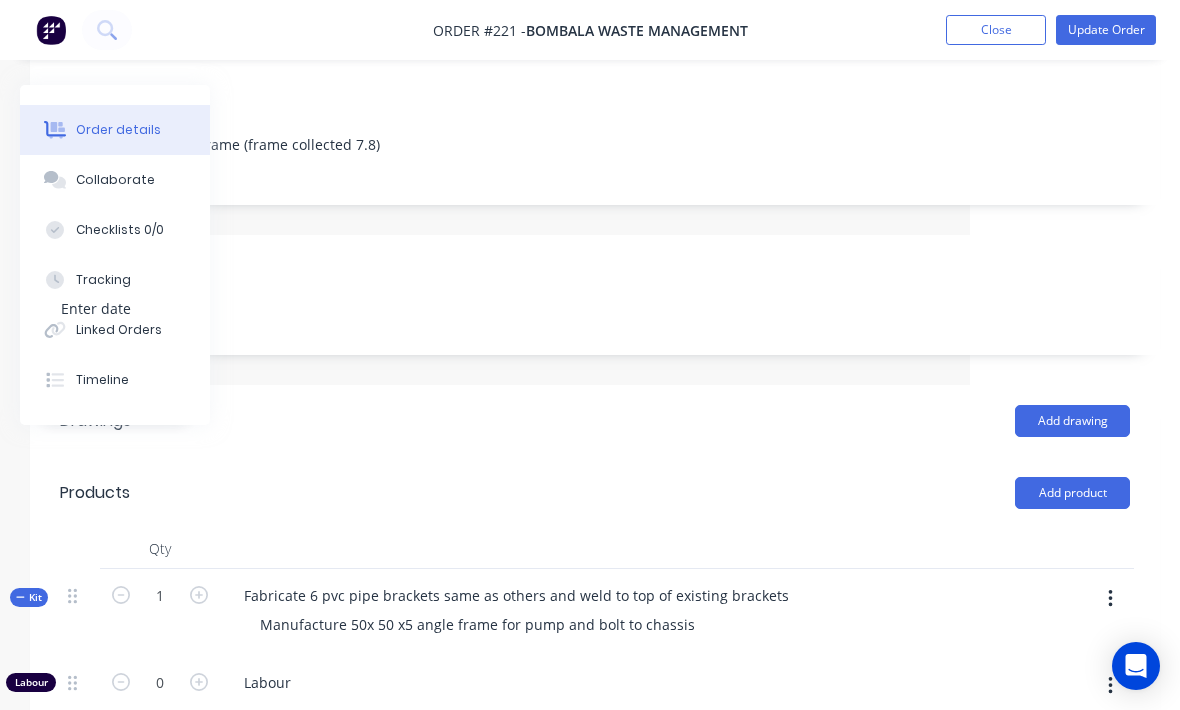 click on "Update Order" at bounding box center (1106, 30) 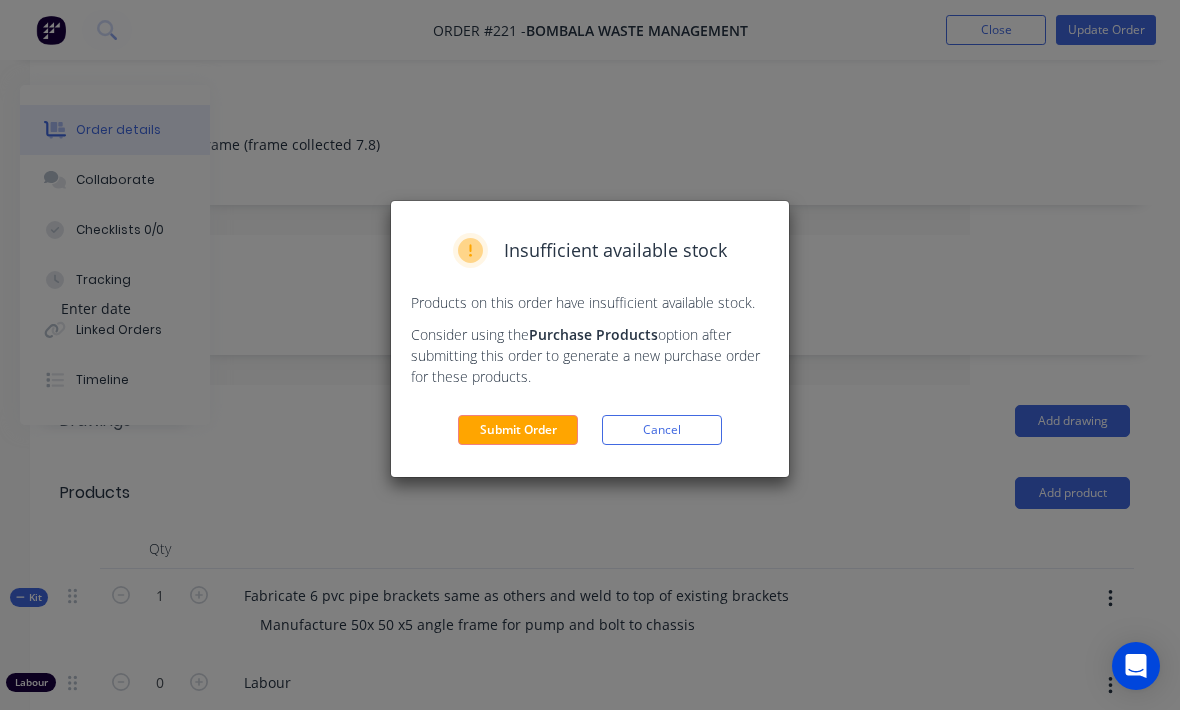 click on "Submit Order" at bounding box center [518, 430] 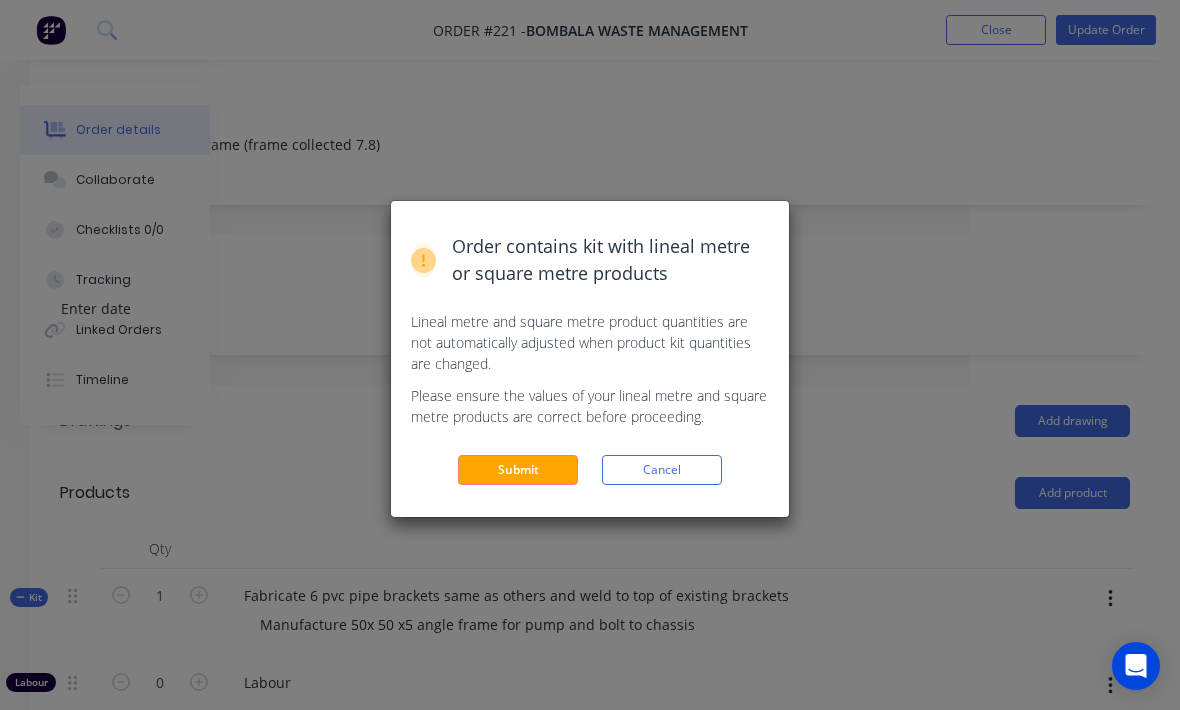 click on "Submit" at bounding box center (518, 470) 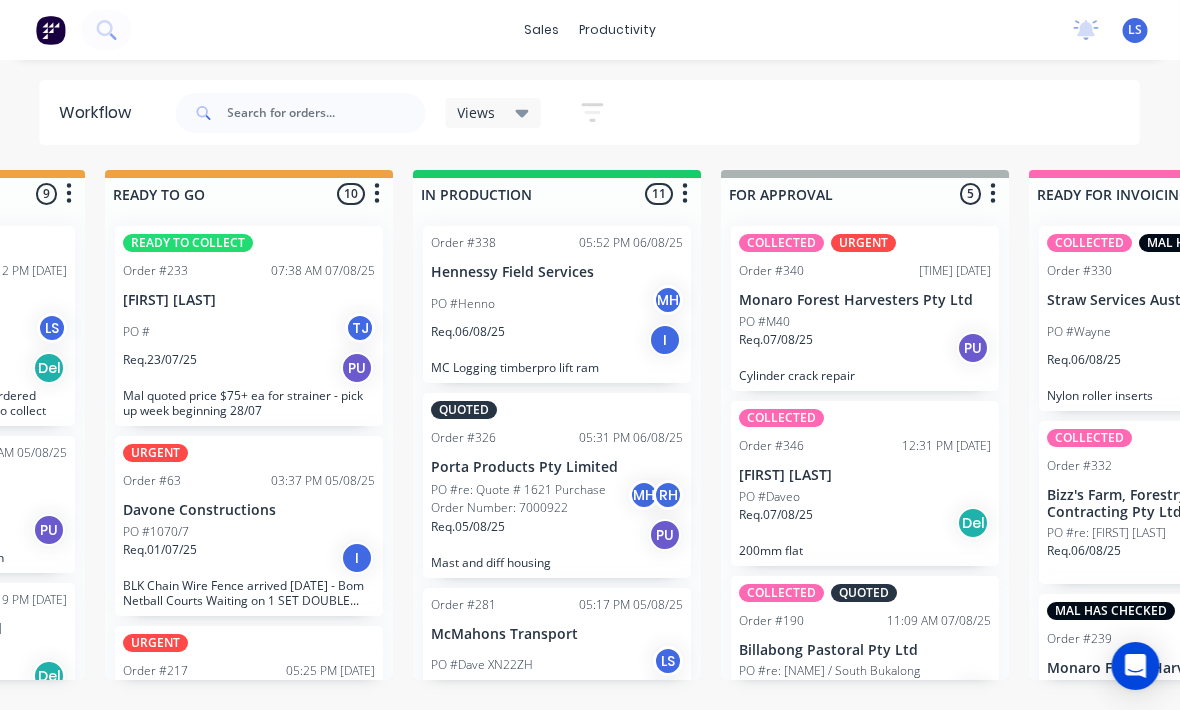 scroll, scrollTop: 26, scrollLeft: 855, axis: both 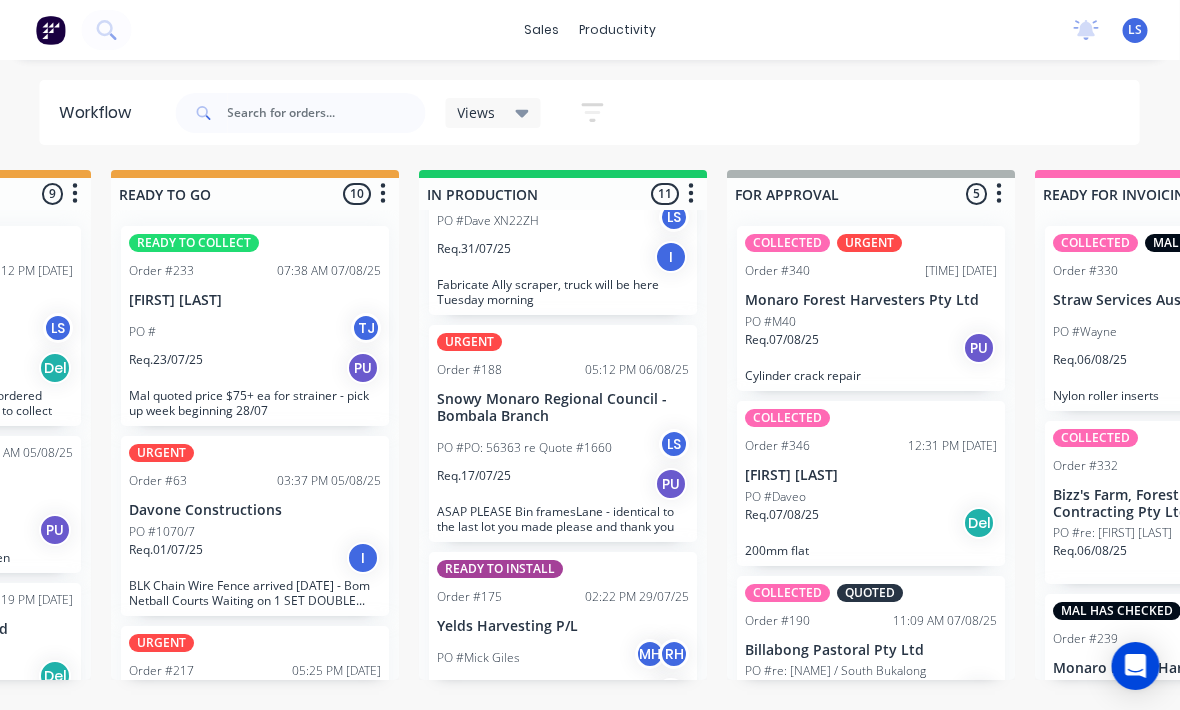 click on "ASAP PLEASE
Bin framesLane - identical to the last lot you made please and thank you" at bounding box center (564, 519) 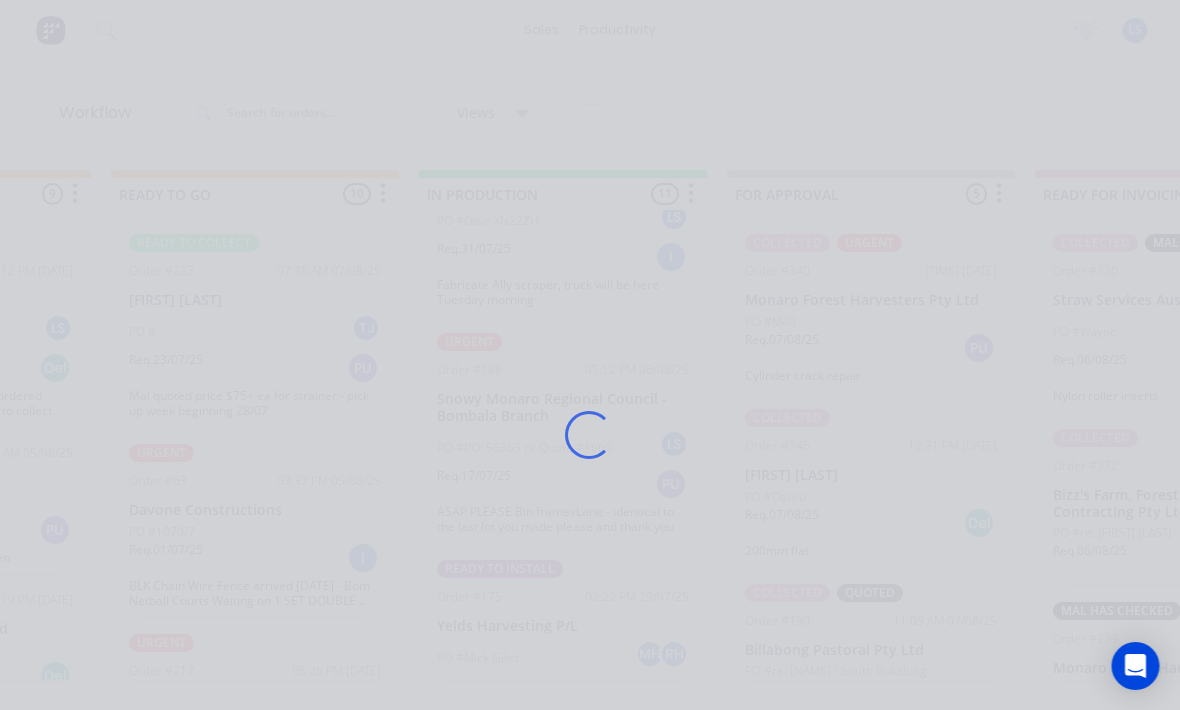 scroll, scrollTop: 26, scrollLeft: 856, axis: both 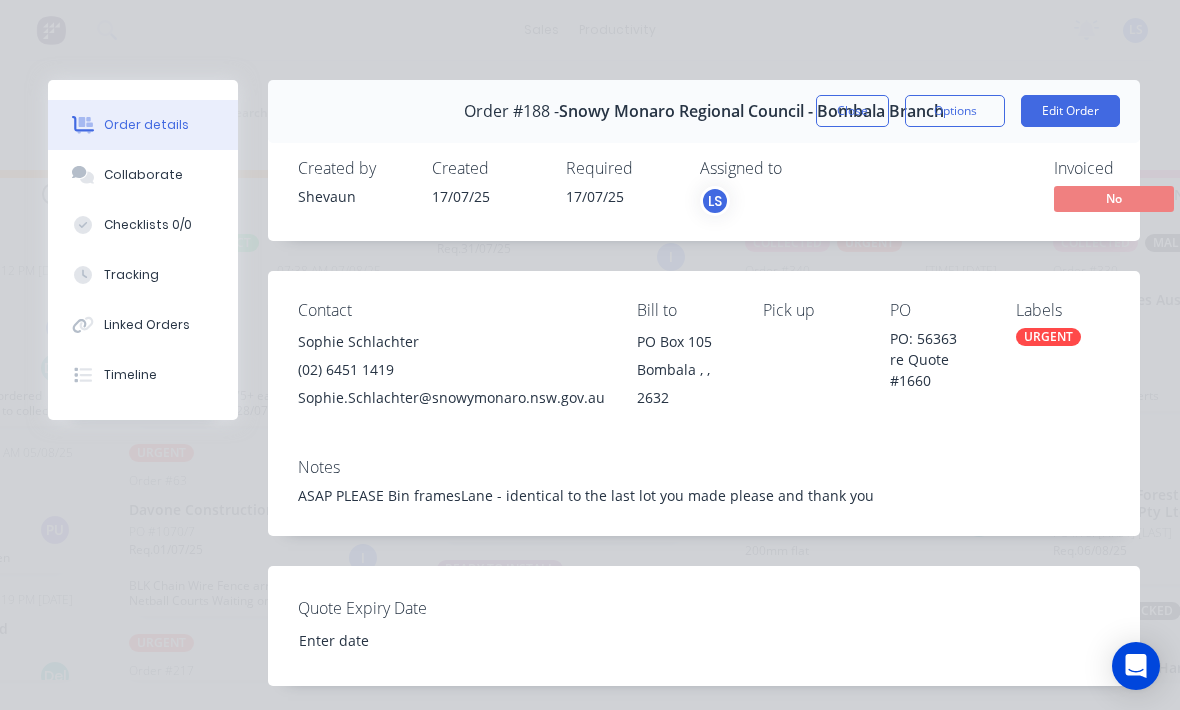 click on "Tracking" at bounding box center (143, 275) 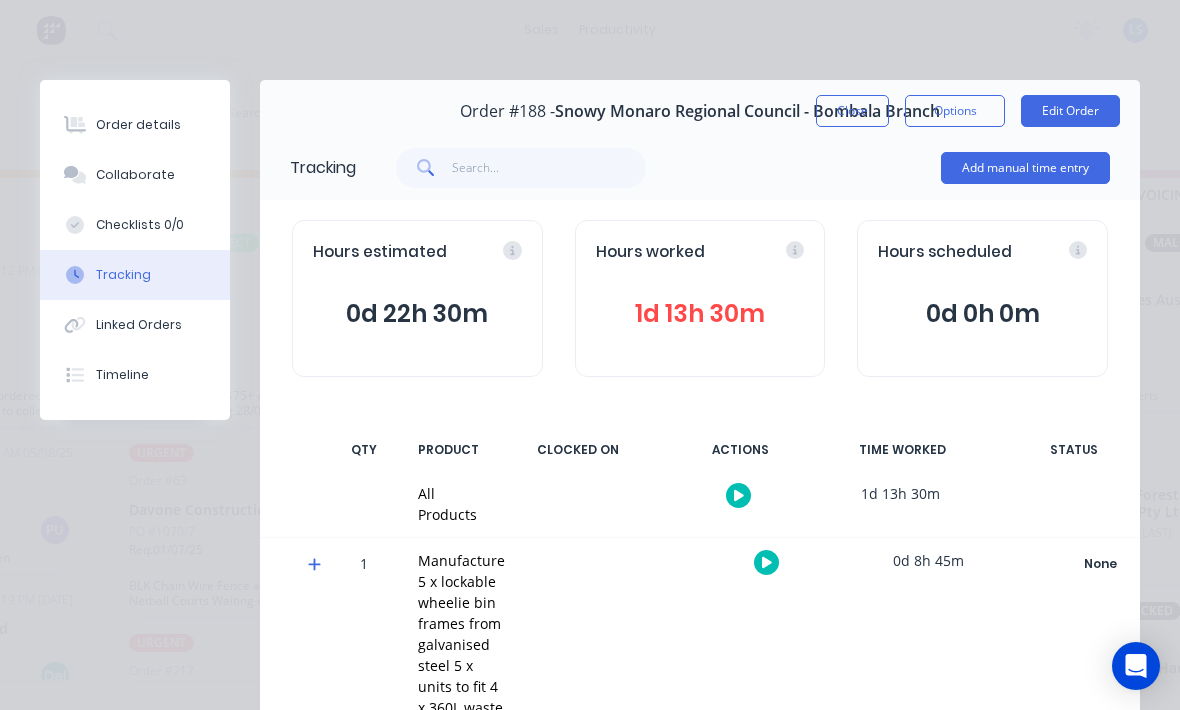 click on "Add manual time entry" at bounding box center (1025, 168) 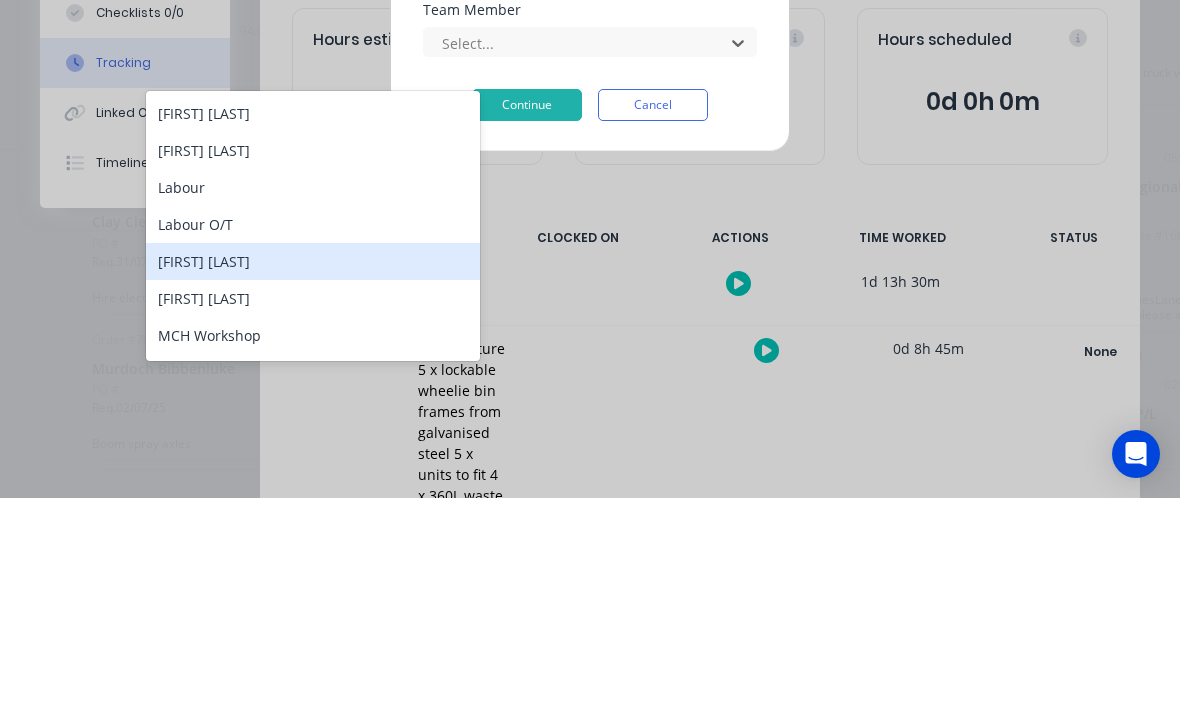 click on "[FIRST] [LAST]" at bounding box center (313, 473) 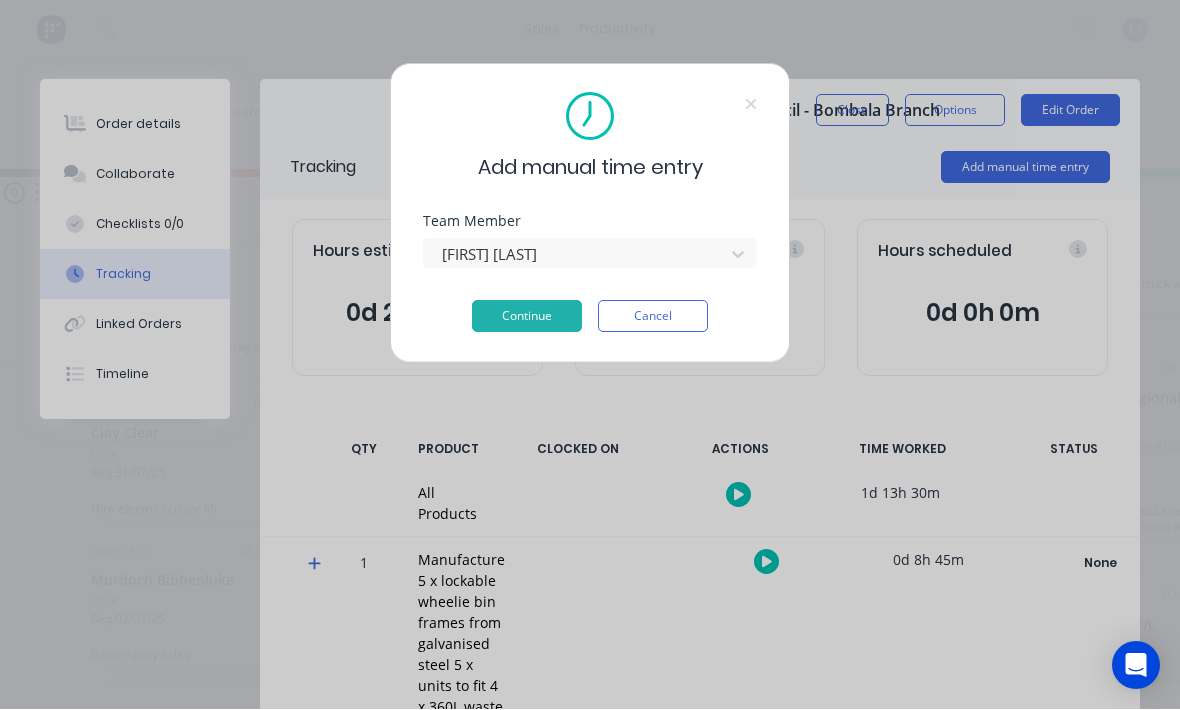 click on "Continue" at bounding box center (527, 317) 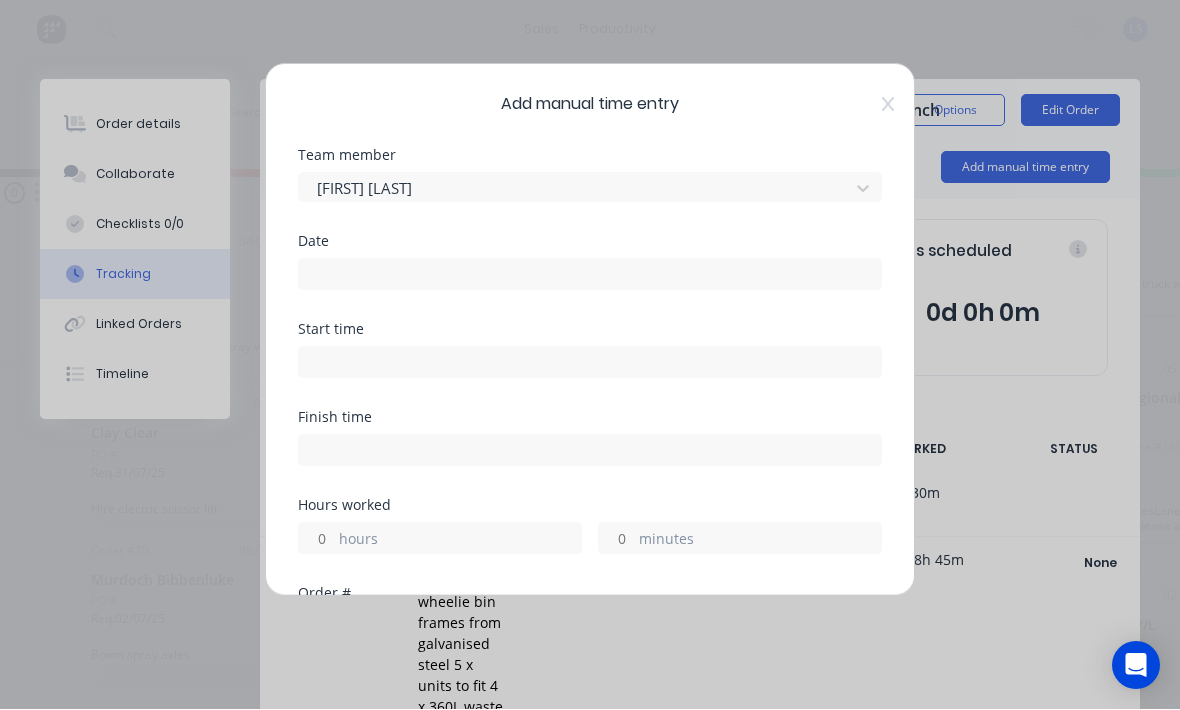 click at bounding box center [590, 275] 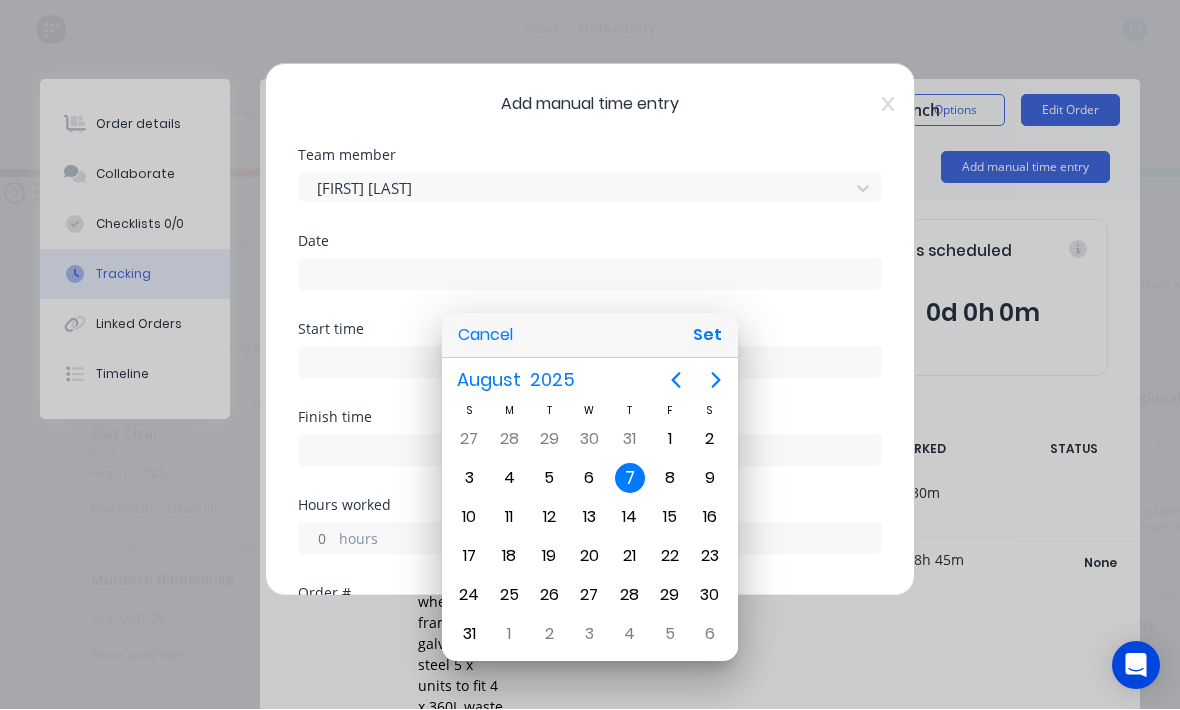 click on "Set" at bounding box center (707, 336) 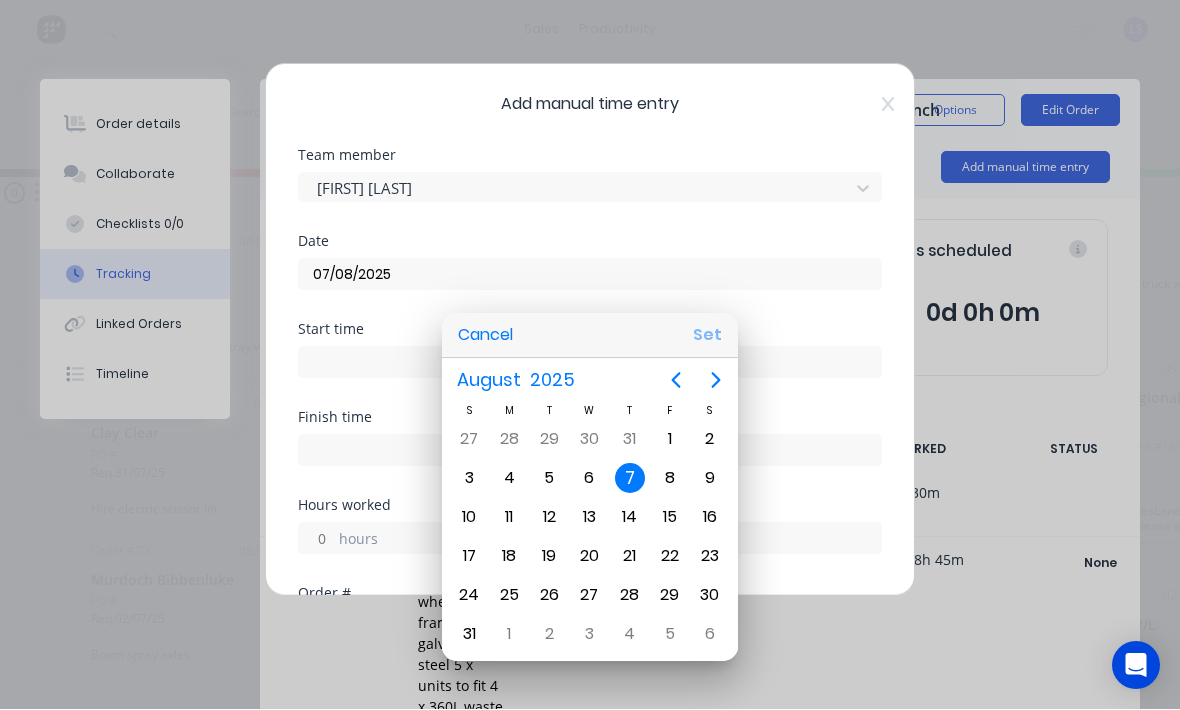 type on "07/08/2025" 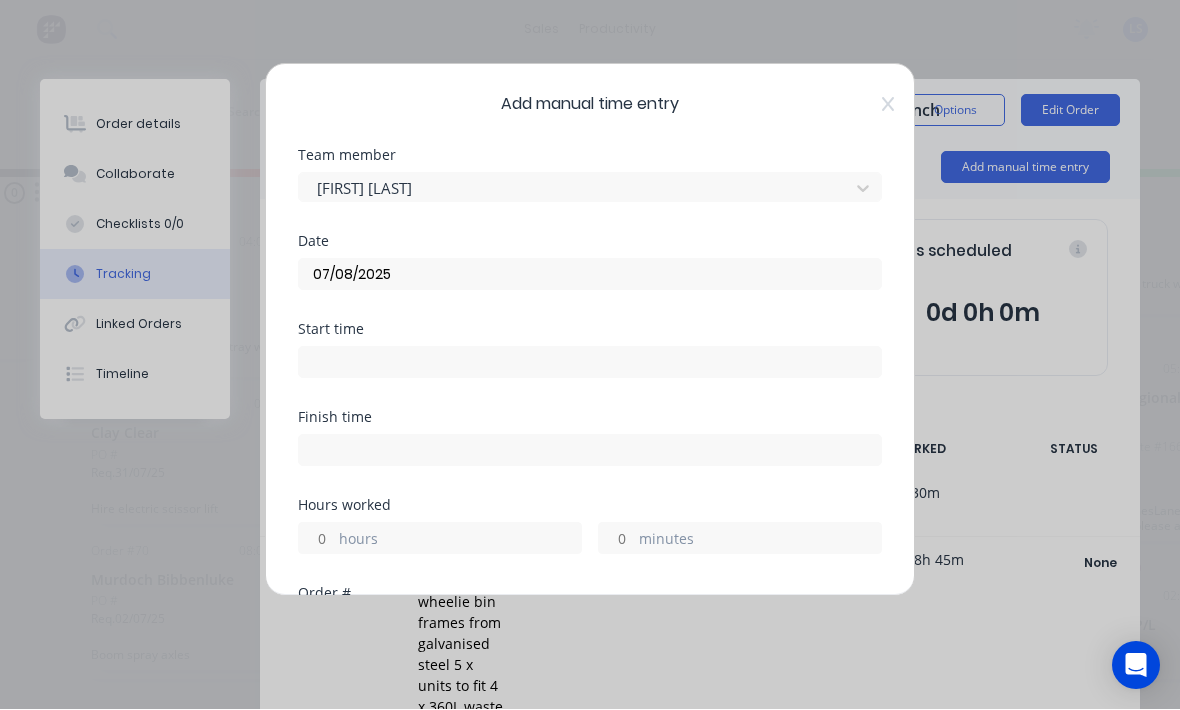 click at bounding box center [590, 363] 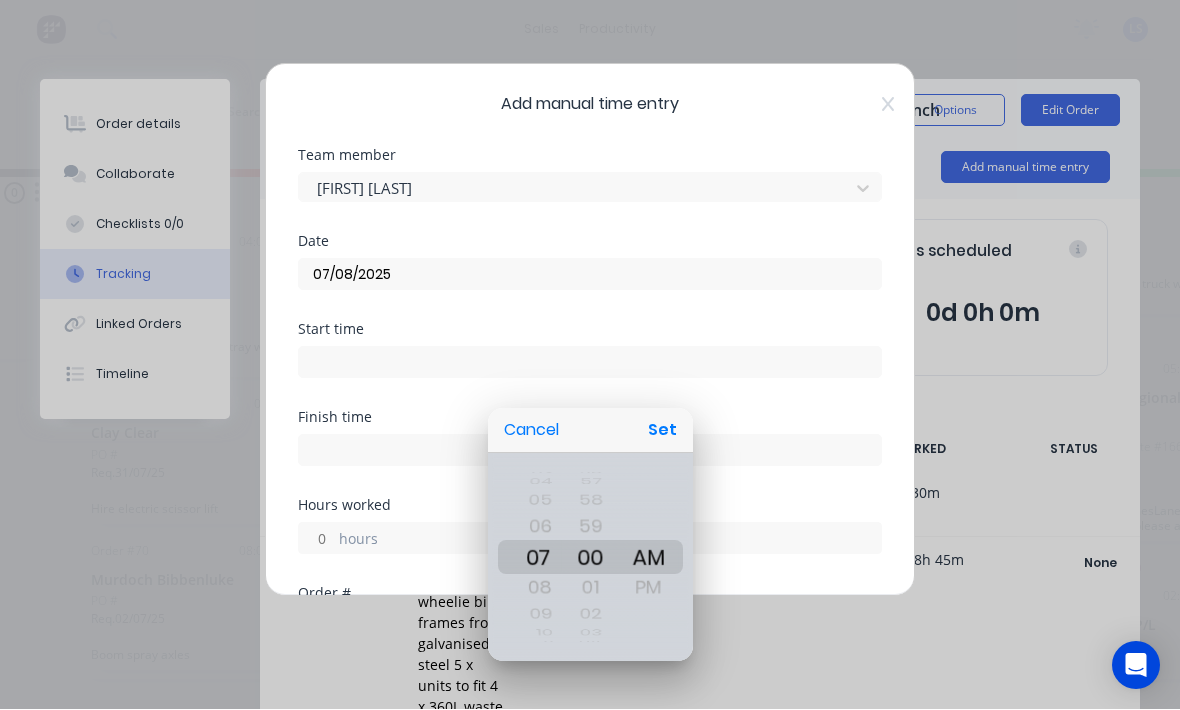 click on "Set" at bounding box center [662, 431] 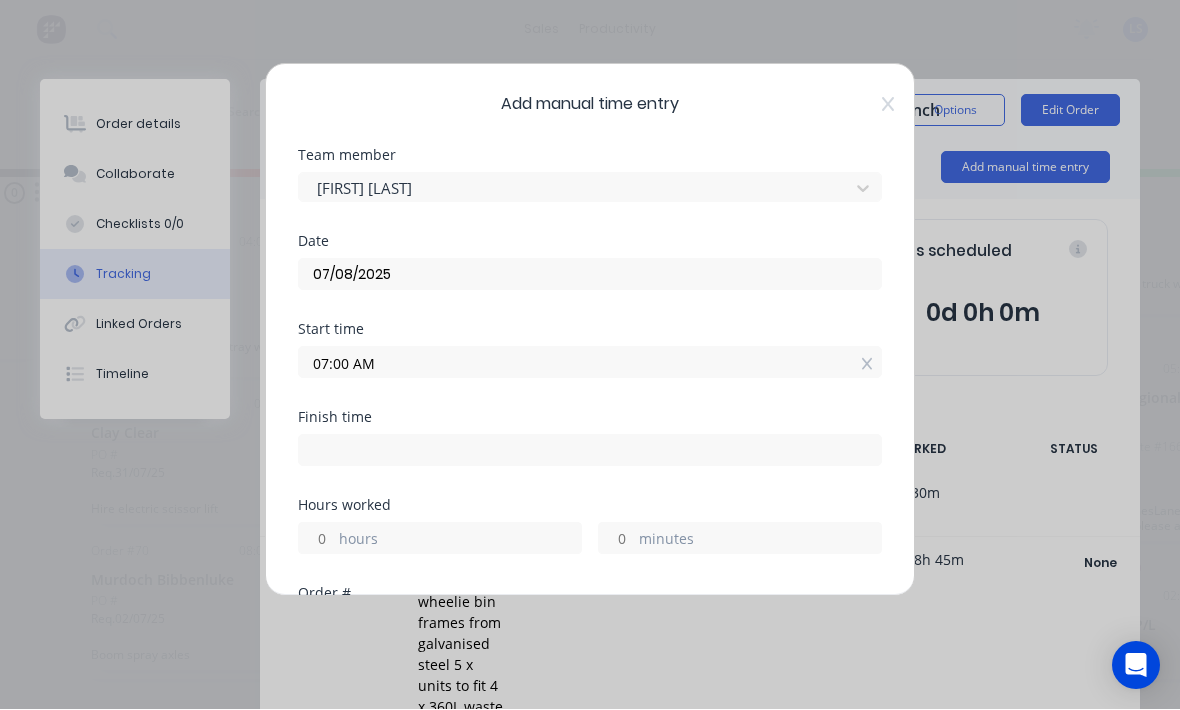 click on "hours" at bounding box center (460, 541) 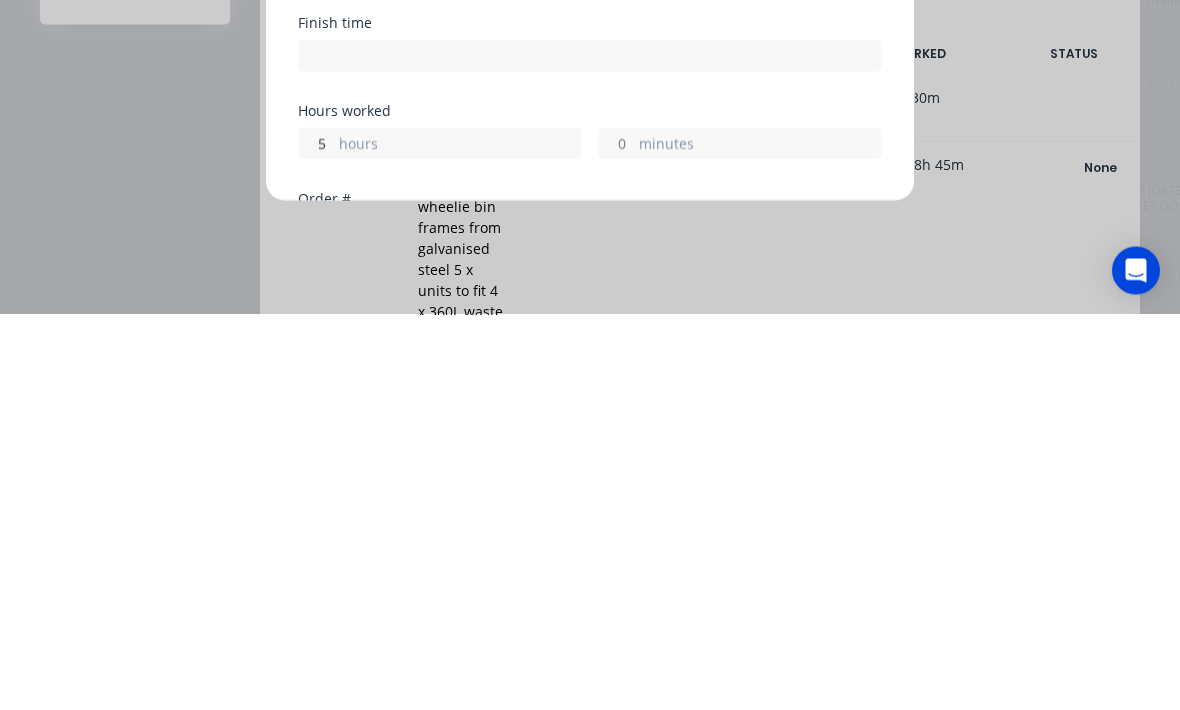 scroll, scrollTop: 36, scrollLeft: 5, axis: both 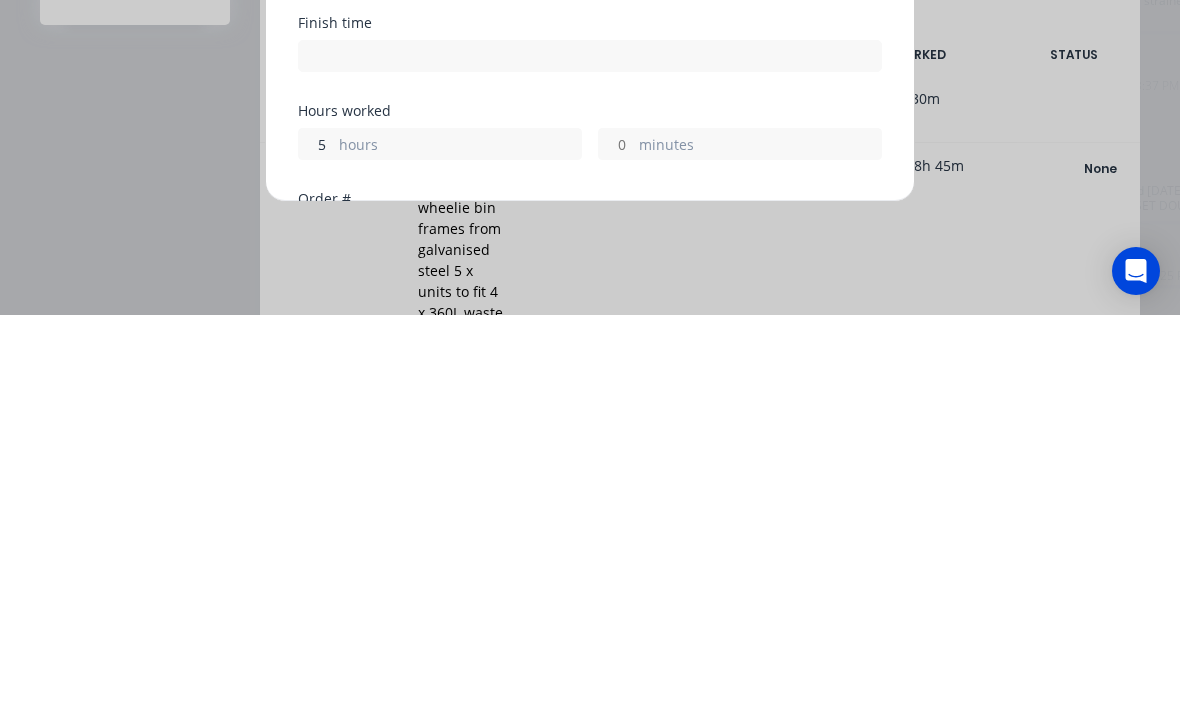 type on "5" 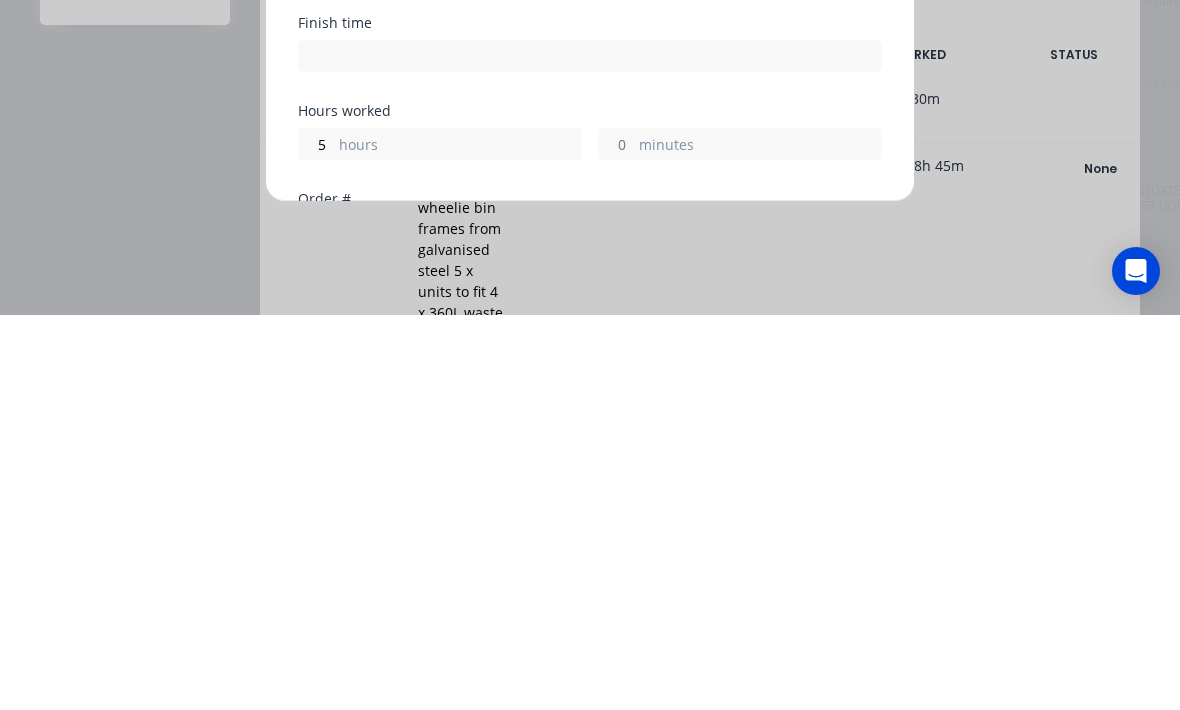 click on "minutes" at bounding box center [760, 541] 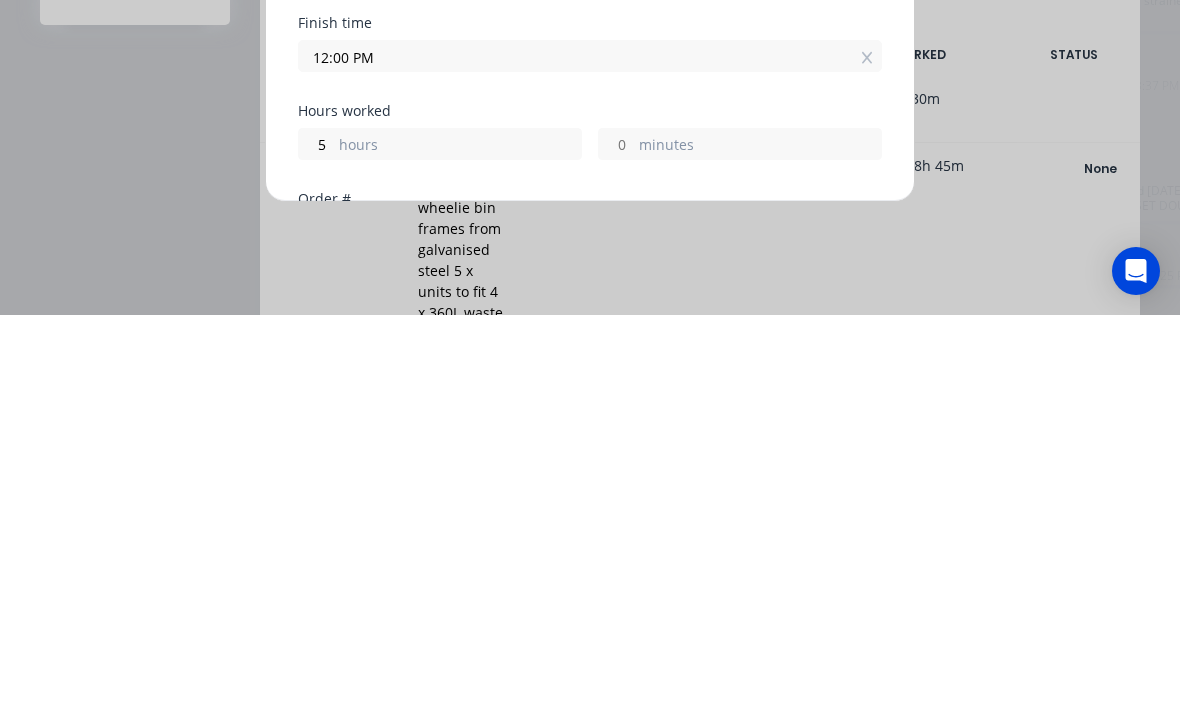 type on "3" 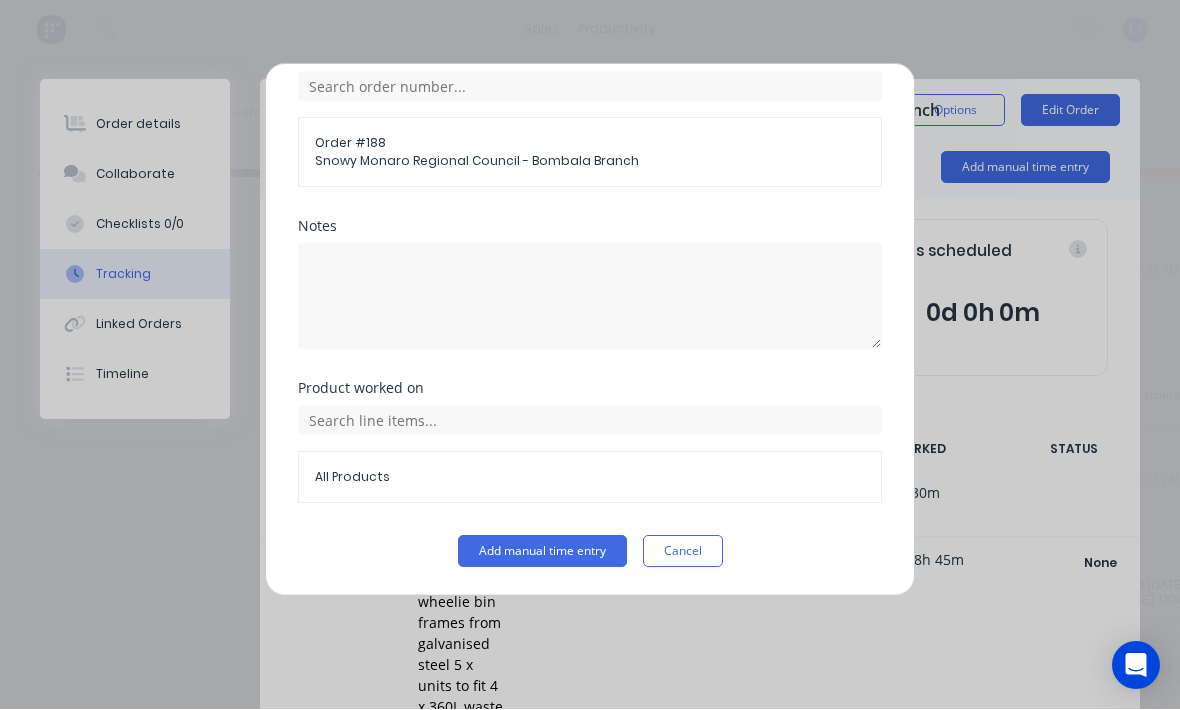 scroll, scrollTop: 539, scrollLeft: 0, axis: vertical 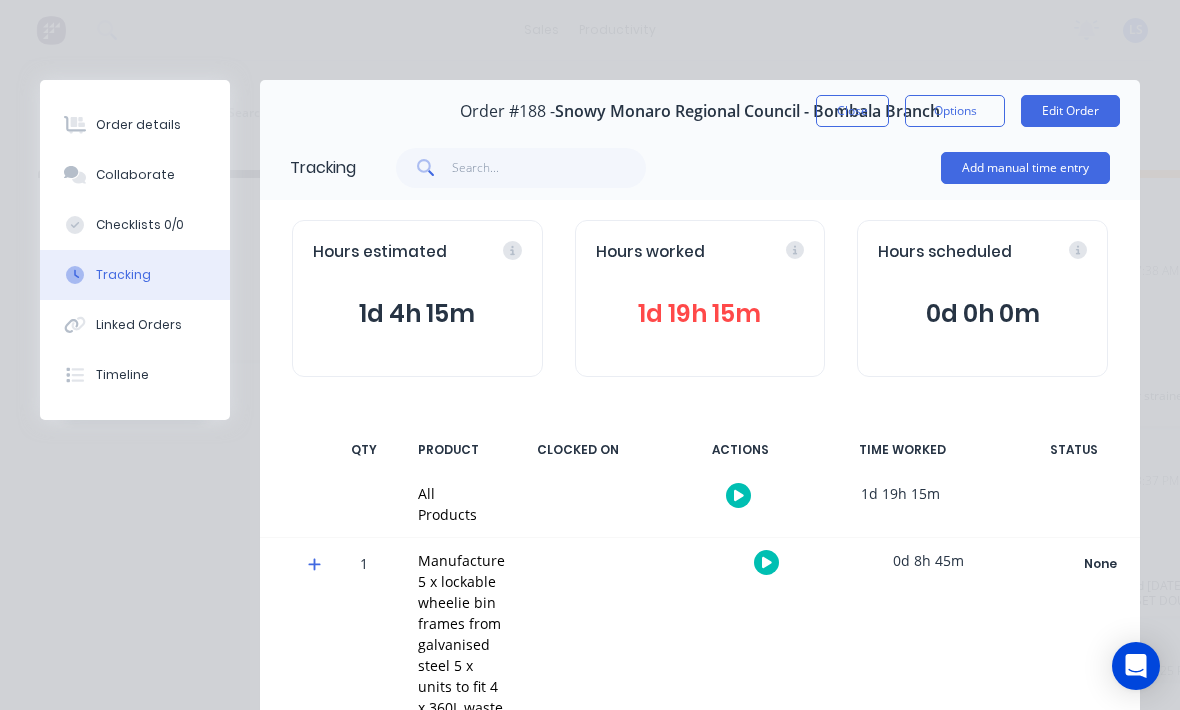 click on "Order details" at bounding box center [138, 125] 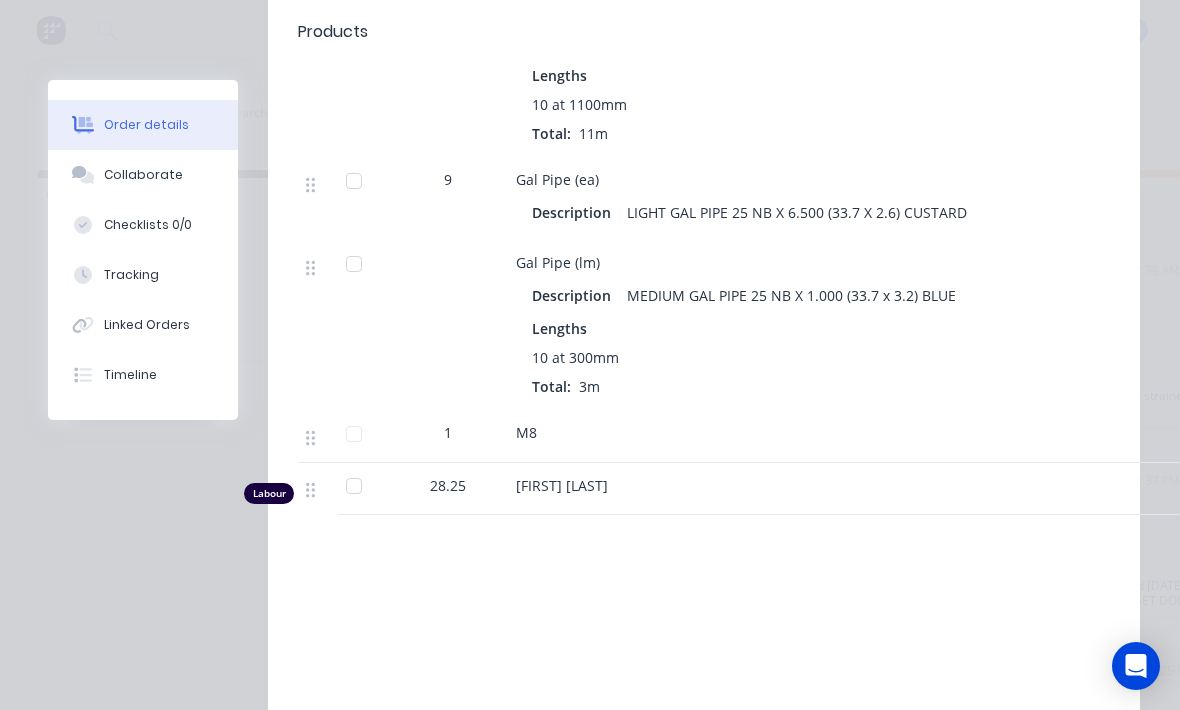 scroll, scrollTop: 1452, scrollLeft: 0, axis: vertical 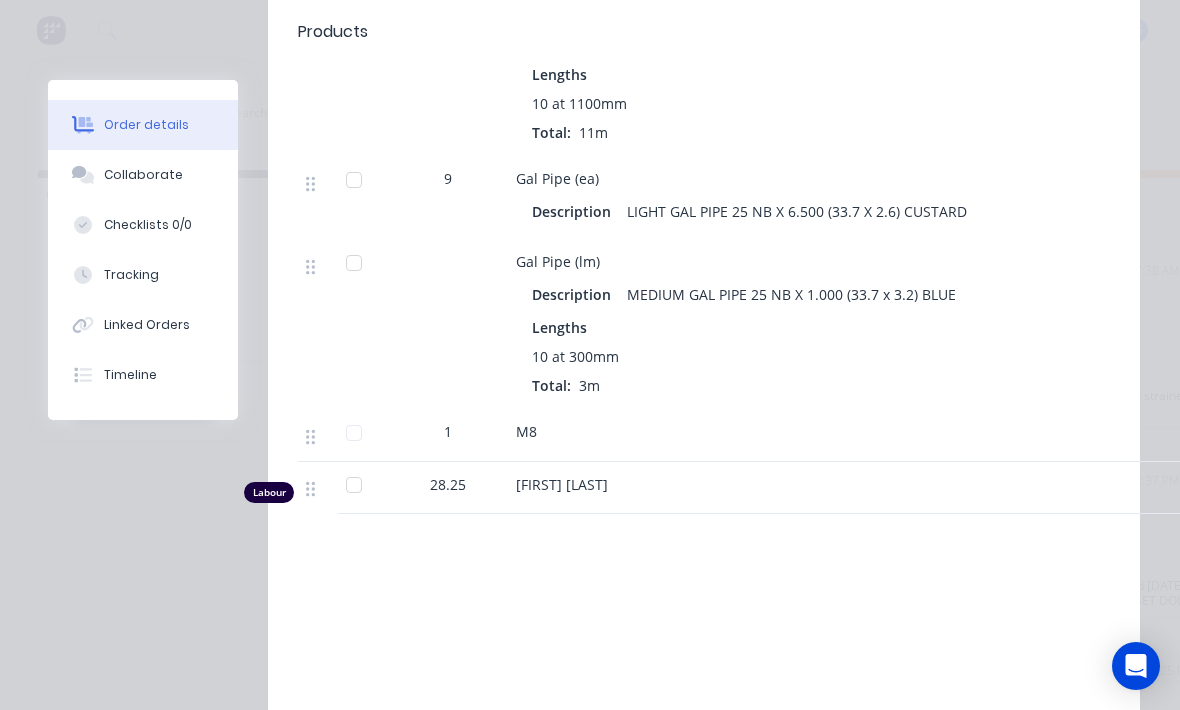 click on "Tracking" at bounding box center (143, 275) 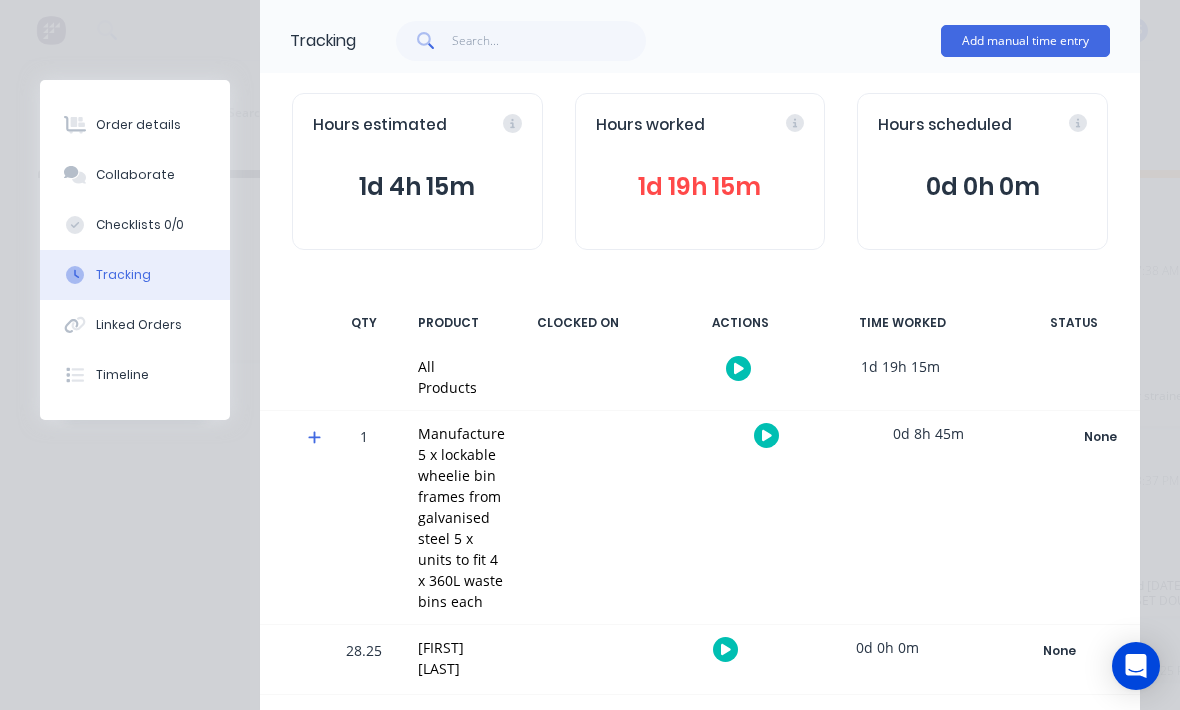 scroll, scrollTop: 129, scrollLeft: 0, axis: vertical 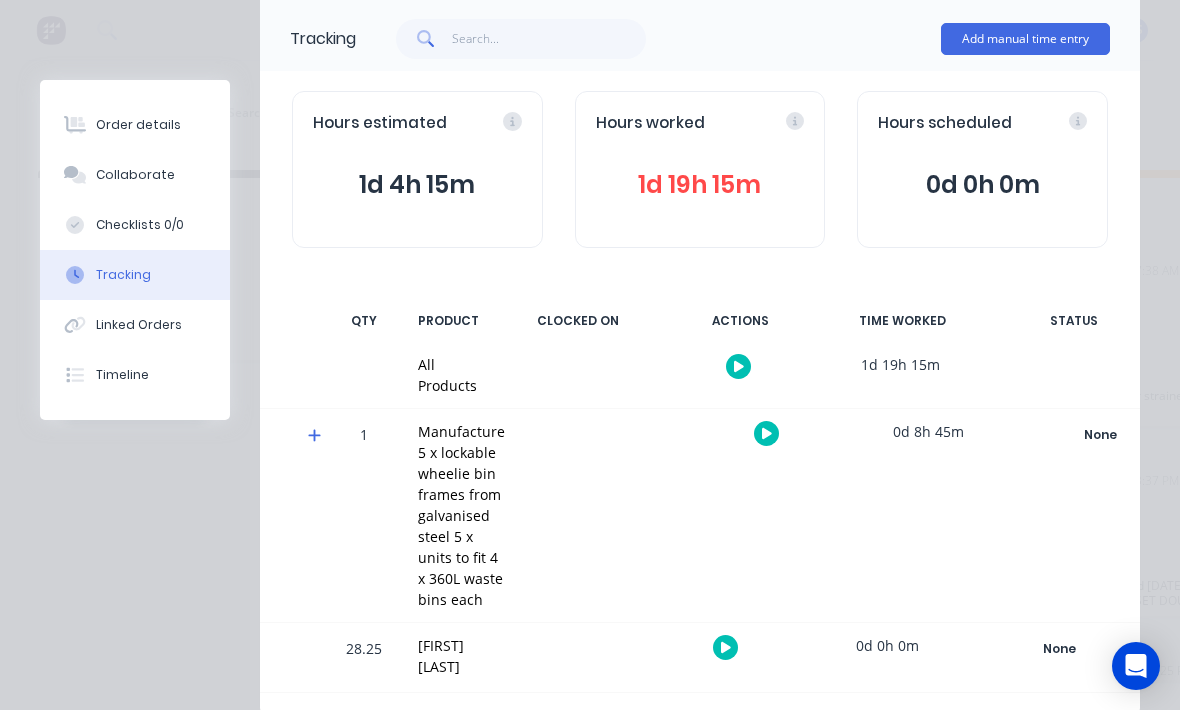 click on "1d 19h 15m" at bounding box center [700, 185] 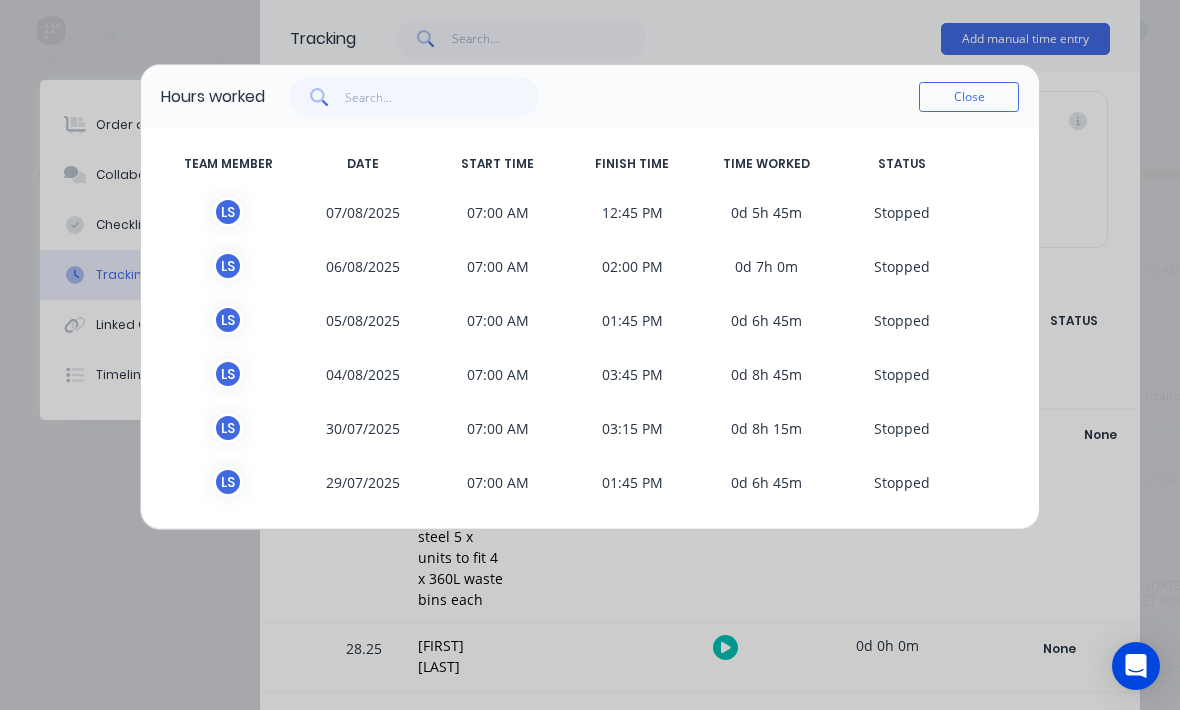 scroll, scrollTop: 6, scrollLeft: 0, axis: vertical 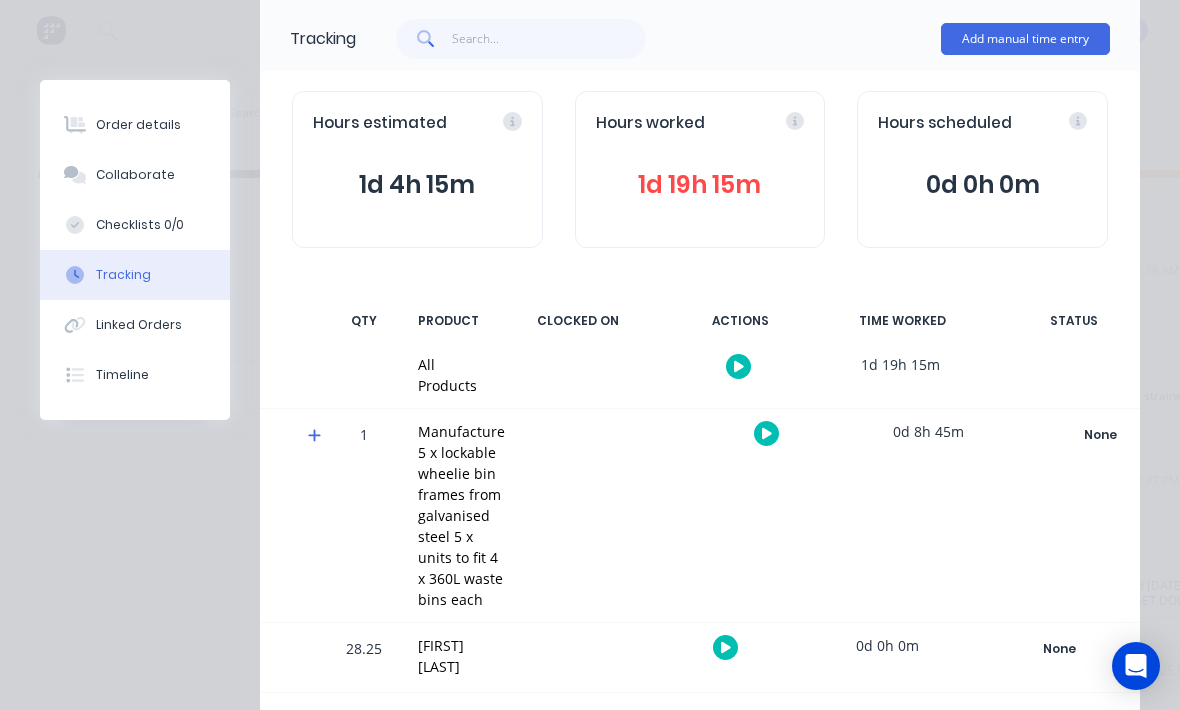 click on "Collaborate" at bounding box center [135, 175] 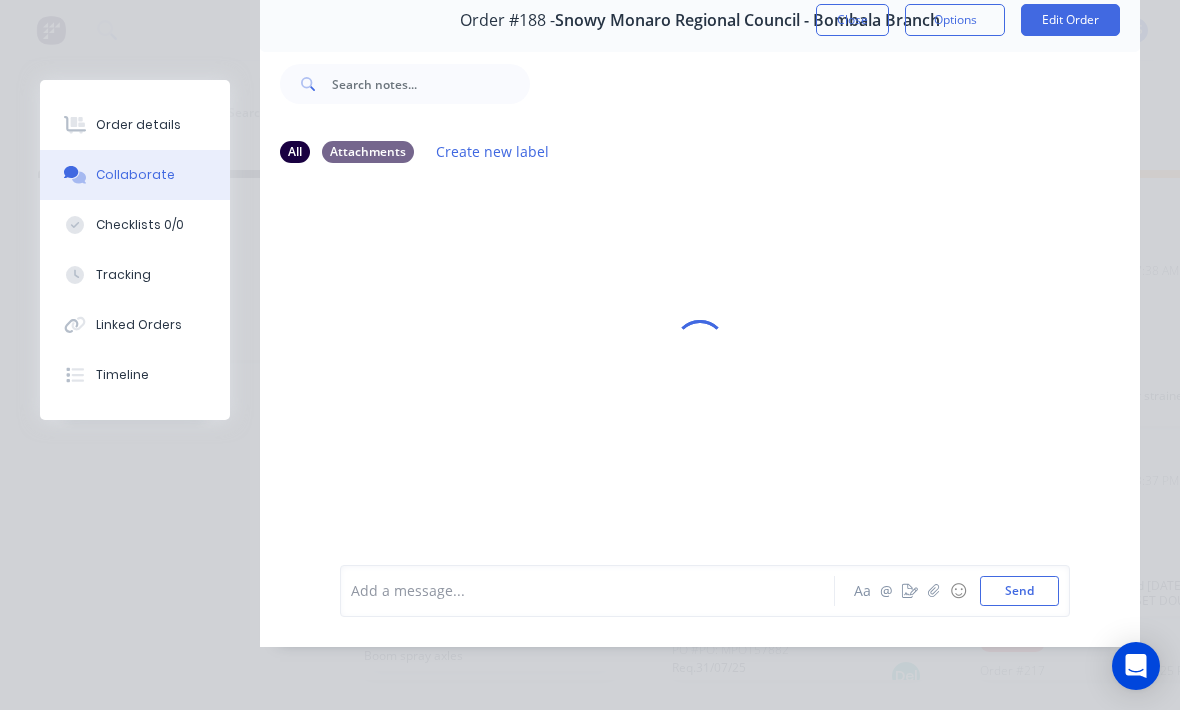 scroll, scrollTop: 0, scrollLeft: 0, axis: both 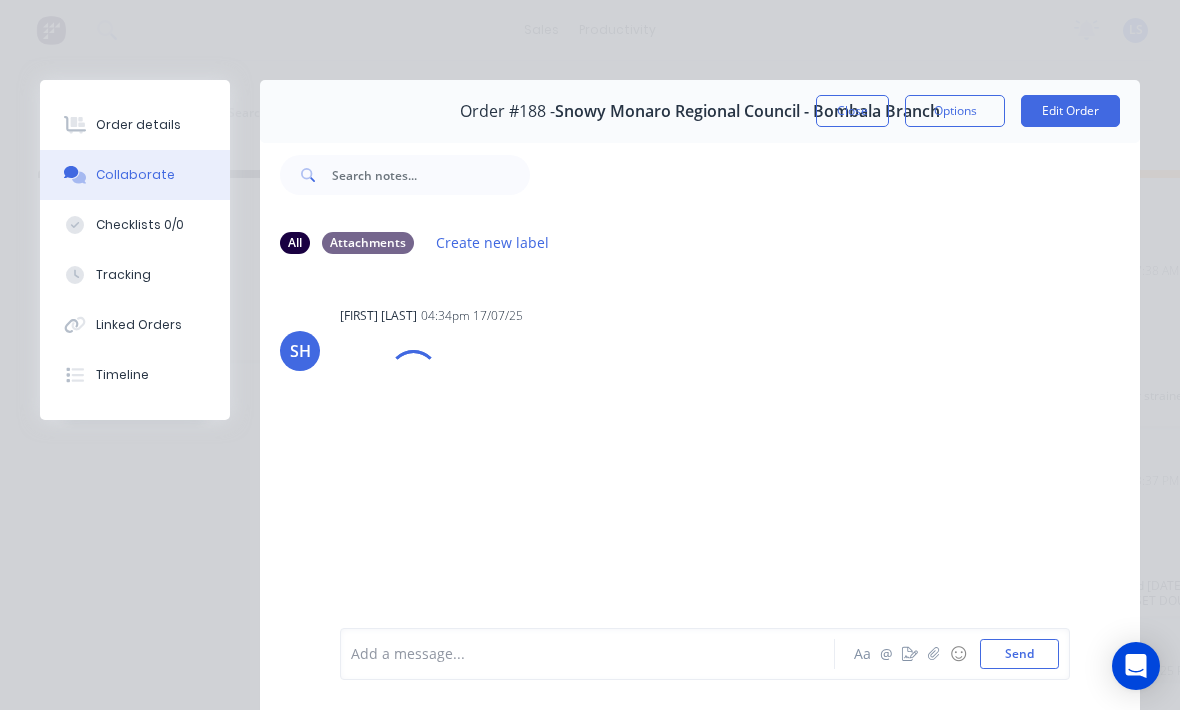 click on "Order details" at bounding box center (135, 125) 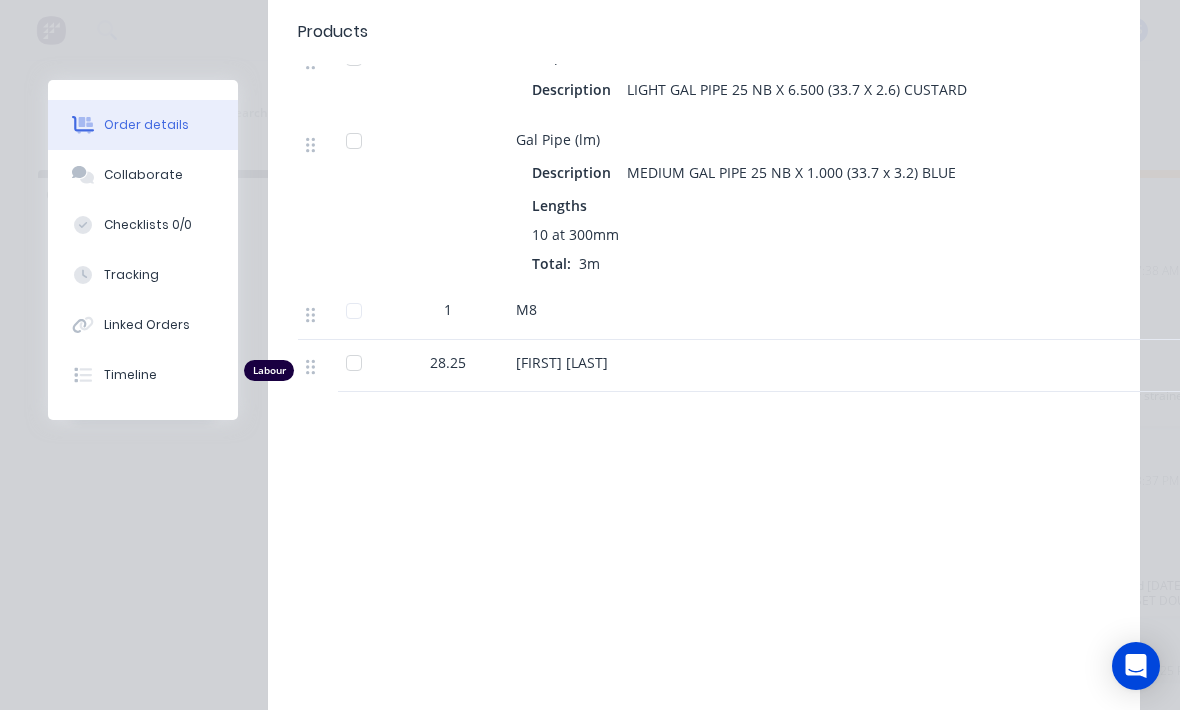 scroll, scrollTop: 1578, scrollLeft: 0, axis: vertical 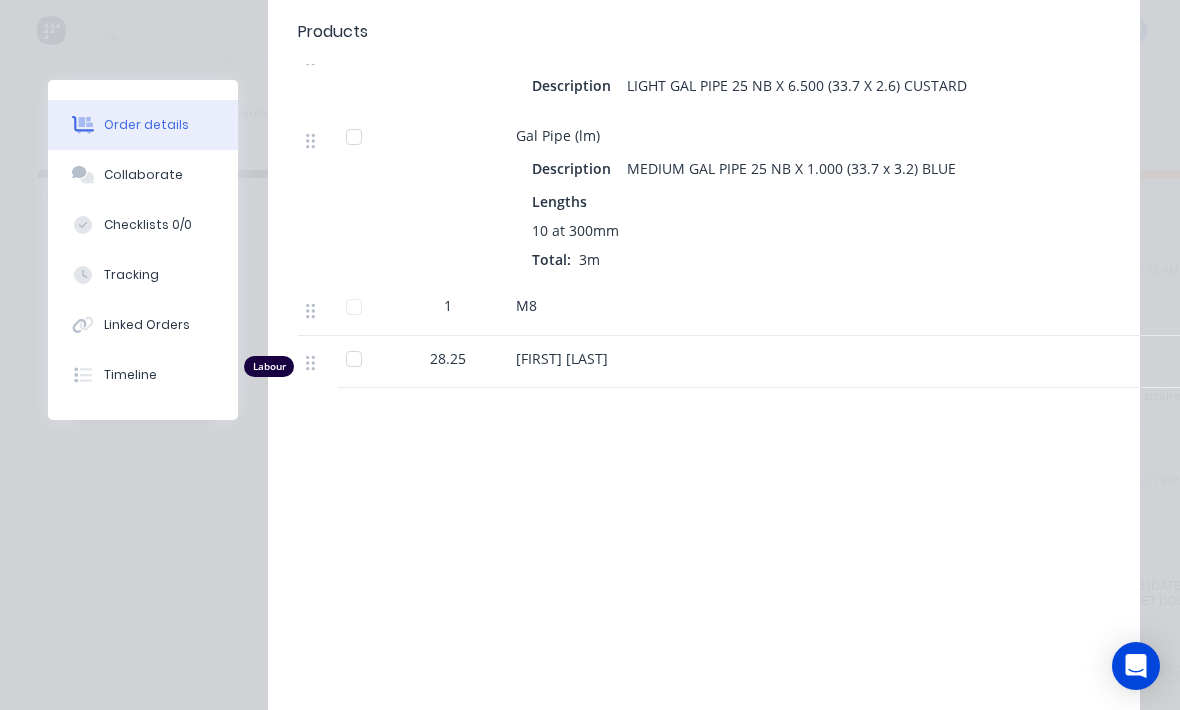 click on "28.25" at bounding box center [448, 358] 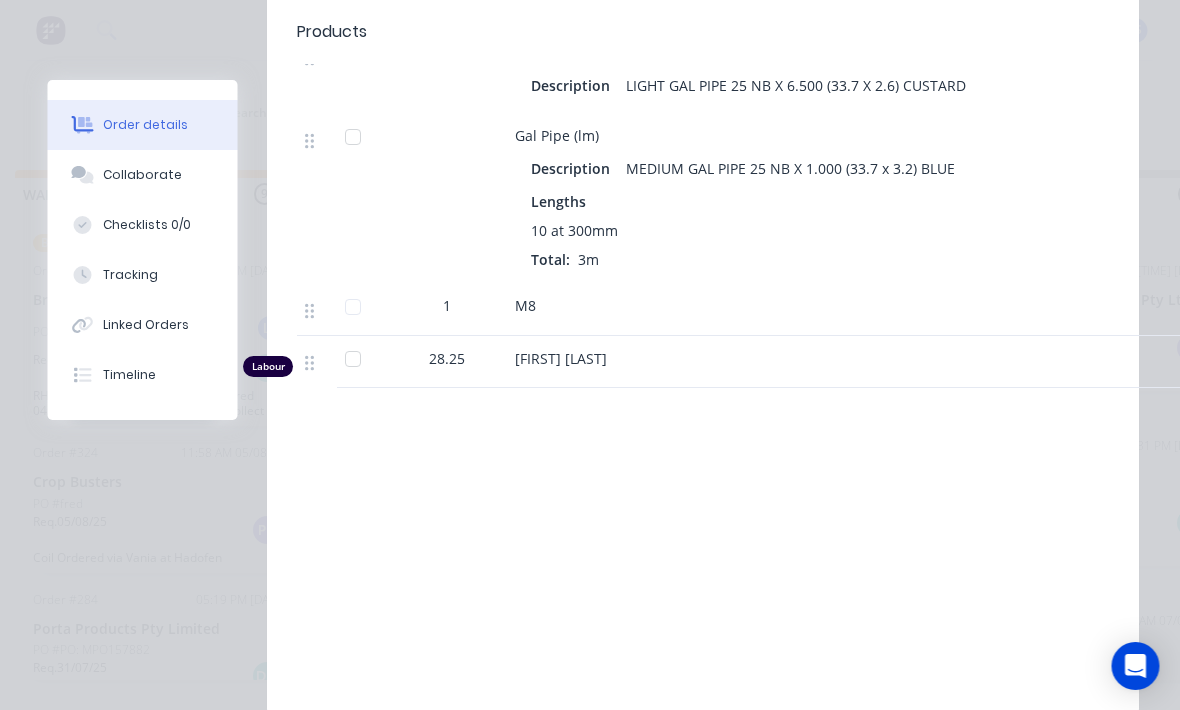 scroll, scrollTop: 36, scrollLeft: 644, axis: both 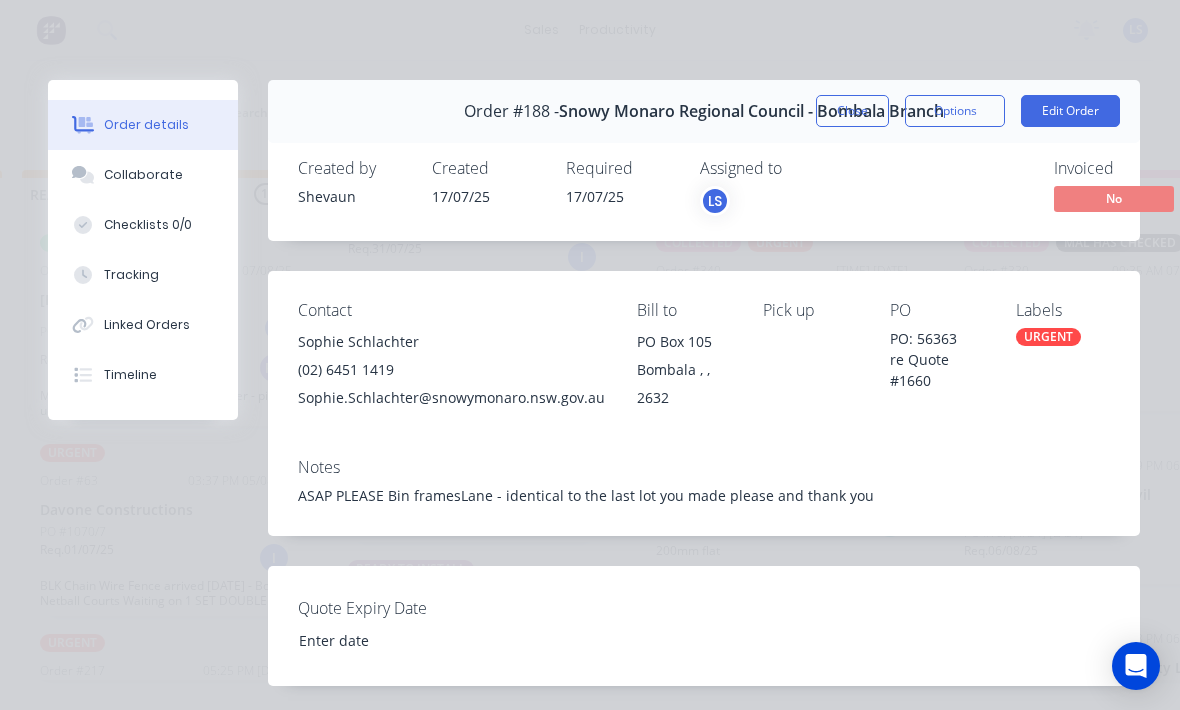 click on "Edit Order" at bounding box center (1070, 111) 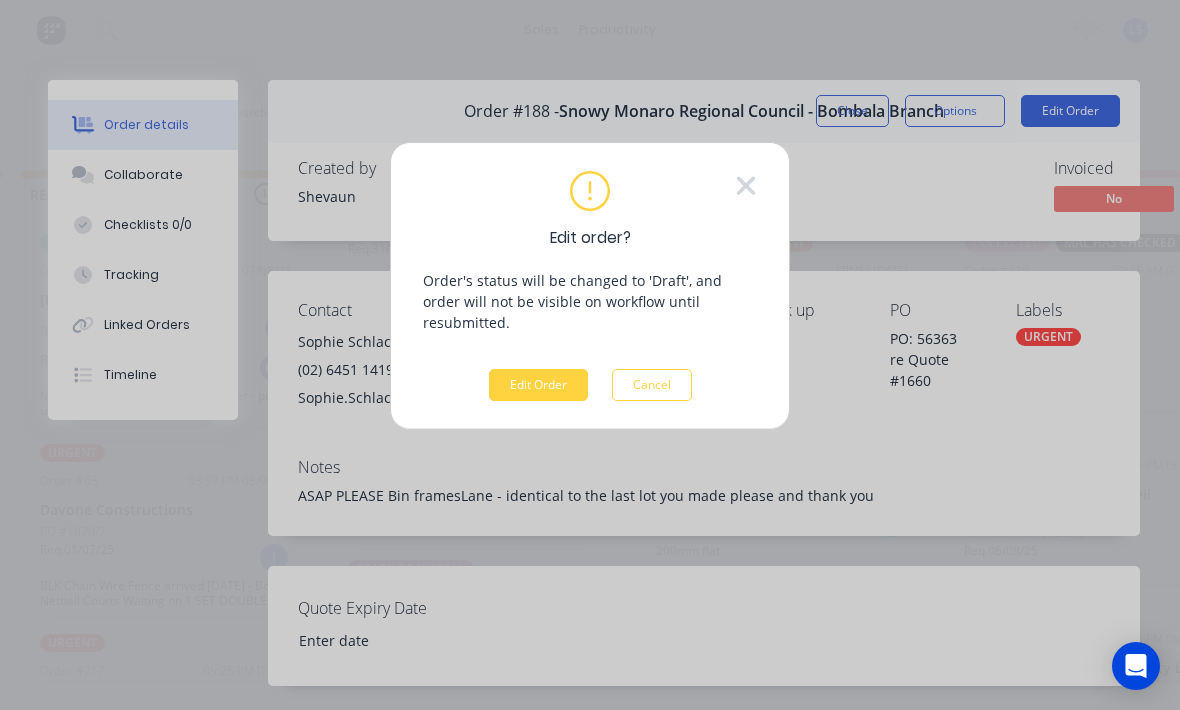 click on "Edit Order" at bounding box center [538, 385] 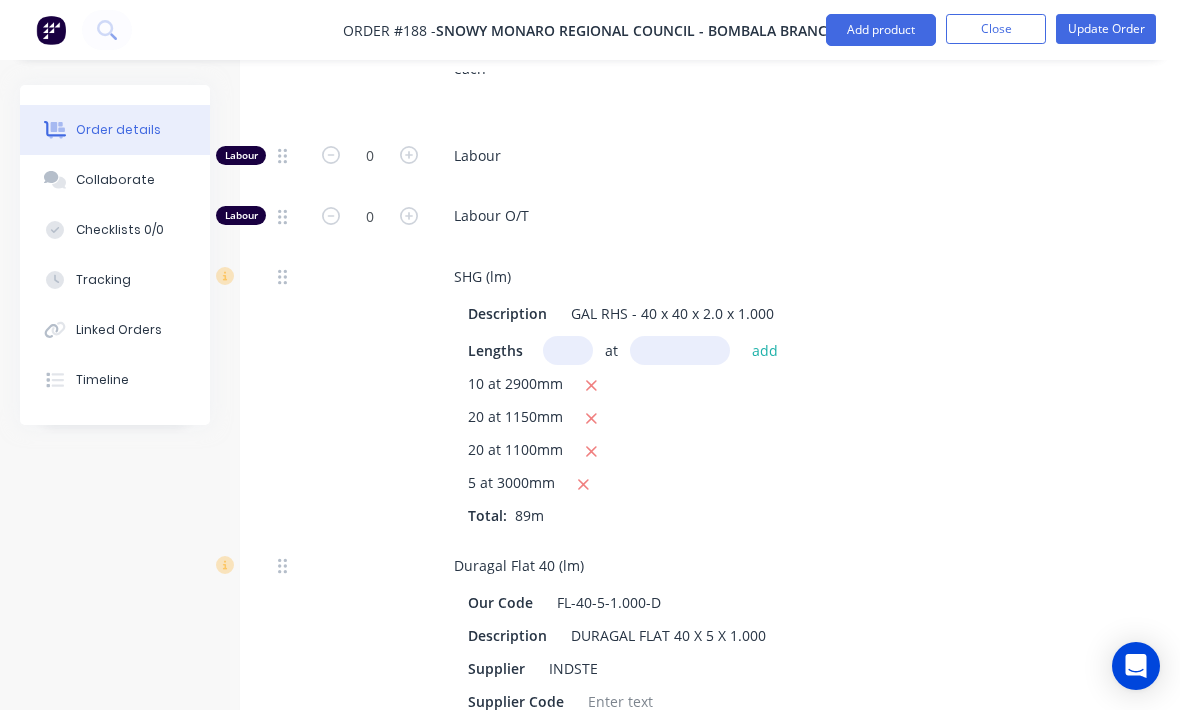 scroll, scrollTop: 935, scrollLeft: 0, axis: vertical 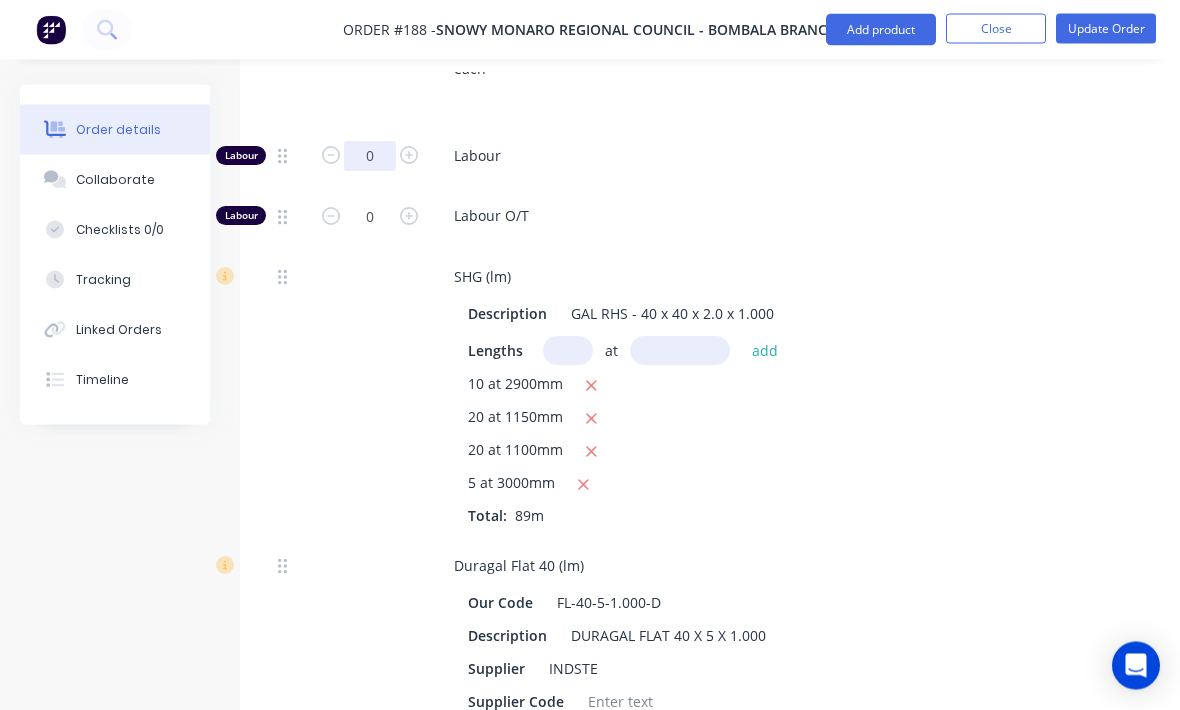 click on "0" at bounding box center (370, 157) 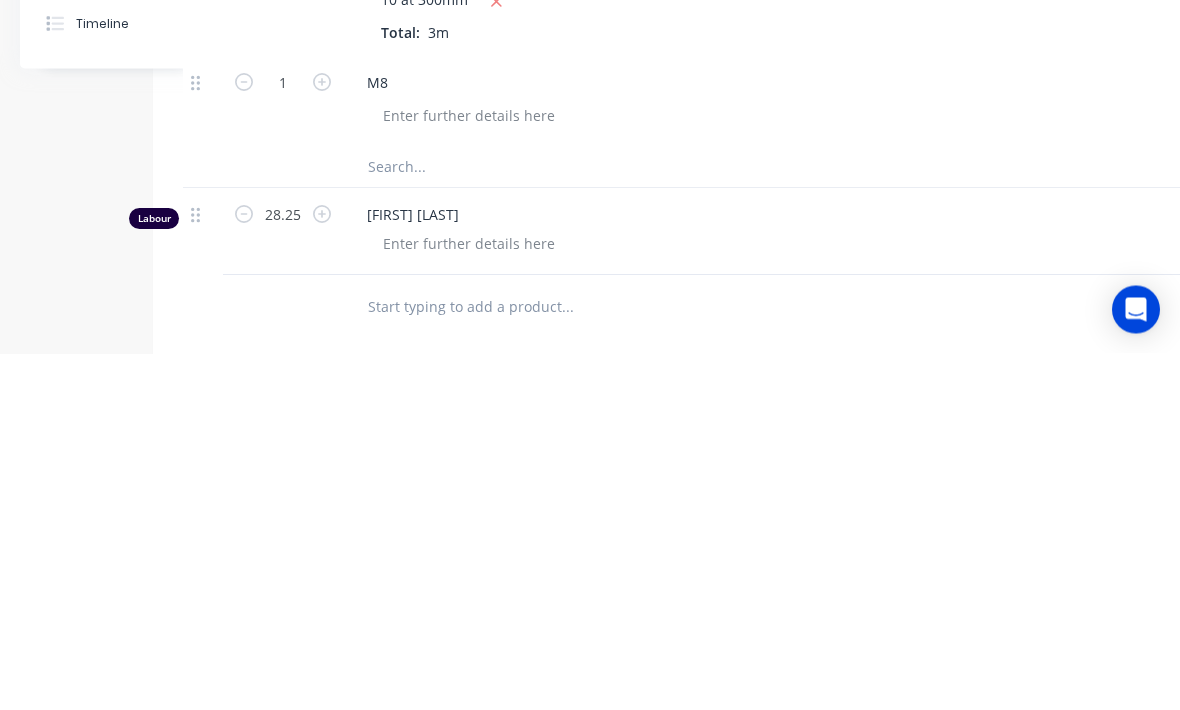scroll, scrollTop: 1665, scrollLeft: 210, axis: both 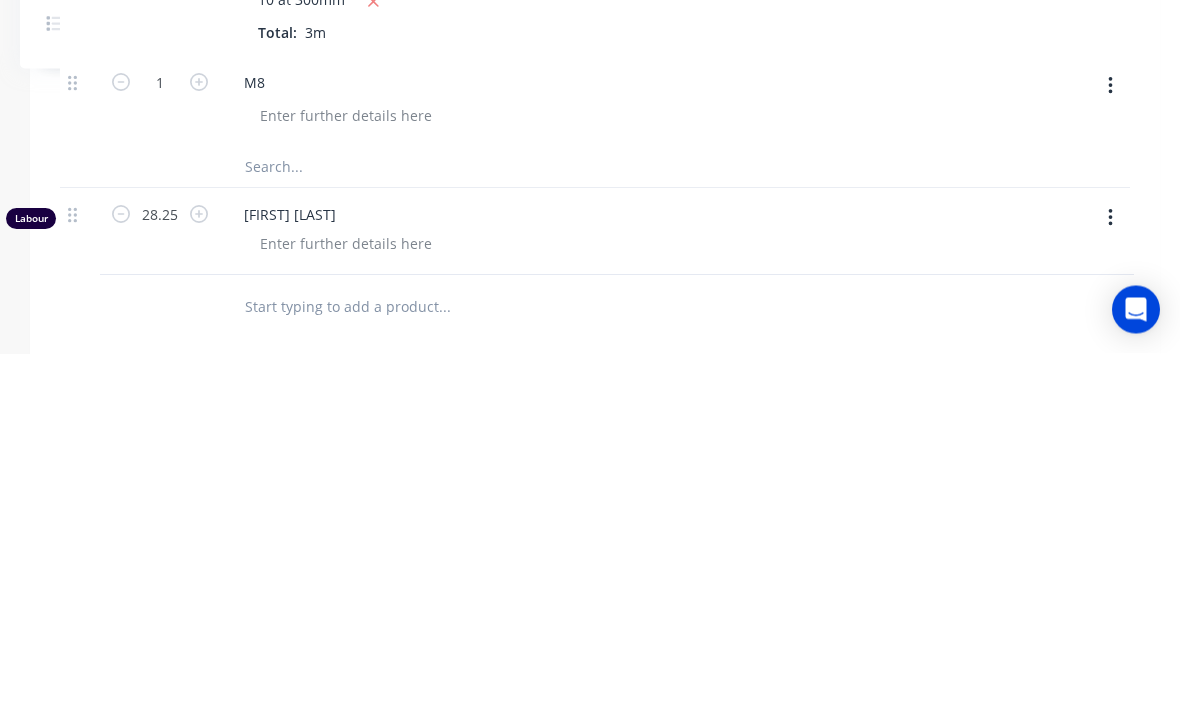 type on "43.25" 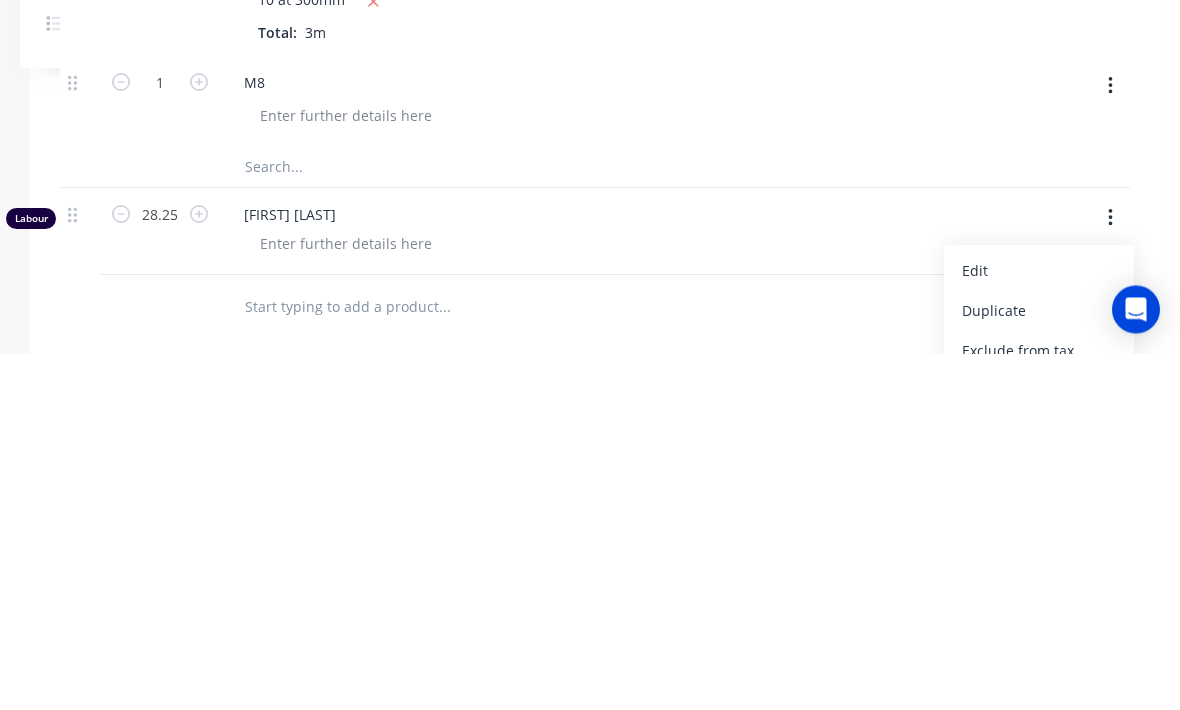 scroll, scrollTop: 1941, scrollLeft: 210, axis: both 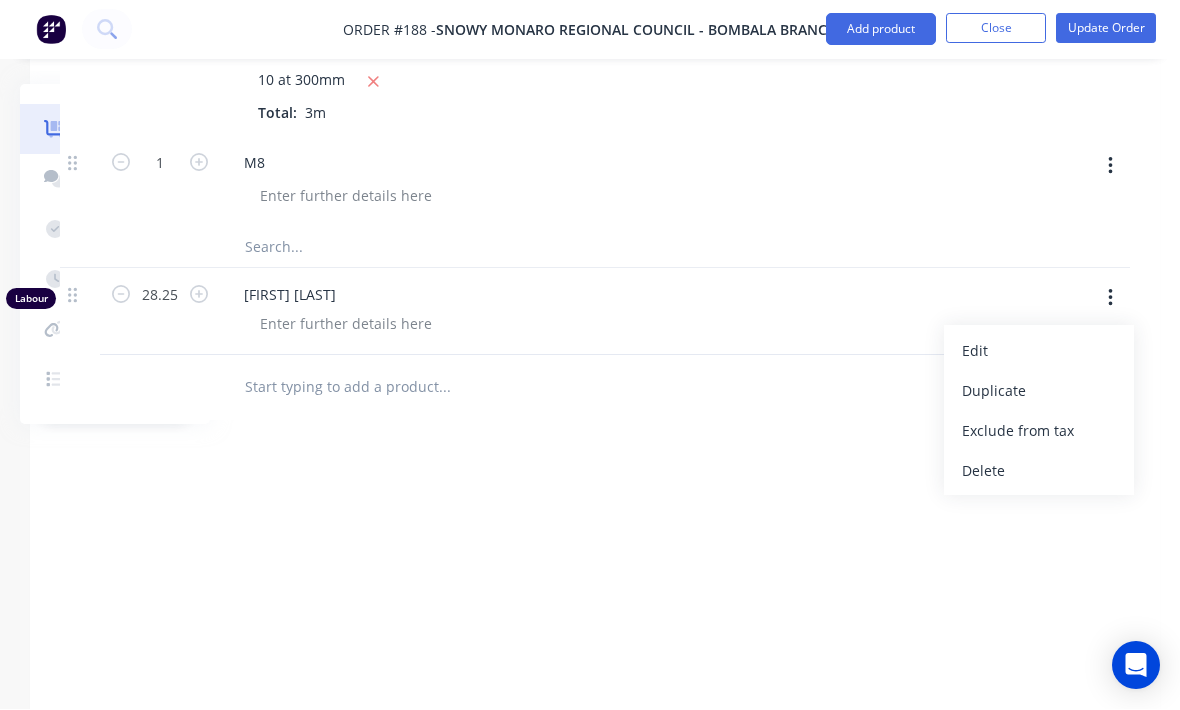 click on "Delete" at bounding box center (1039, 471) 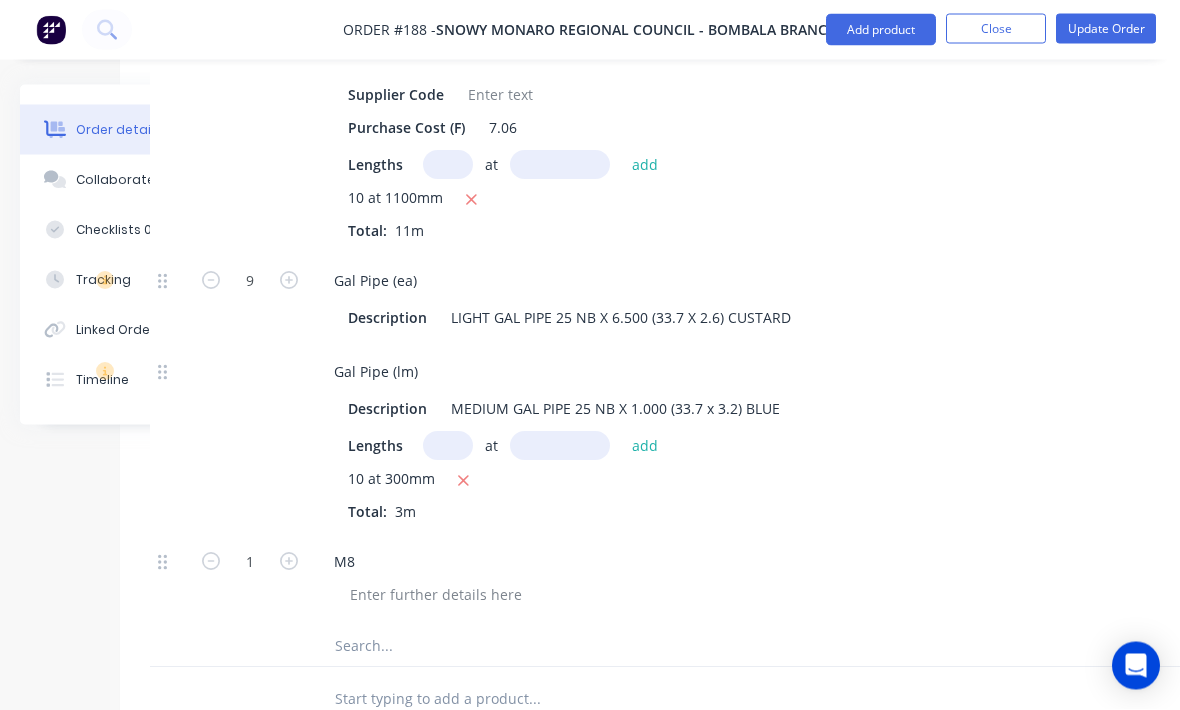 scroll, scrollTop: 1563, scrollLeft: 120, axis: both 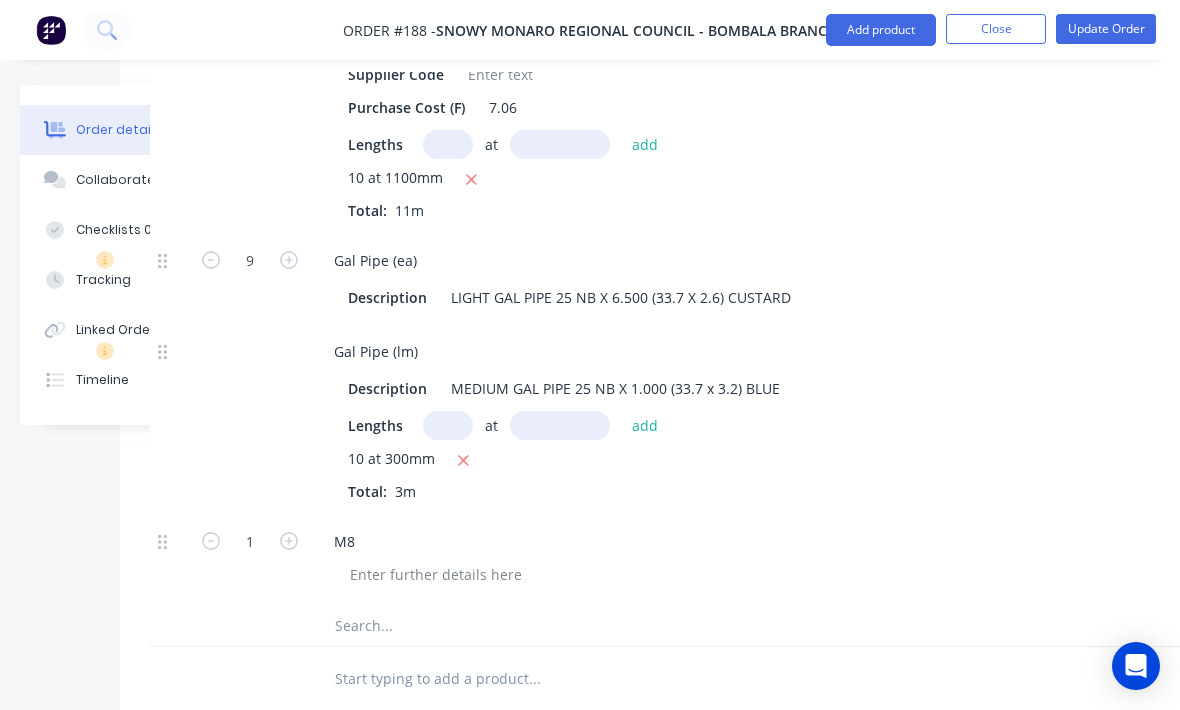click on "M8" at bounding box center [710, 541] 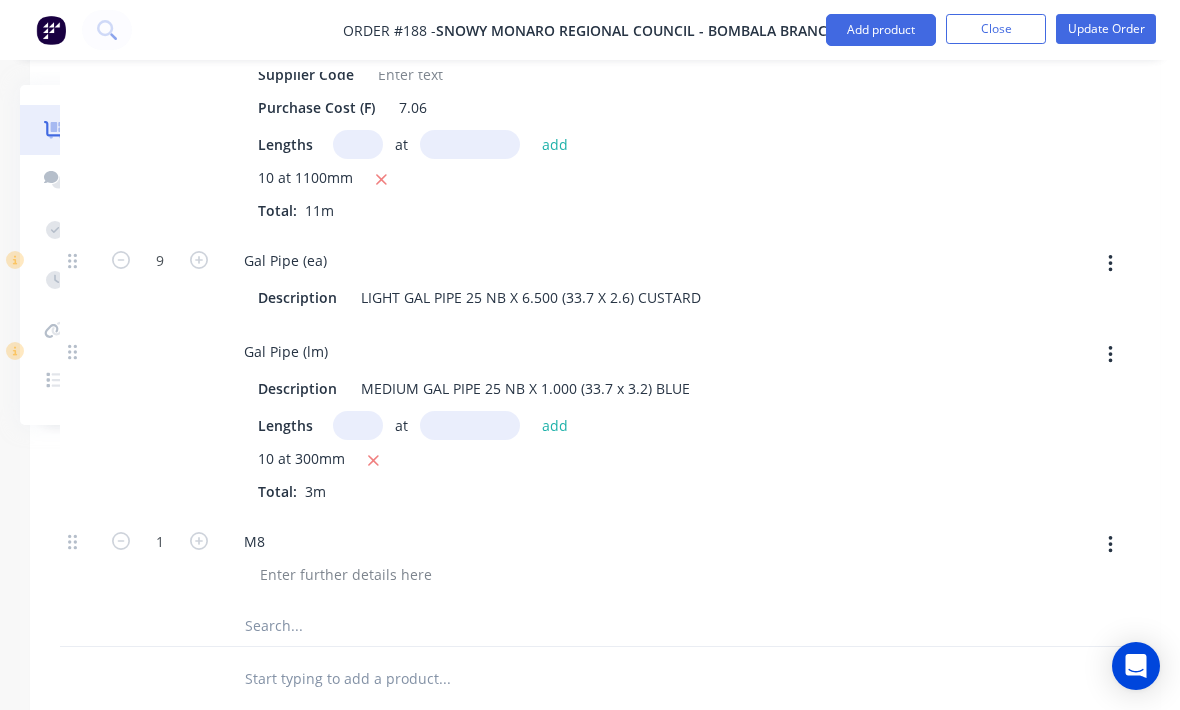 click at bounding box center (1110, 545) 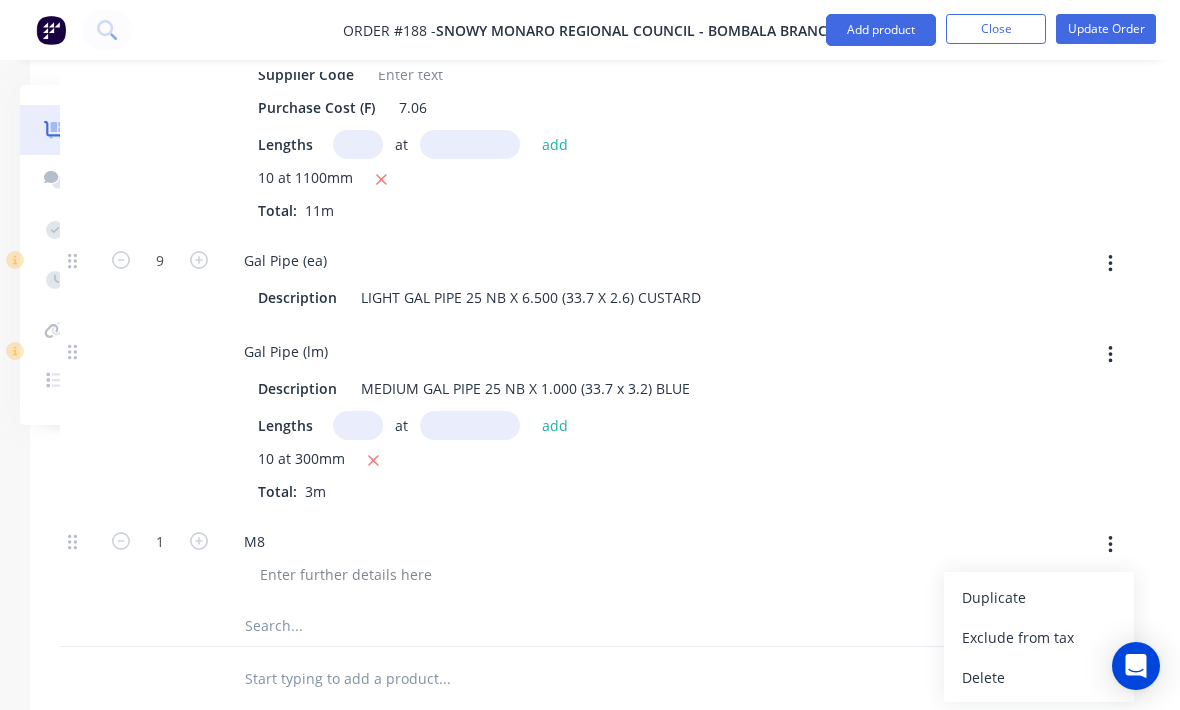 click on "Delete" at bounding box center [1039, 677] 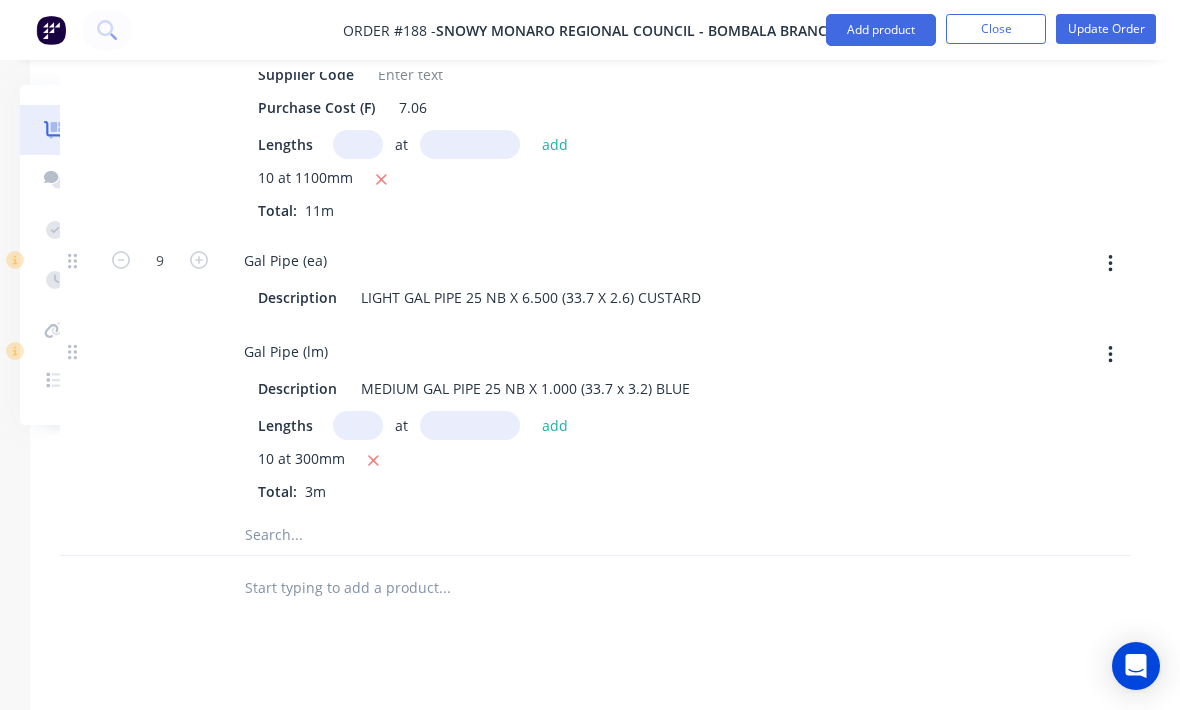 click at bounding box center [444, 535] 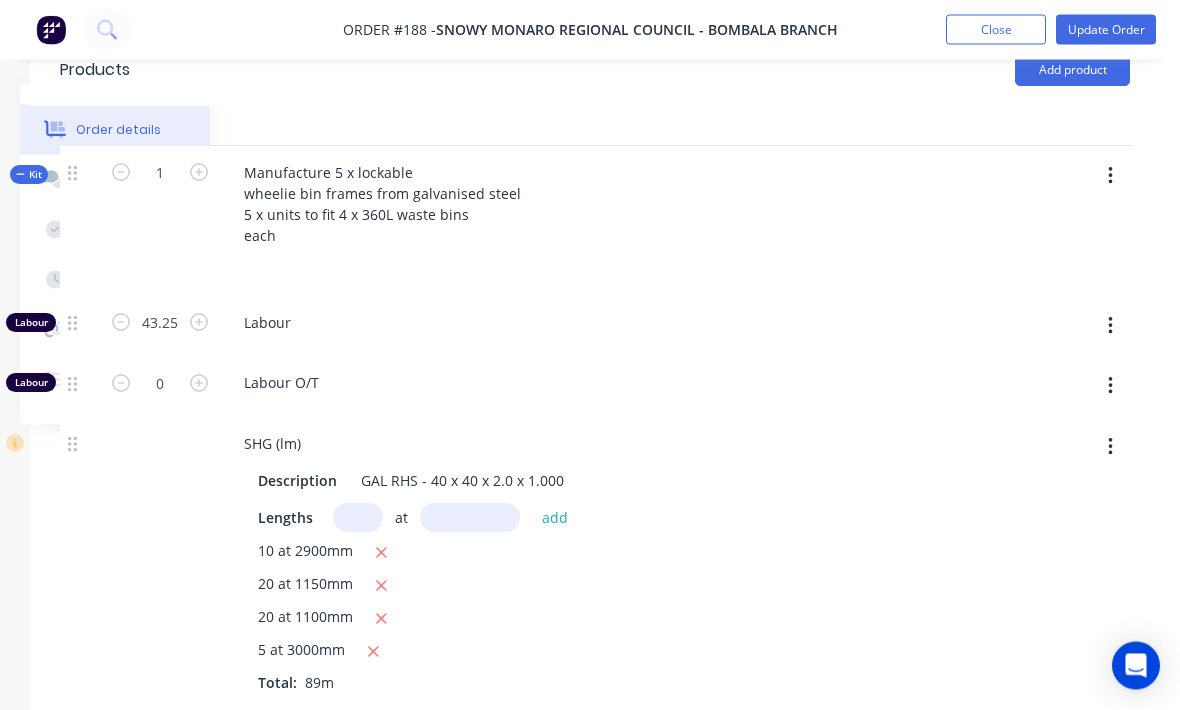 click at bounding box center [1110, 177] 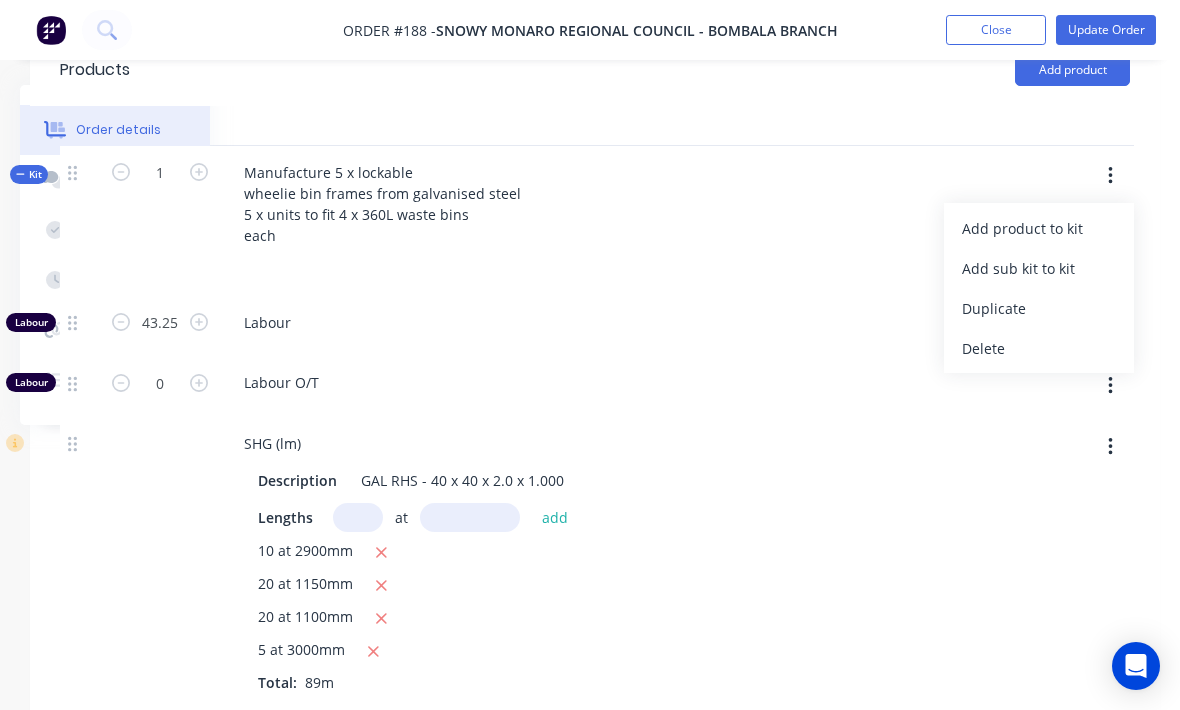 click on "Add product to kit" at bounding box center [1039, 228] 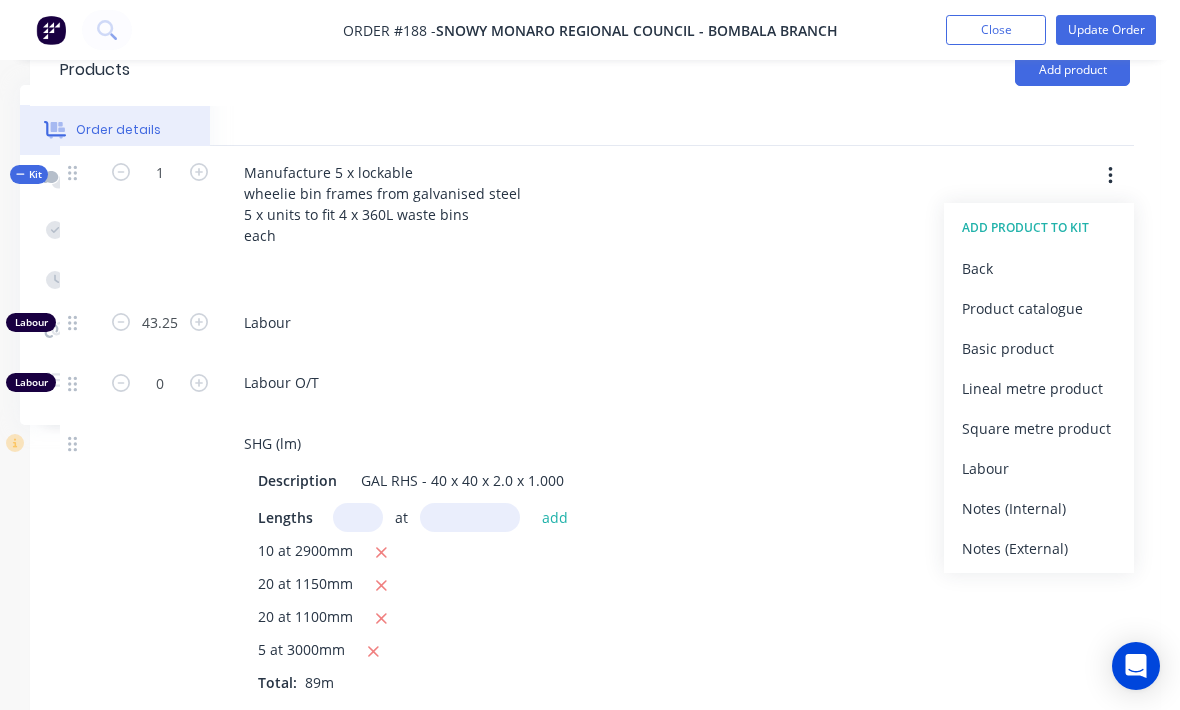click on "Product catalogue" at bounding box center (1039, 308) 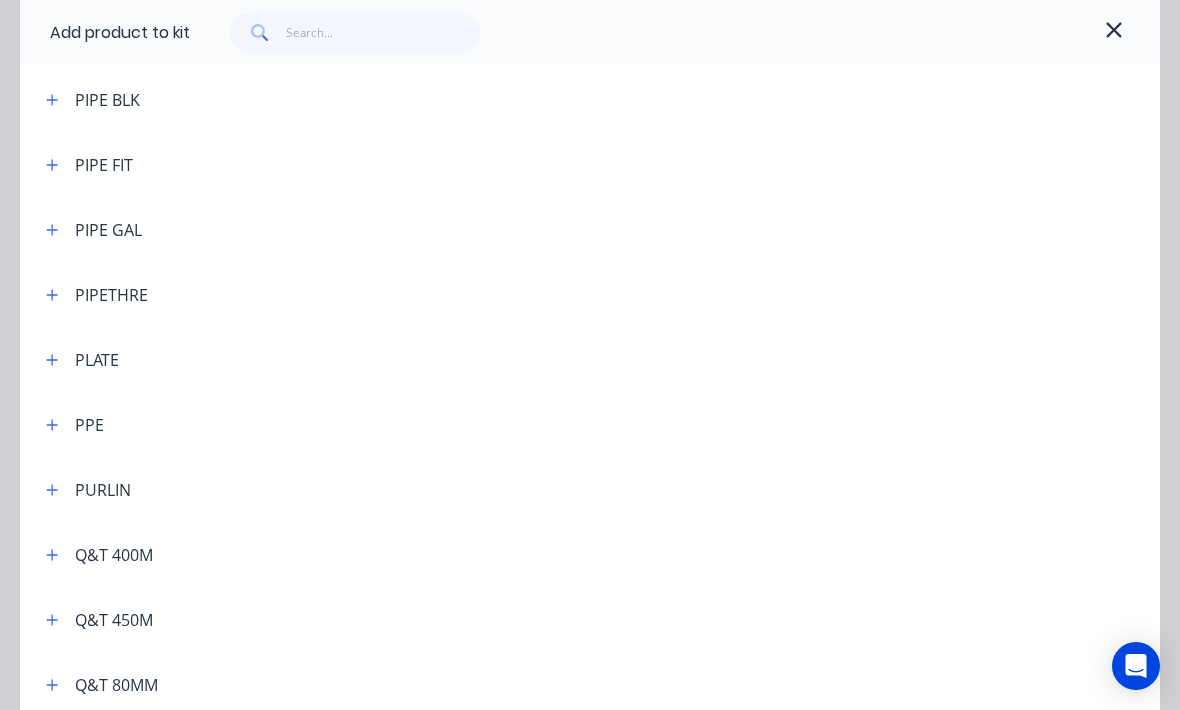 scroll, scrollTop: 4838, scrollLeft: 0, axis: vertical 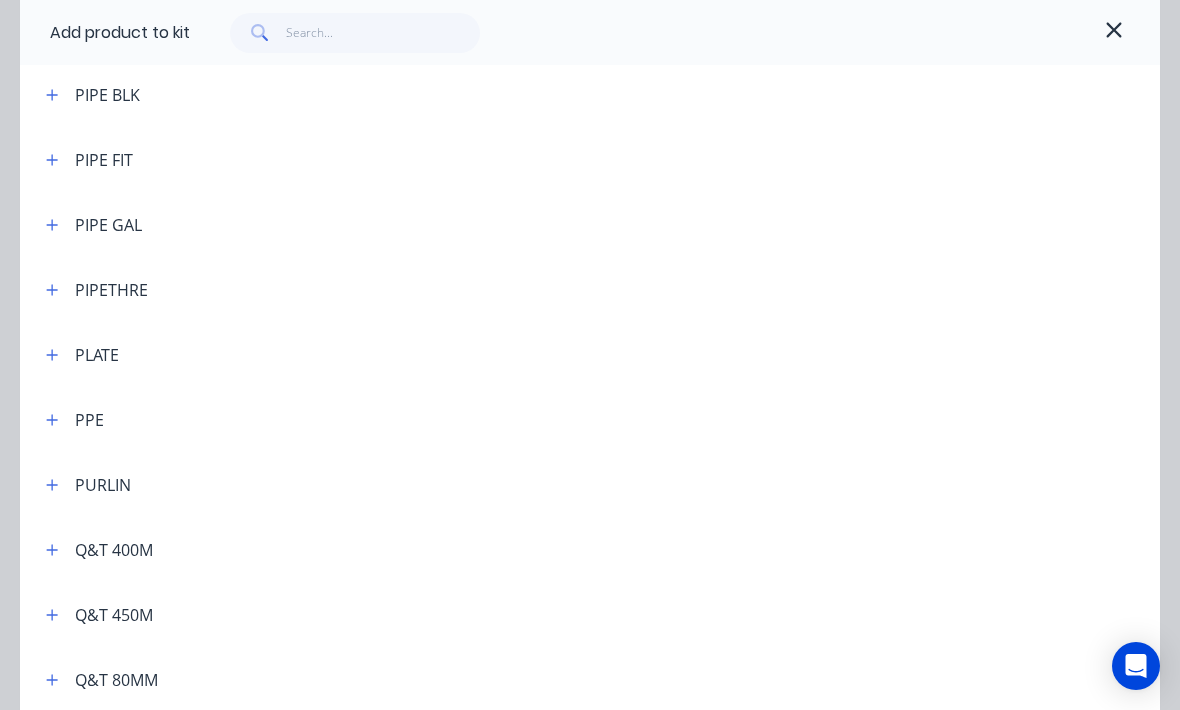 click at bounding box center [52, 224] 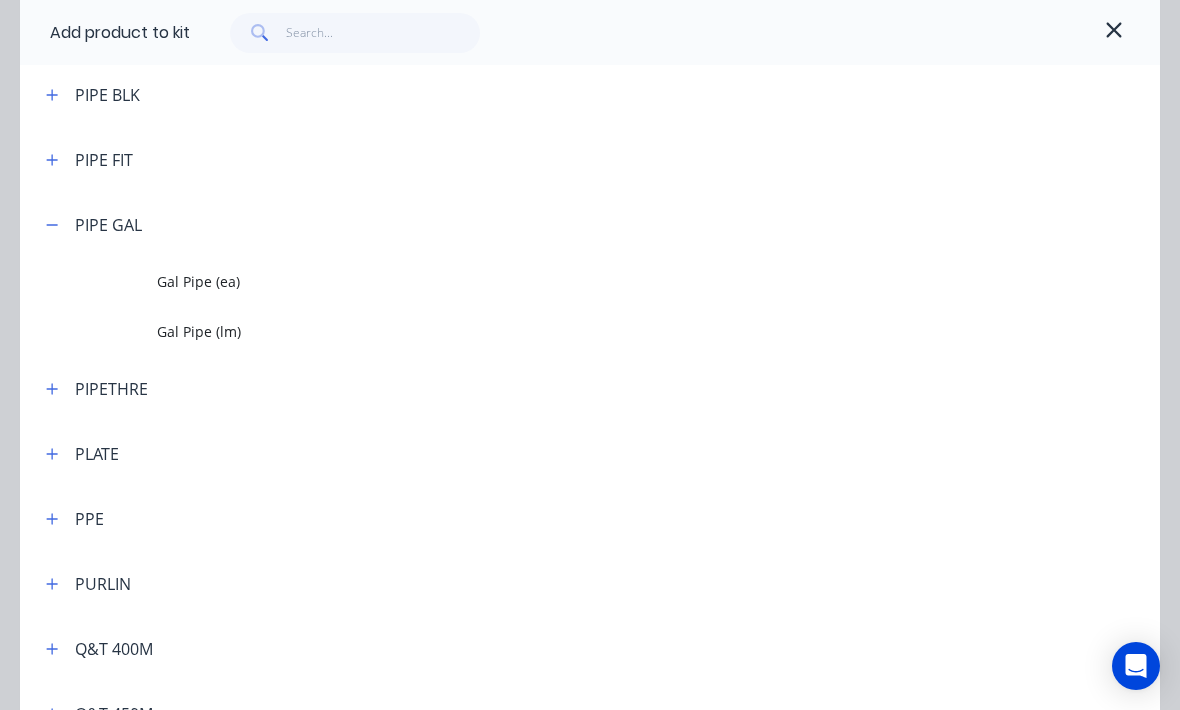 click on "Gal Pipe (lm)" at bounding box center [558, 331] 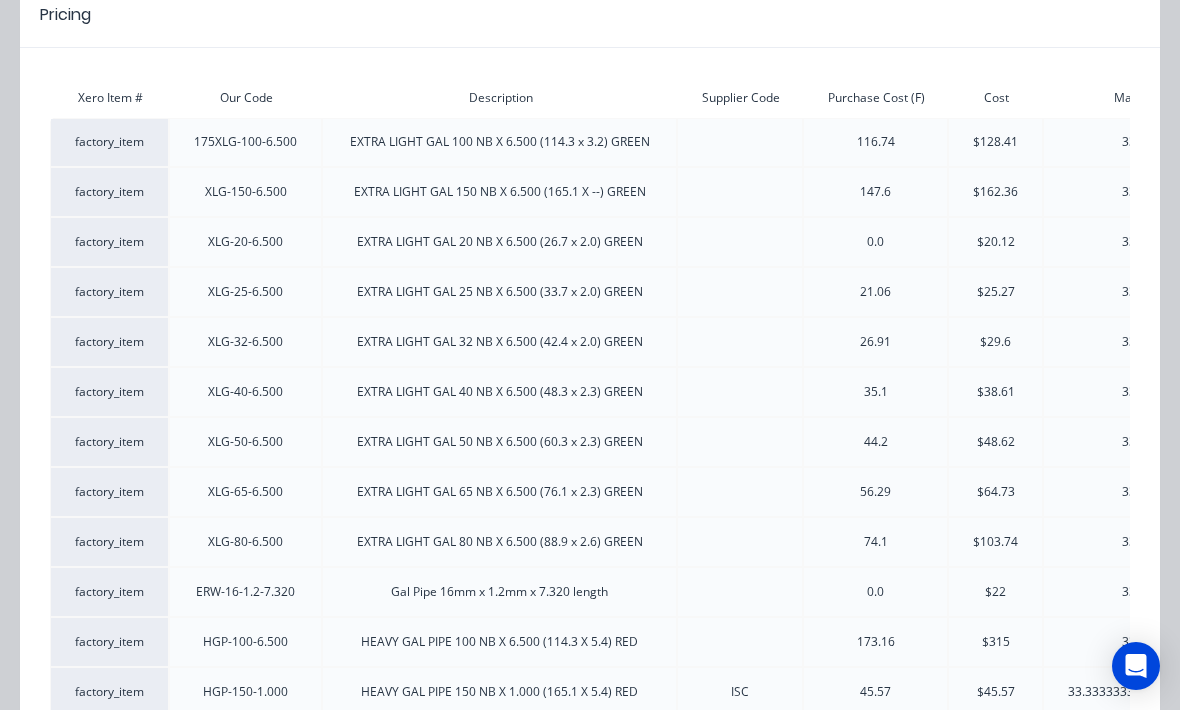 scroll, scrollTop: 195, scrollLeft: 0, axis: vertical 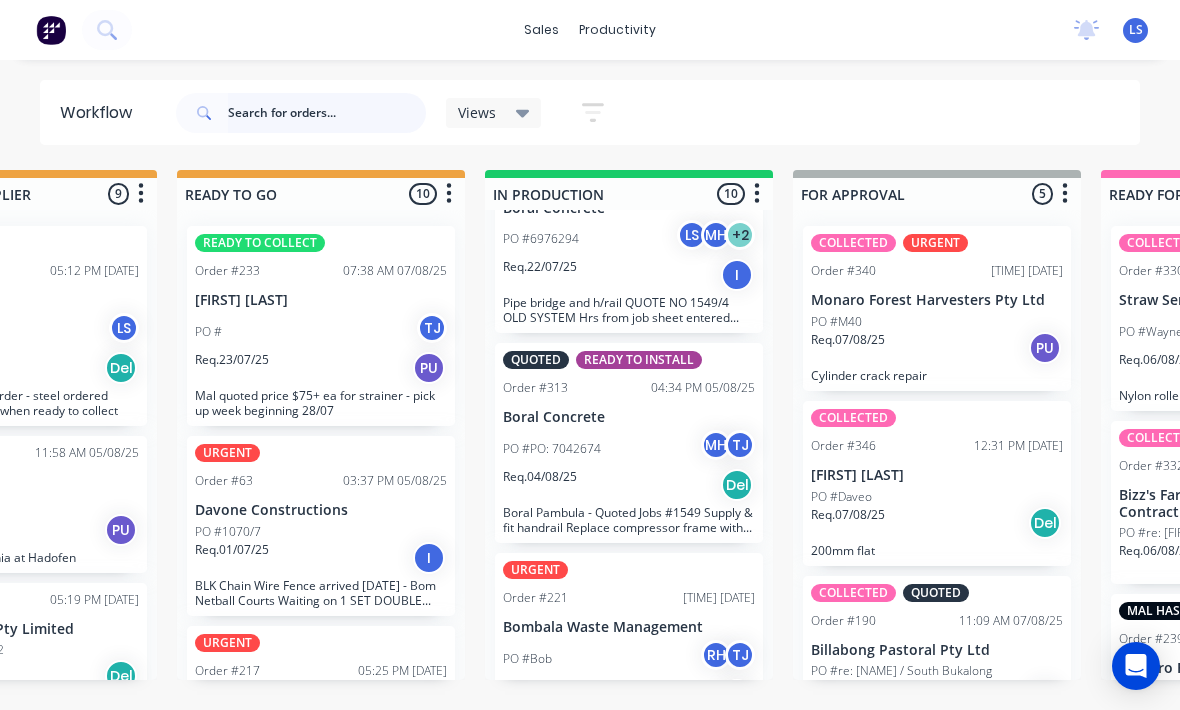 click at bounding box center (327, 113) 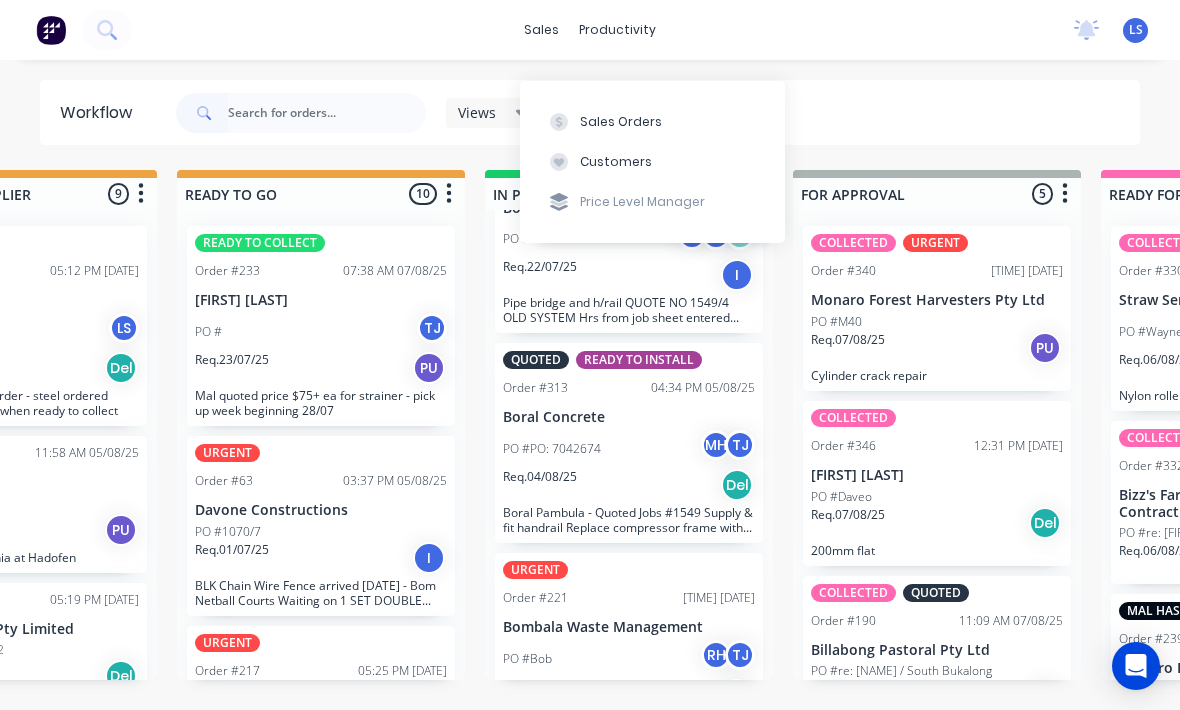 click on "Sales Orders" at bounding box center [621, 122] 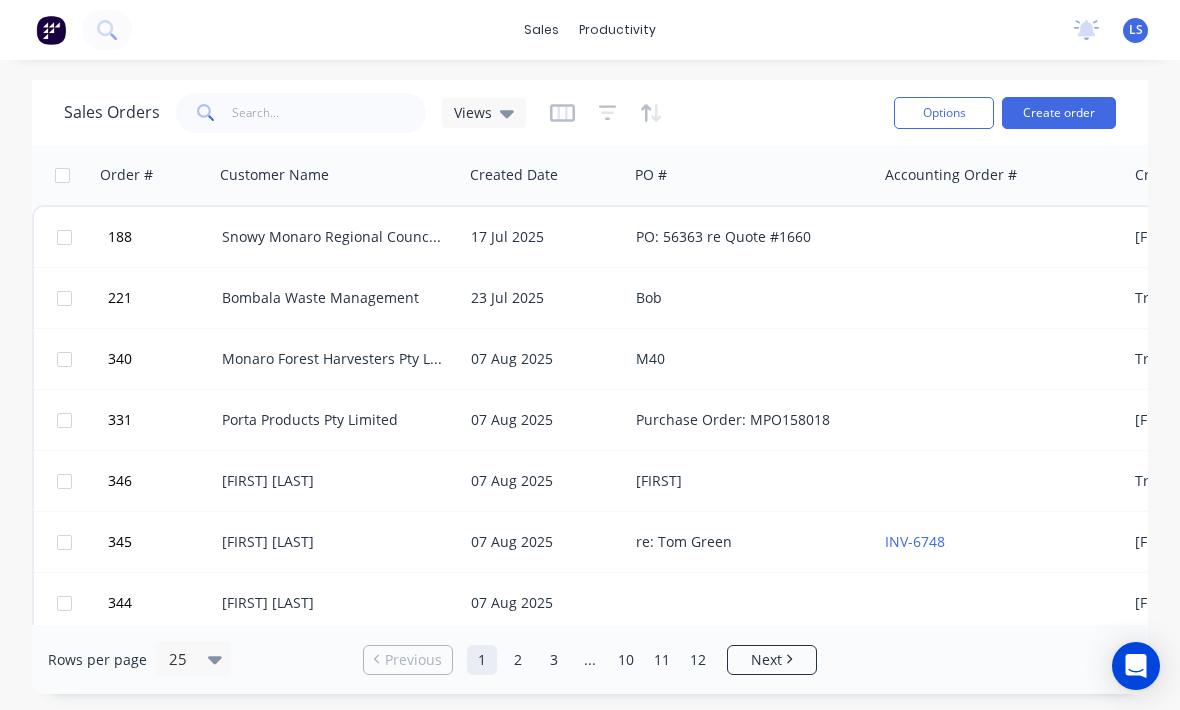 click at bounding box center [1001, 237] 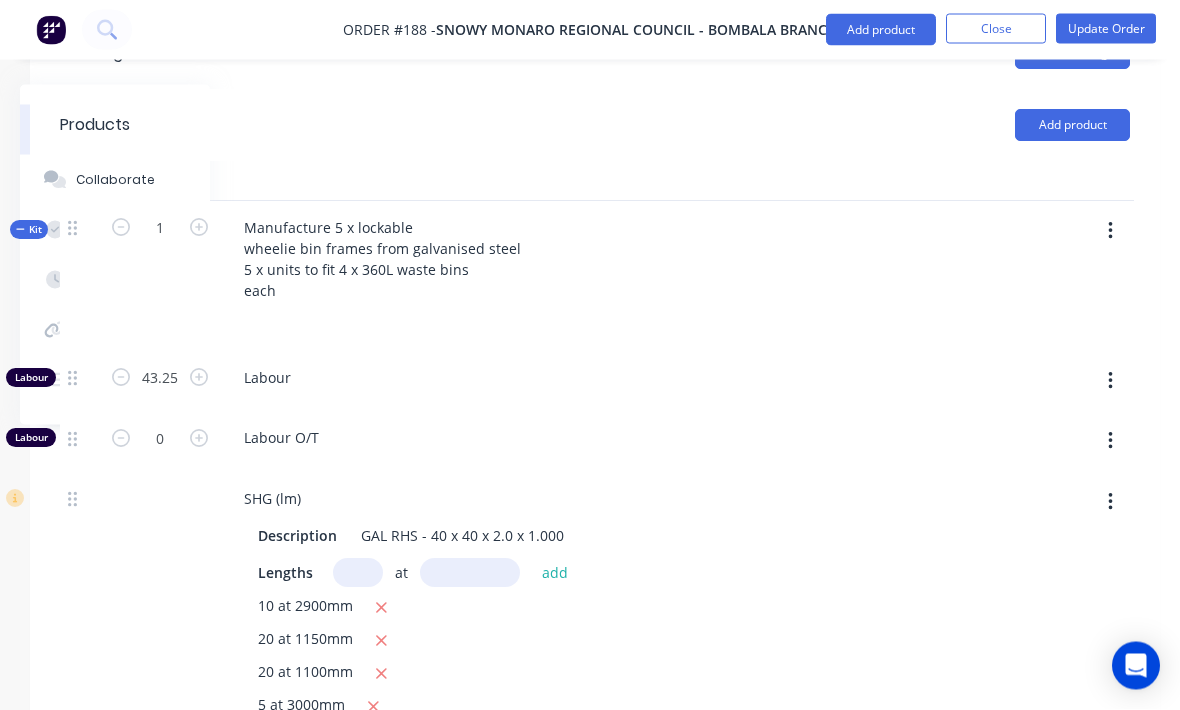 scroll, scrollTop: 712, scrollLeft: 210, axis: both 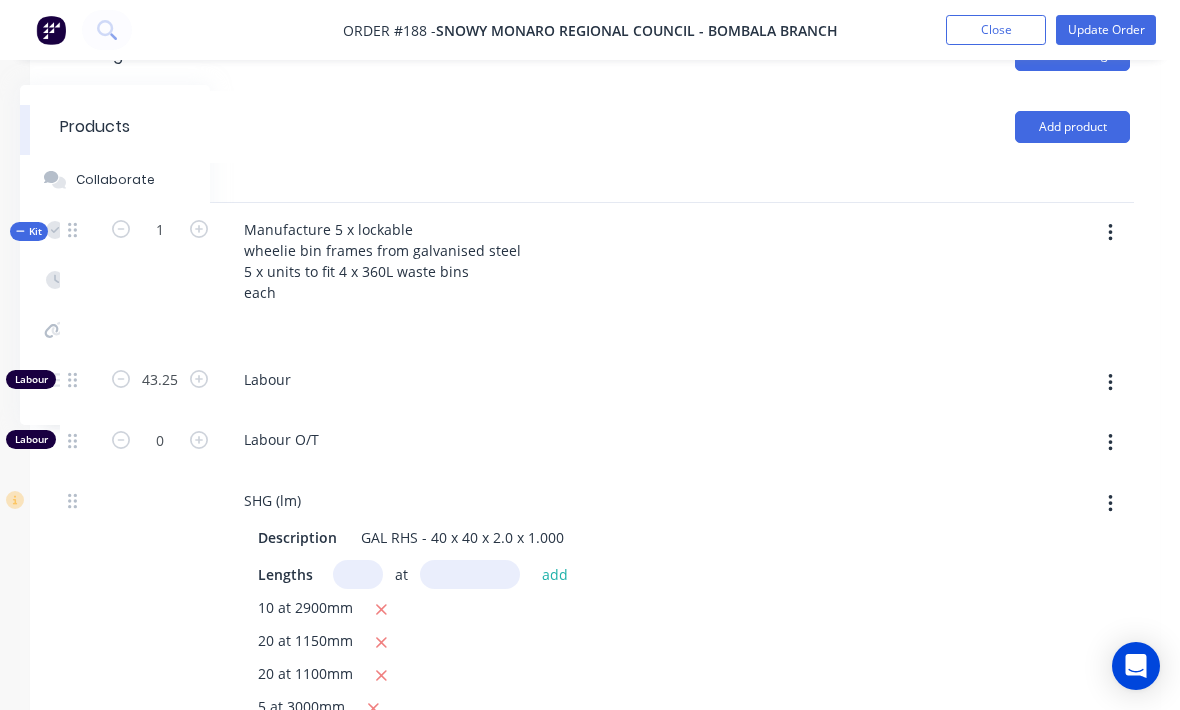 click at bounding box center (1110, 233) 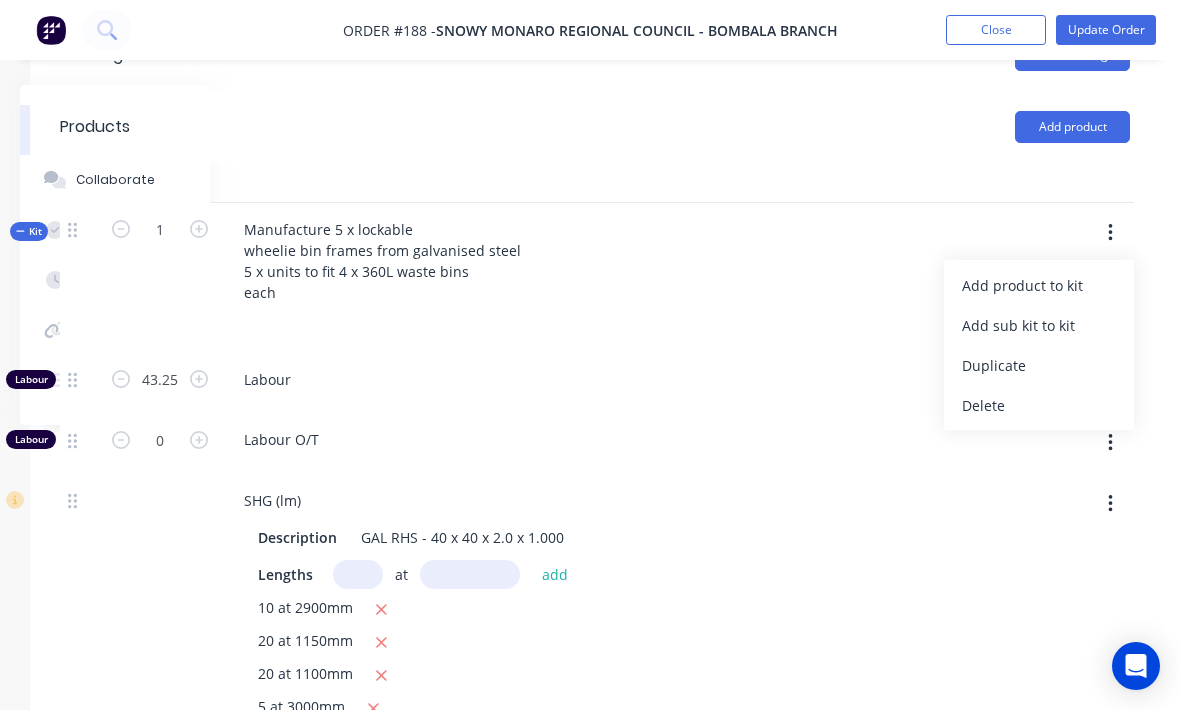 click on "Add product to kit" at bounding box center (1039, 285) 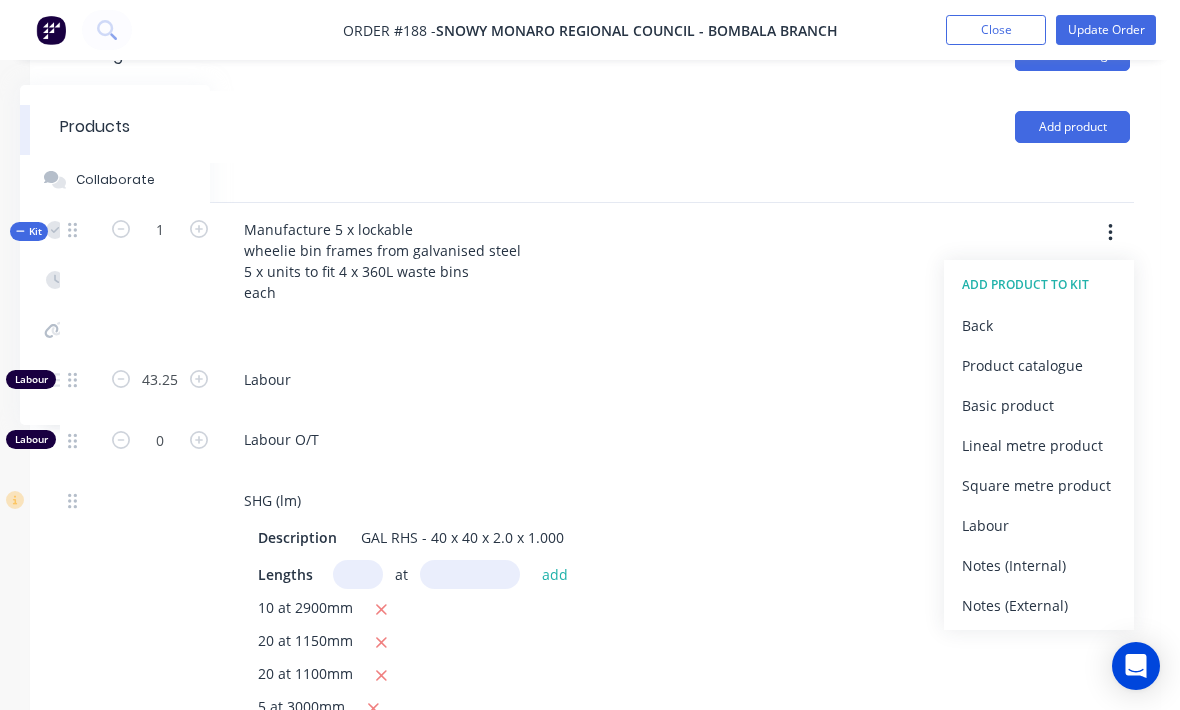 click on "Product catalogue" at bounding box center [1039, 365] 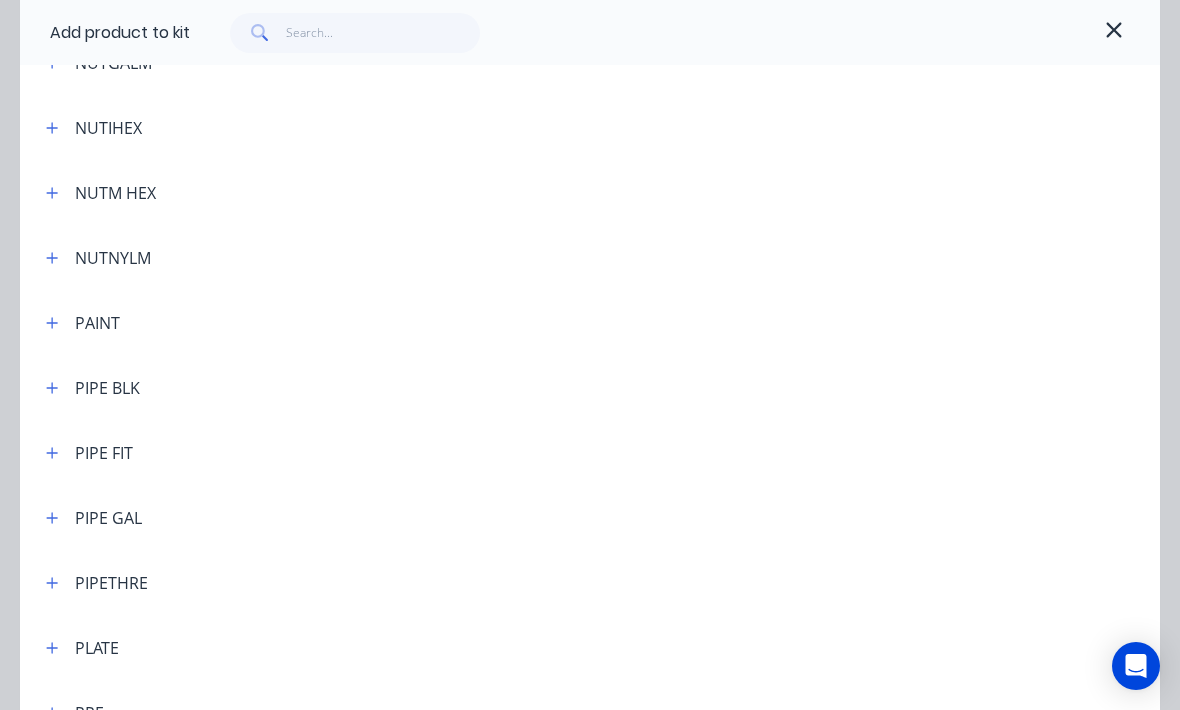scroll, scrollTop: 4543, scrollLeft: 0, axis: vertical 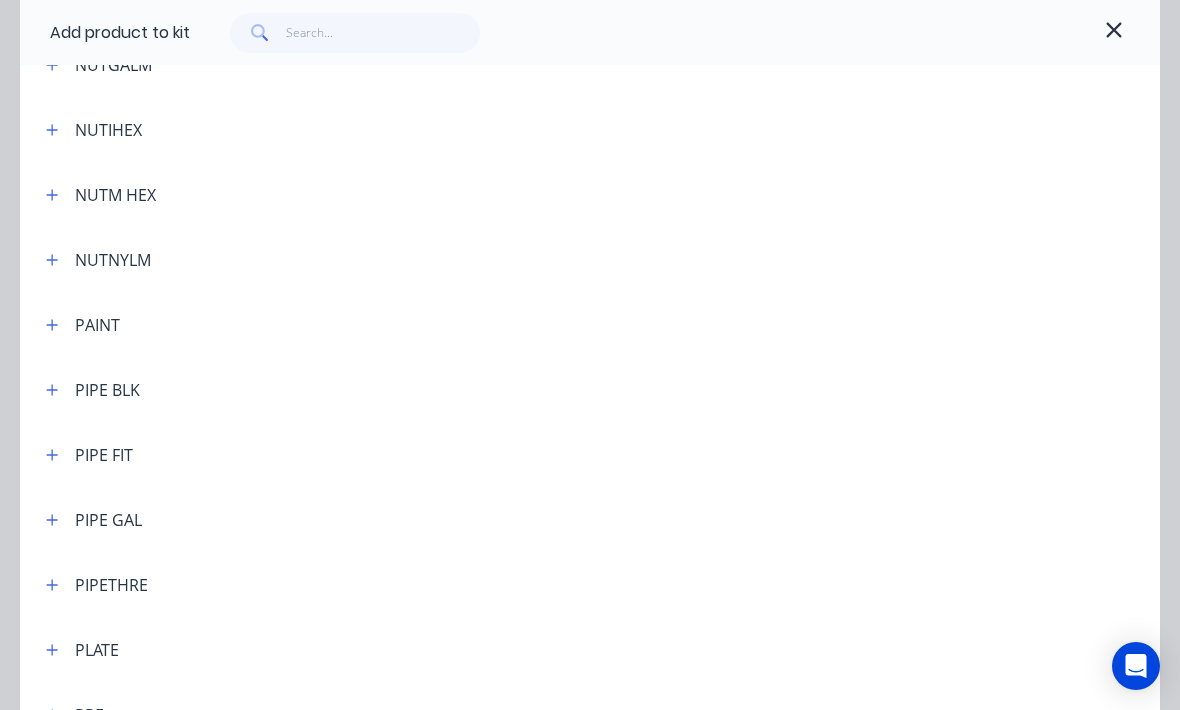 click 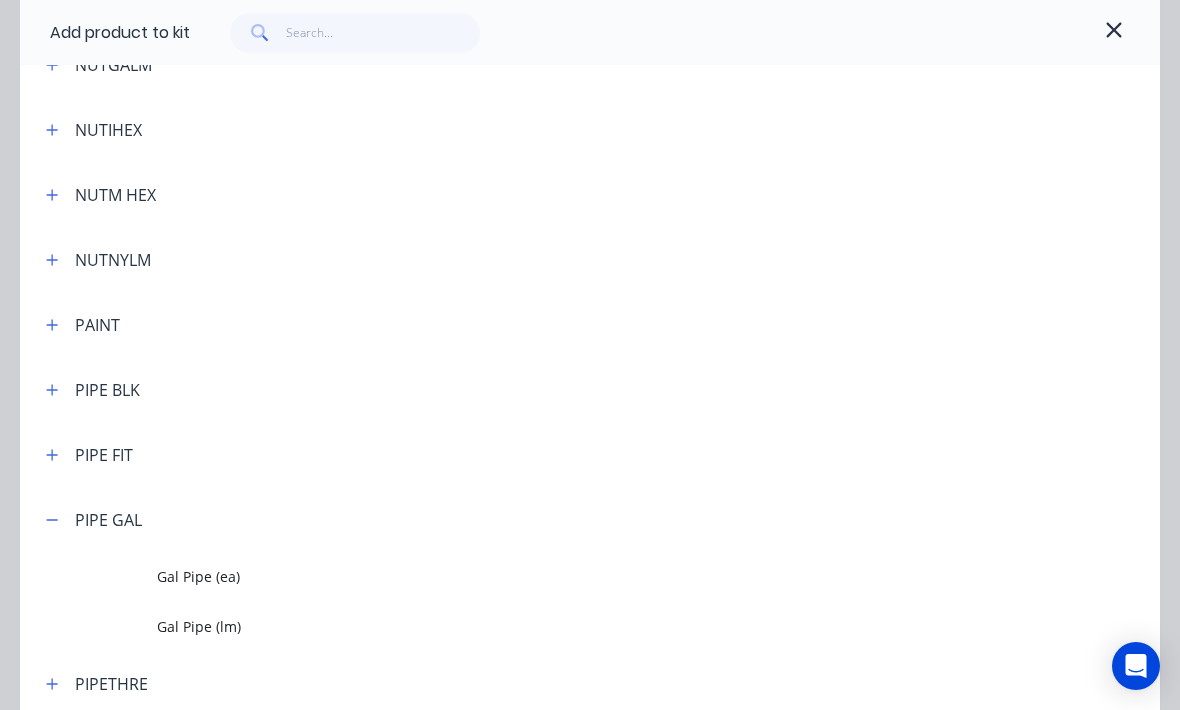 click on "Gal Pipe (lm)" at bounding box center (558, 626) 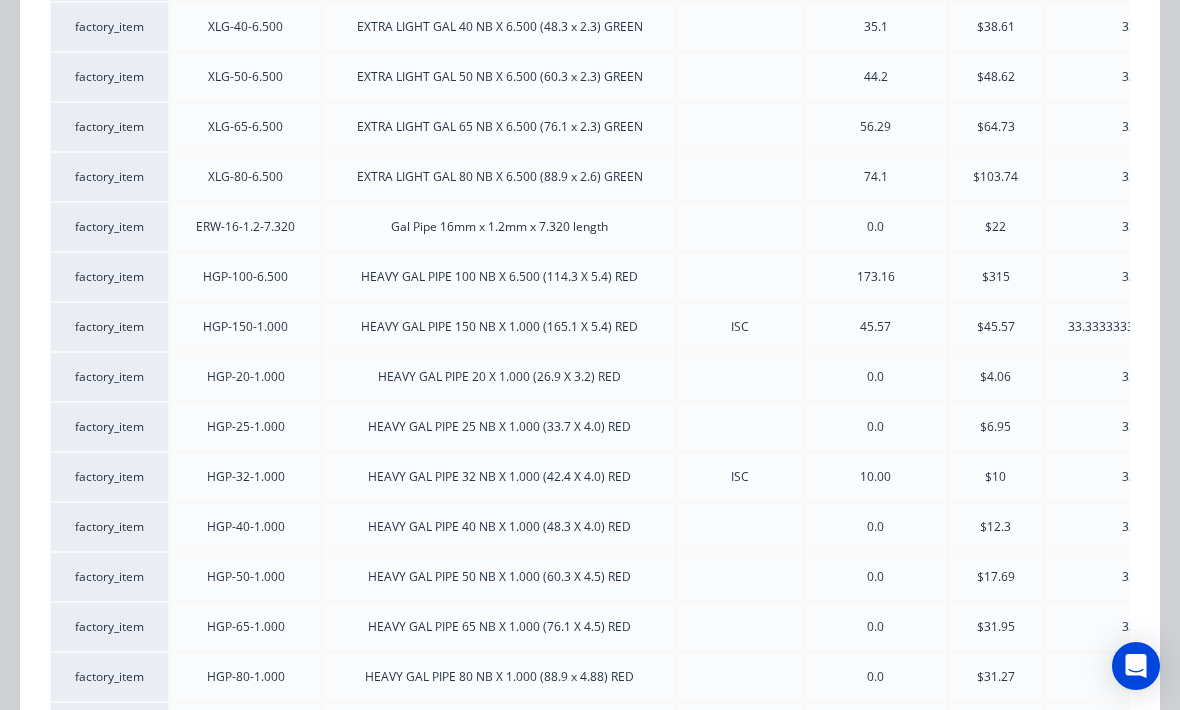scroll, scrollTop: 580, scrollLeft: 0, axis: vertical 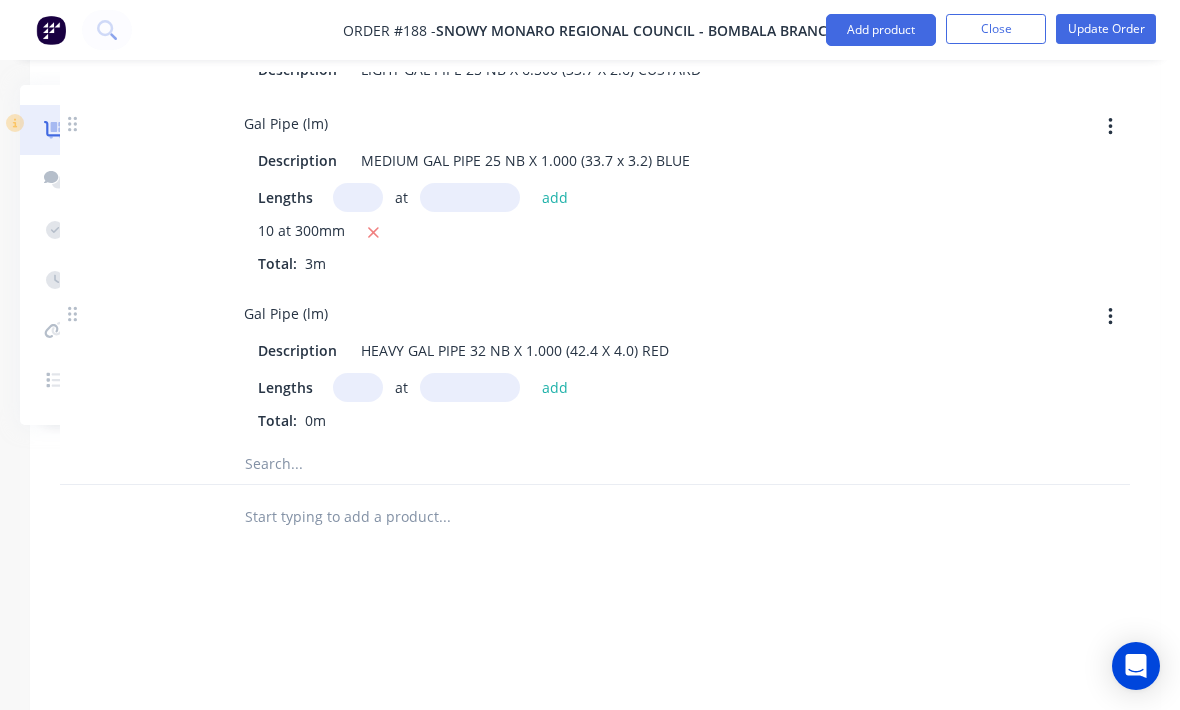 click at bounding box center [358, 387] 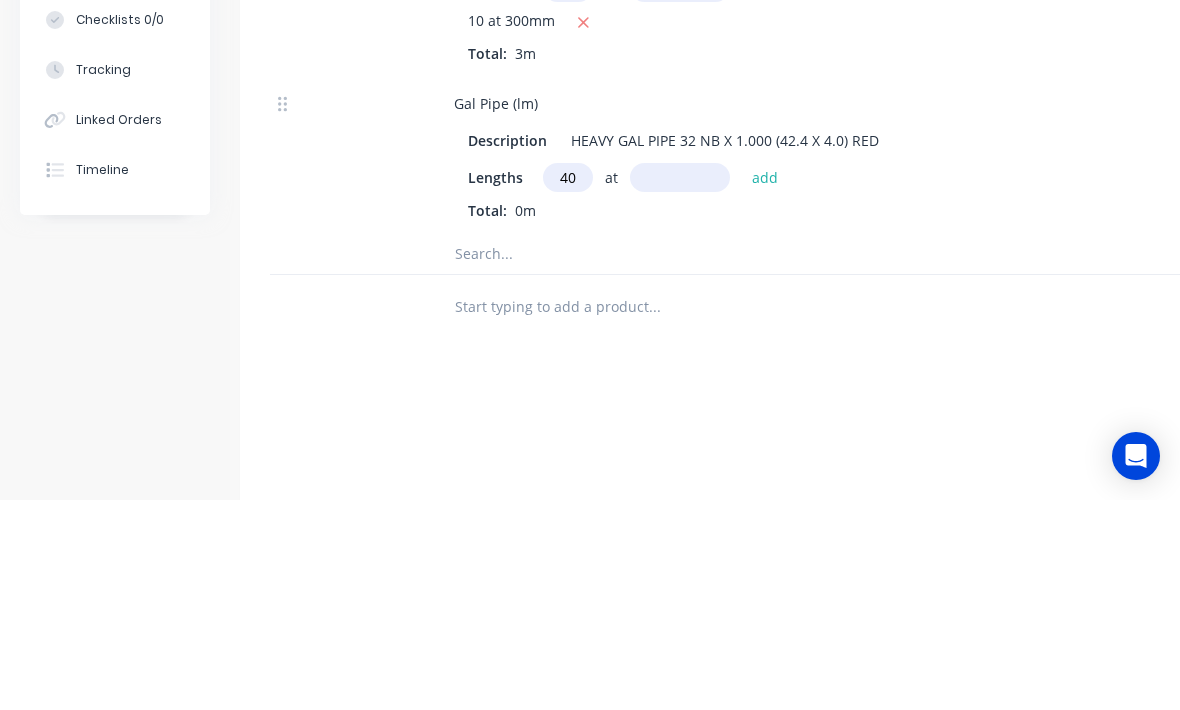 type on "40" 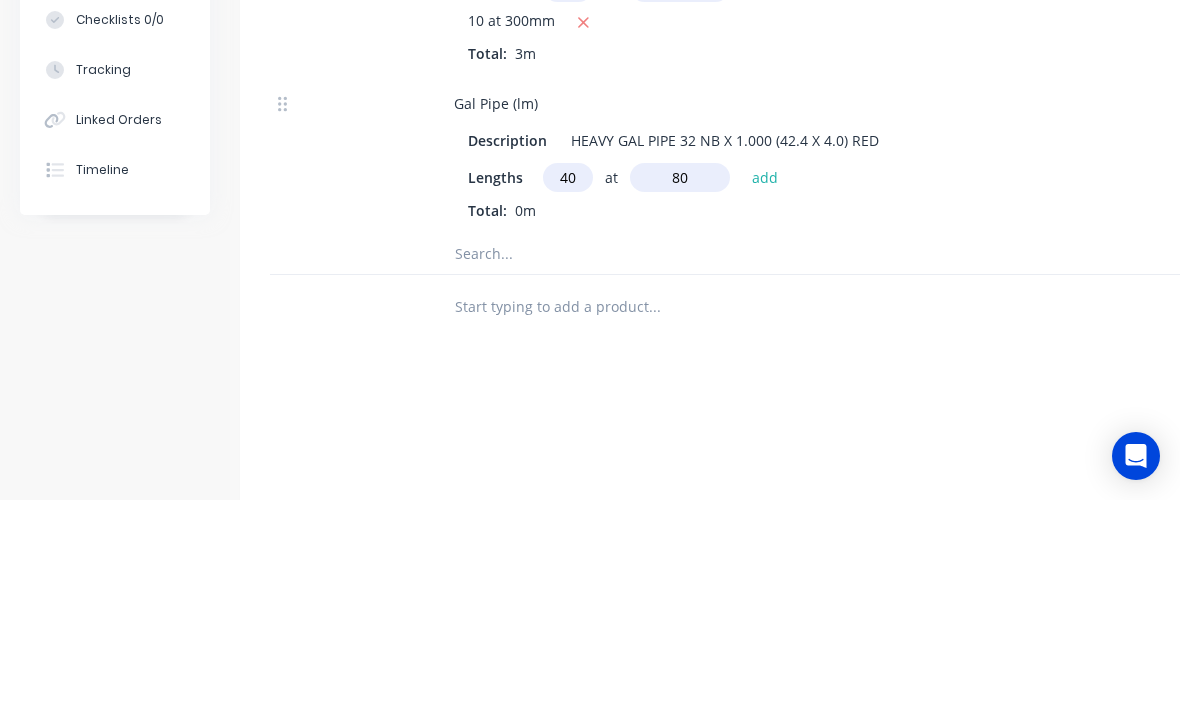 type on "80" 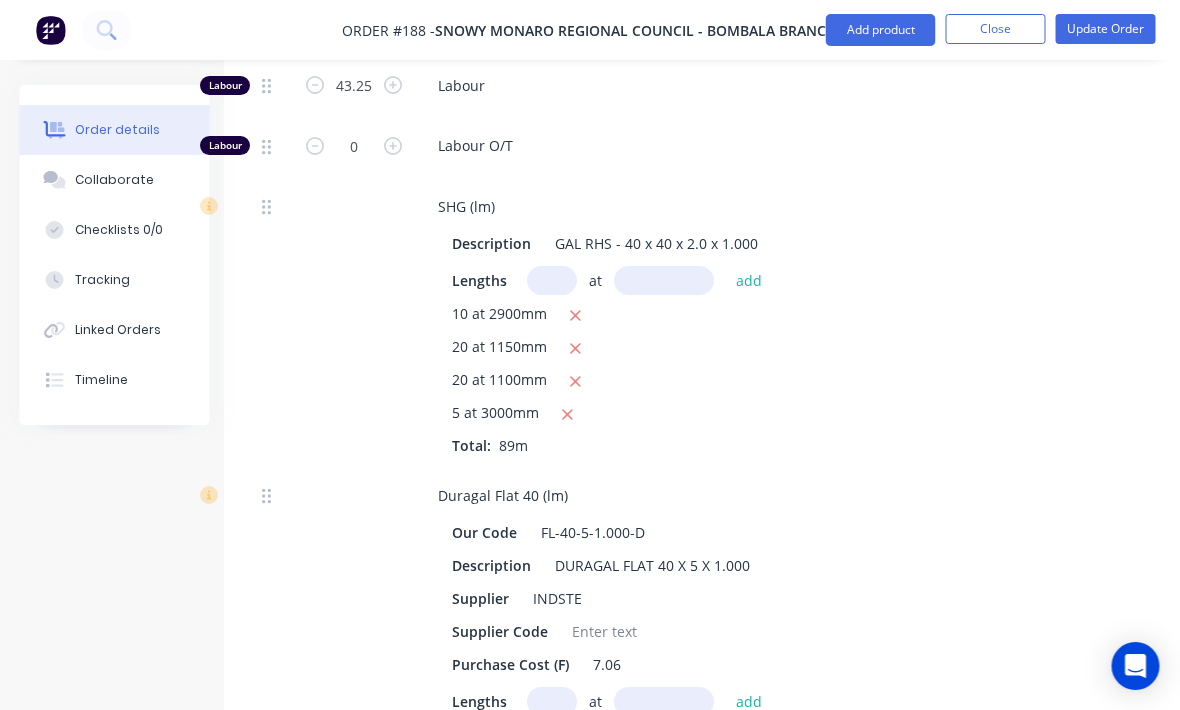 scroll, scrollTop: 1005, scrollLeft: 15, axis: both 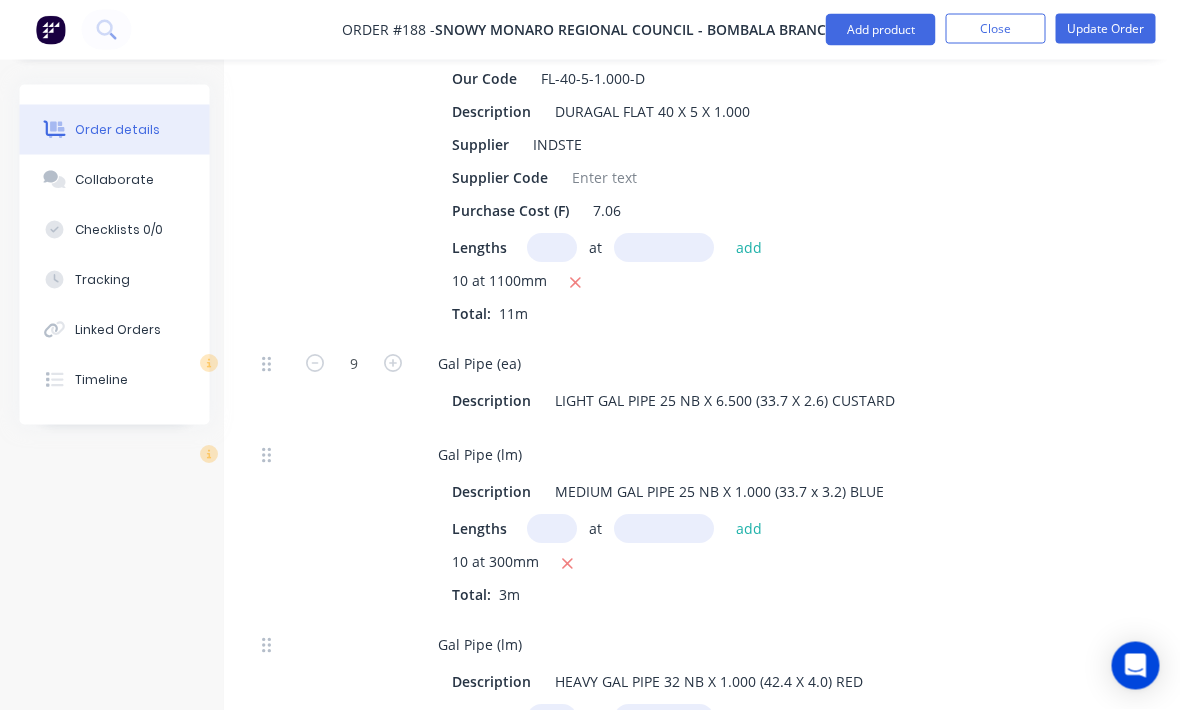 click 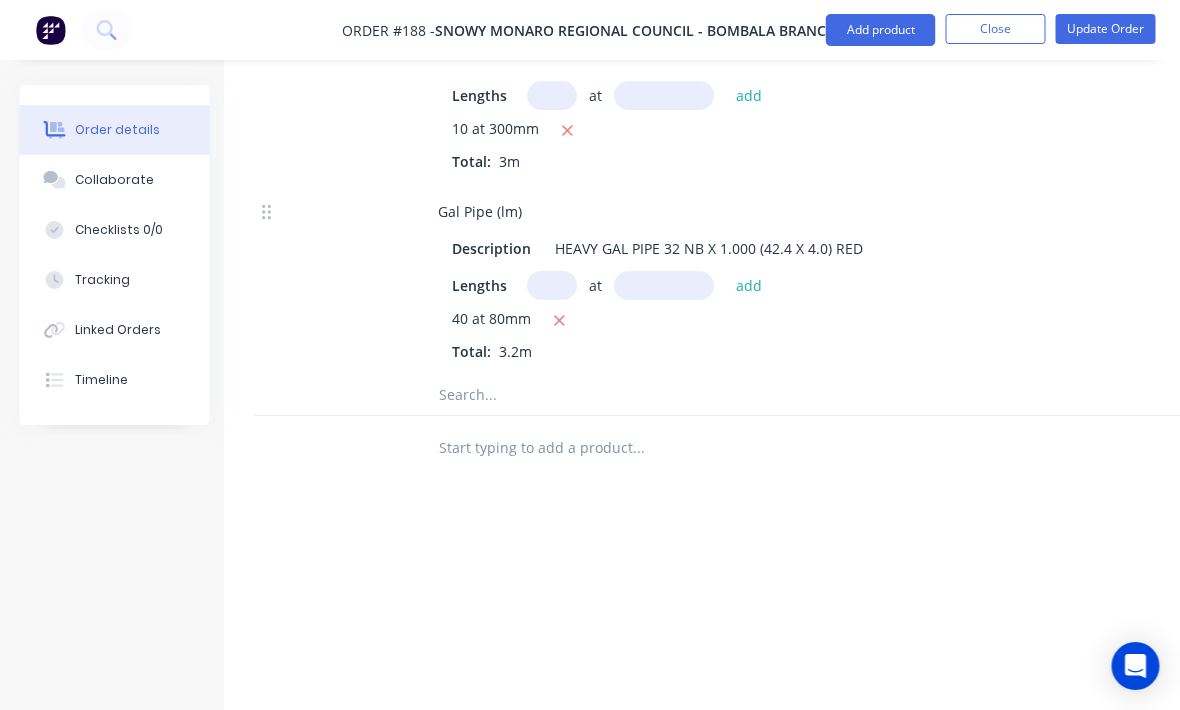 click at bounding box center [639, 395] 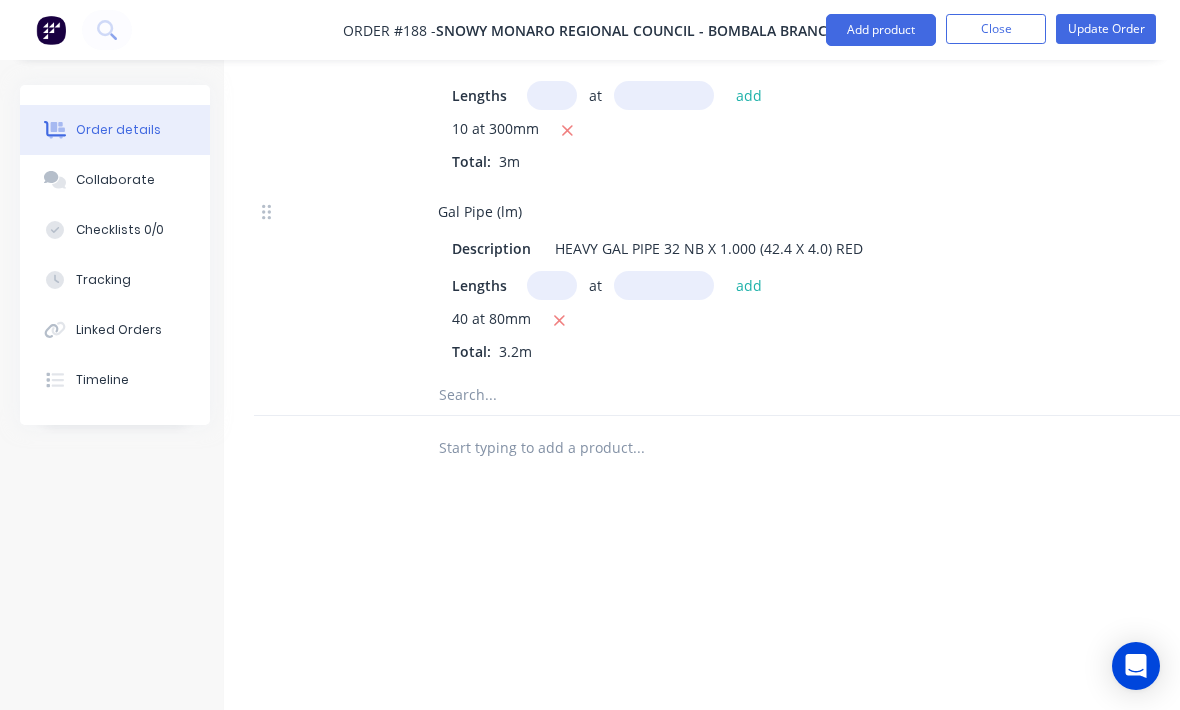 scroll, scrollTop: 1893, scrollLeft: 64, axis: both 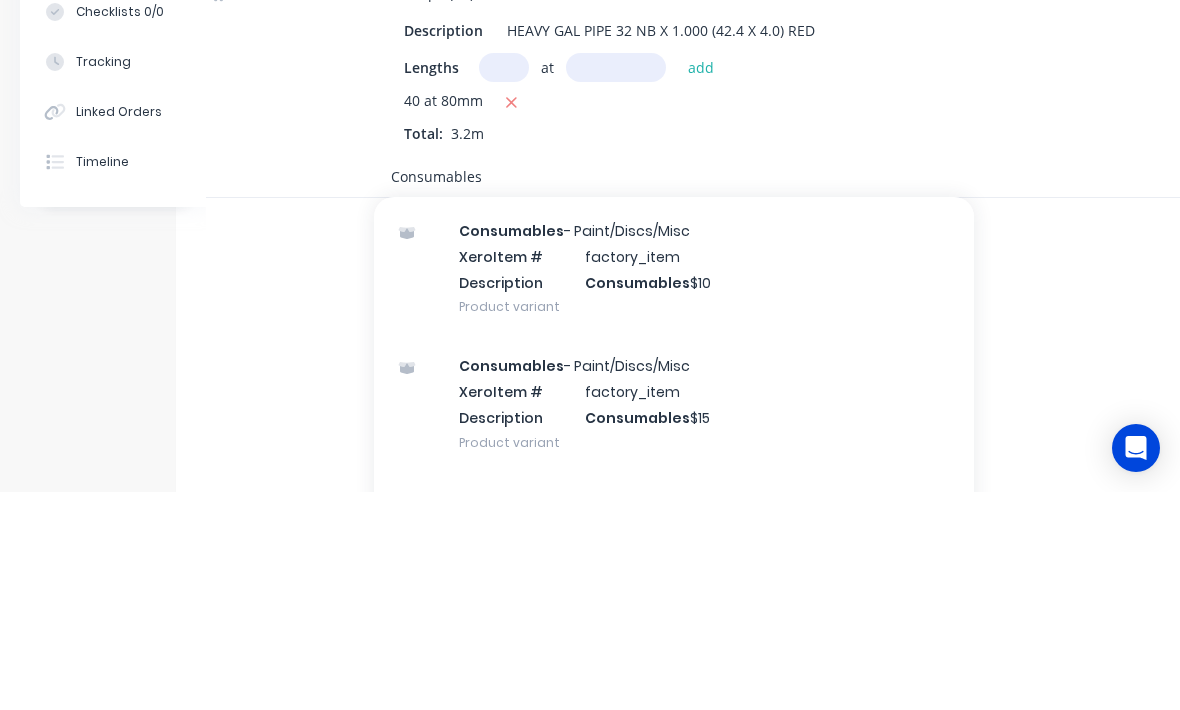 type on "Consumables" 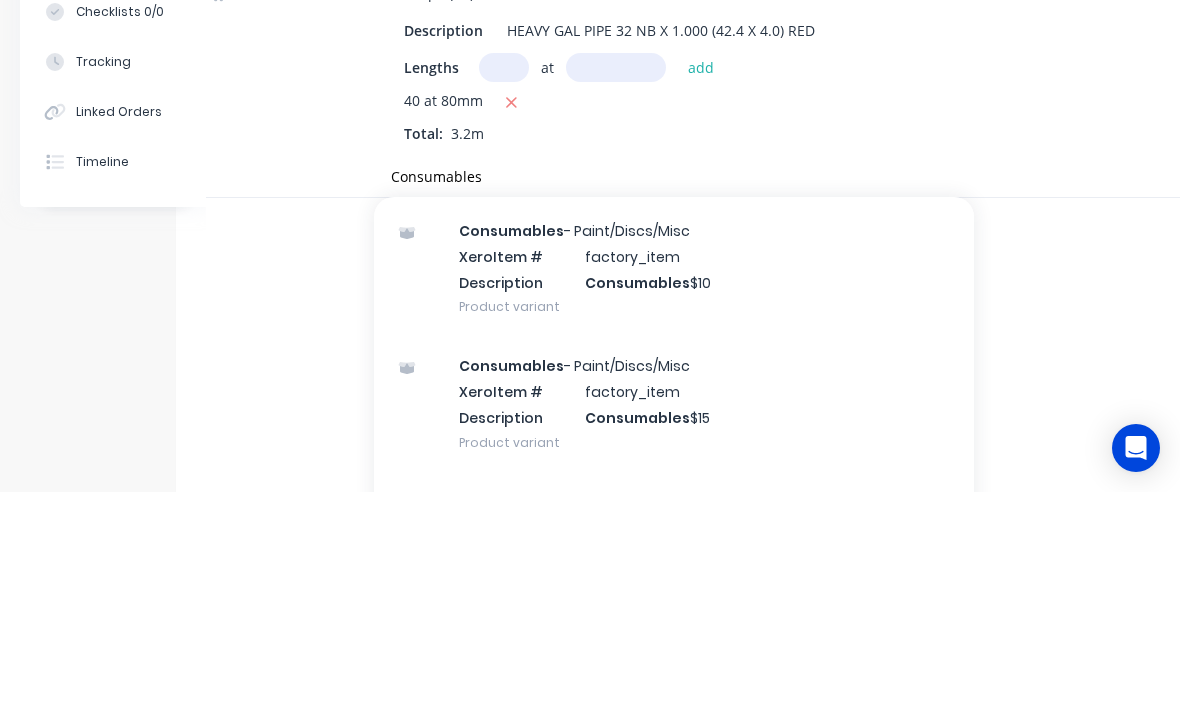 click on "Consumables - Paint/Discs/Misc Xero Item # factory_item Description Consumables $10 Product variant" at bounding box center [674, 486] 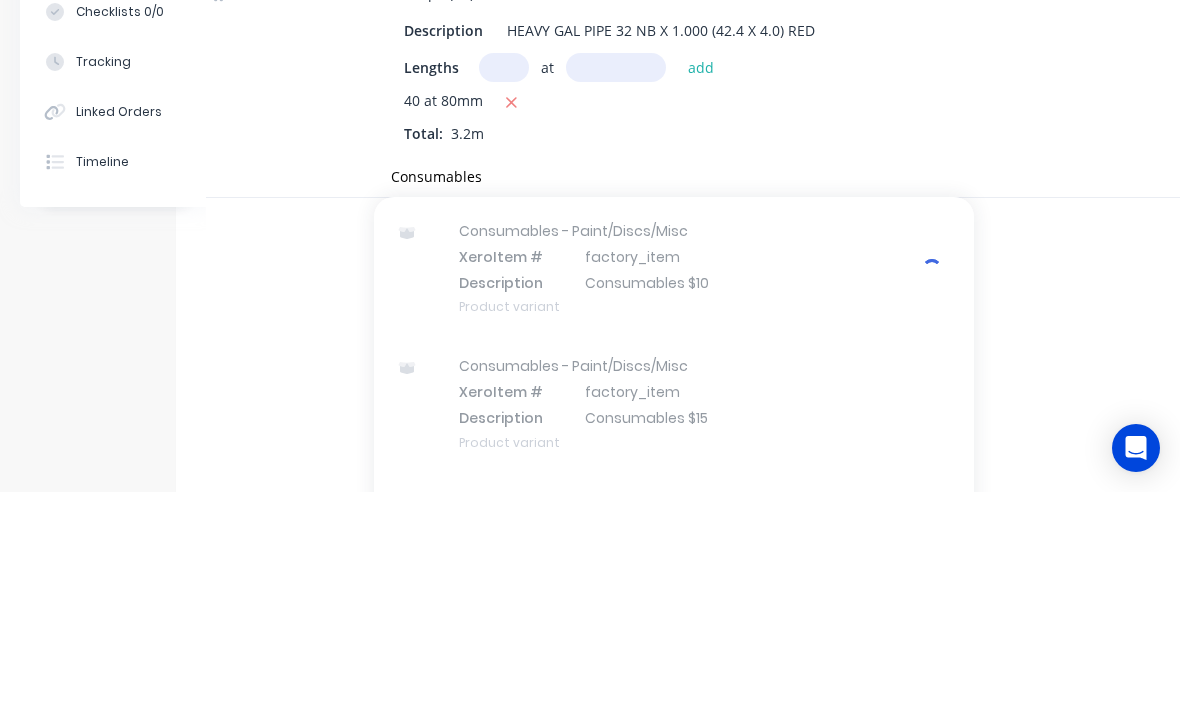 type 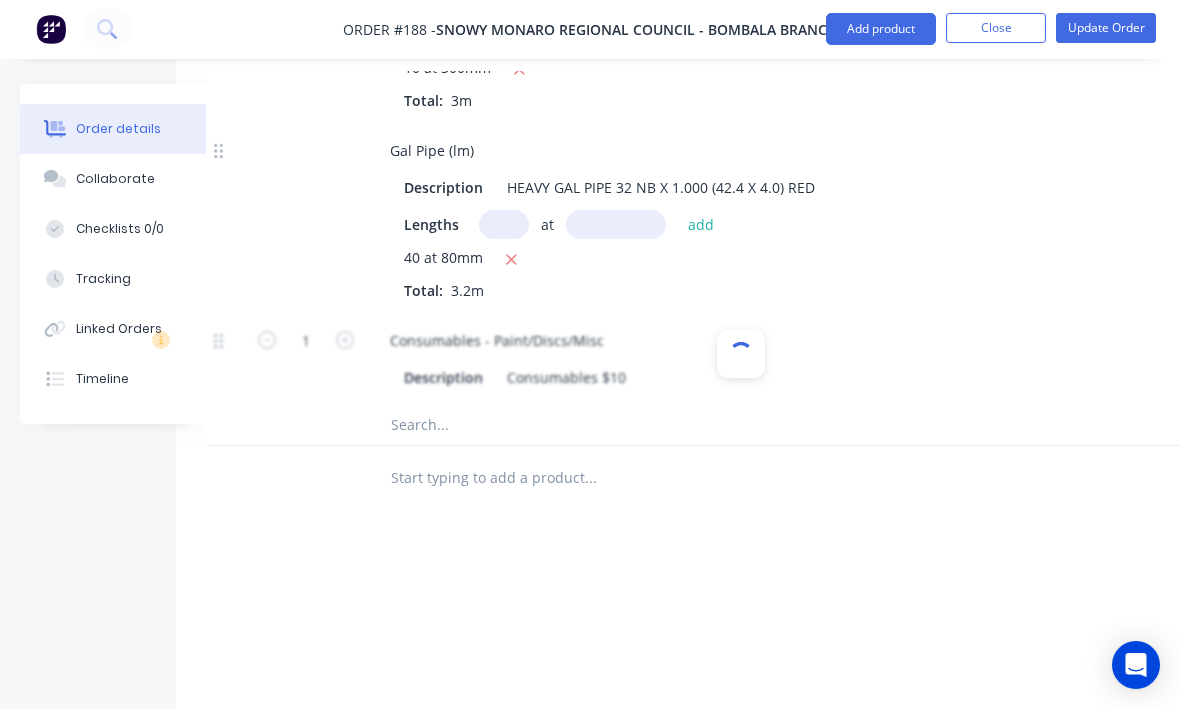 scroll, scrollTop: 1954, scrollLeft: 64, axis: both 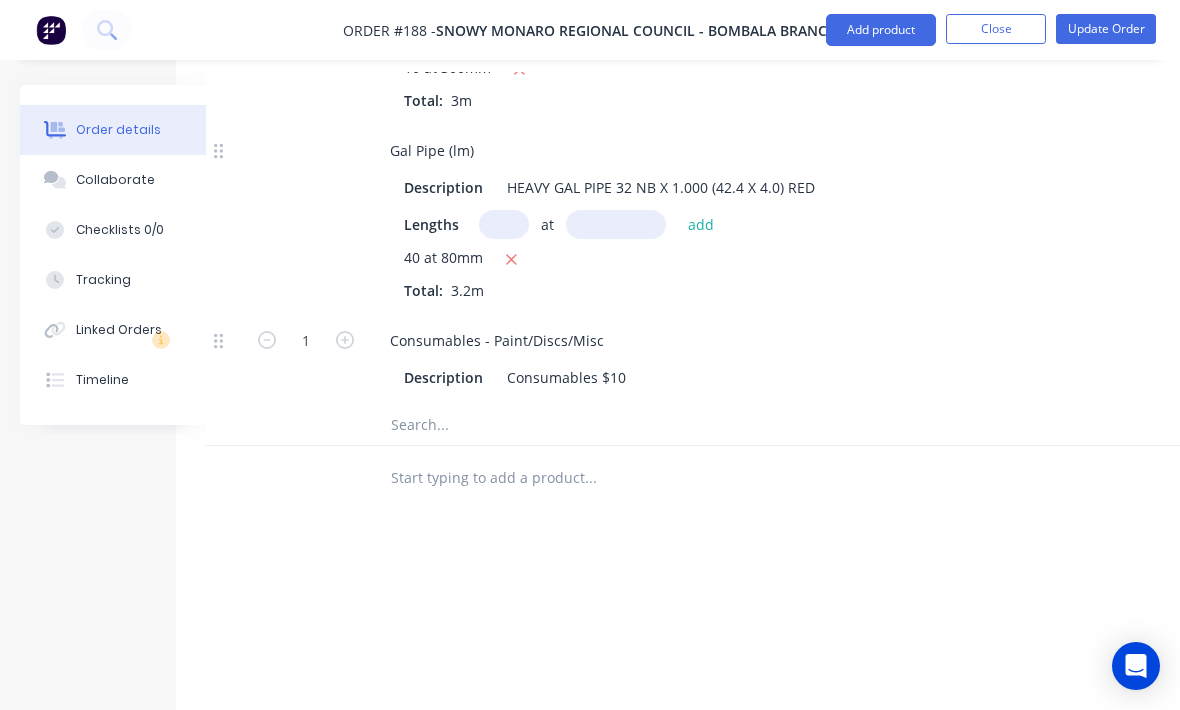 click 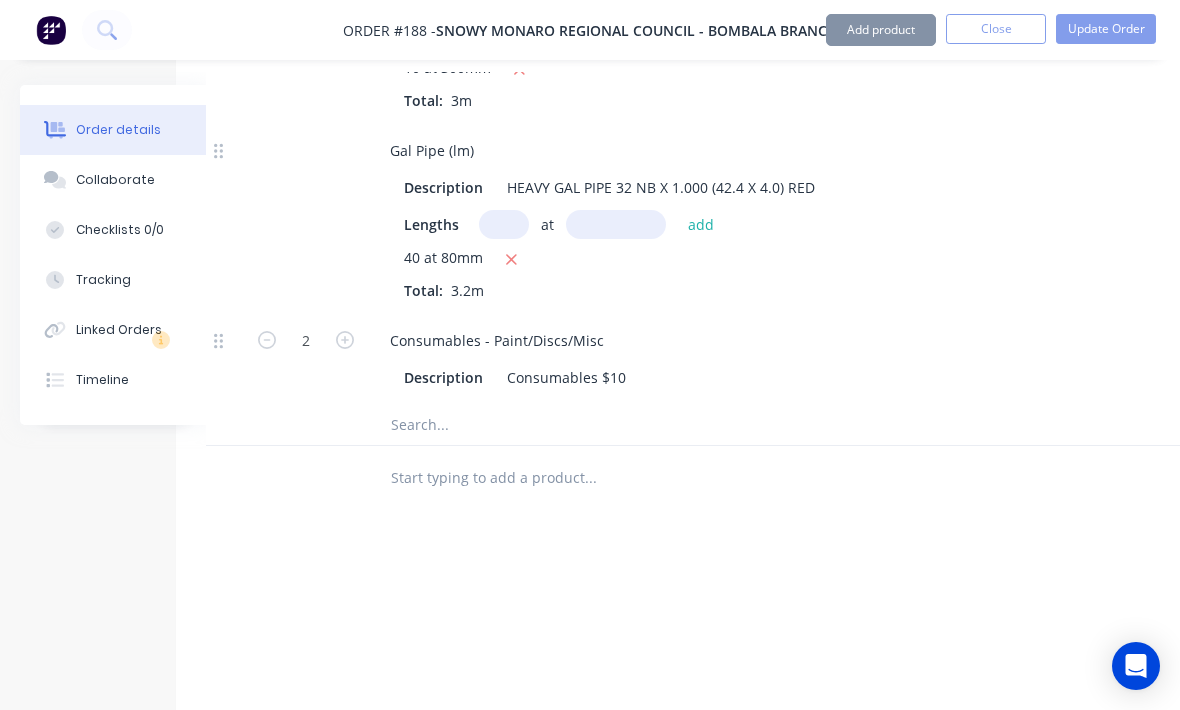 click 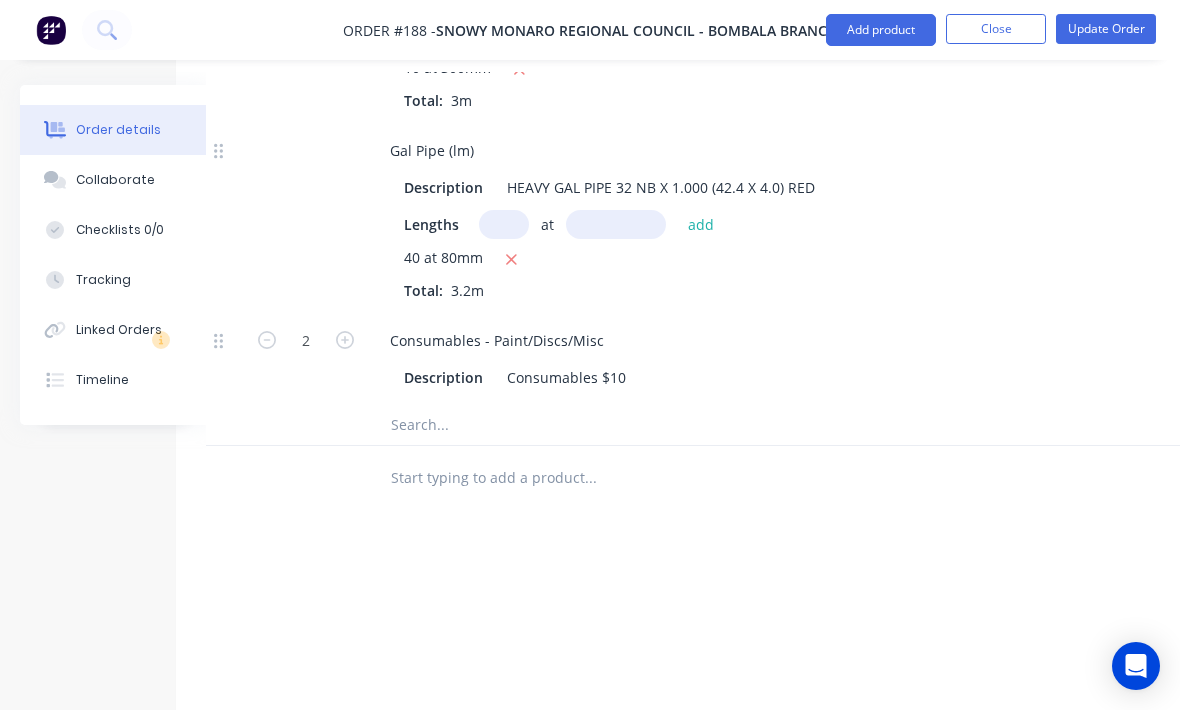 type on "3" 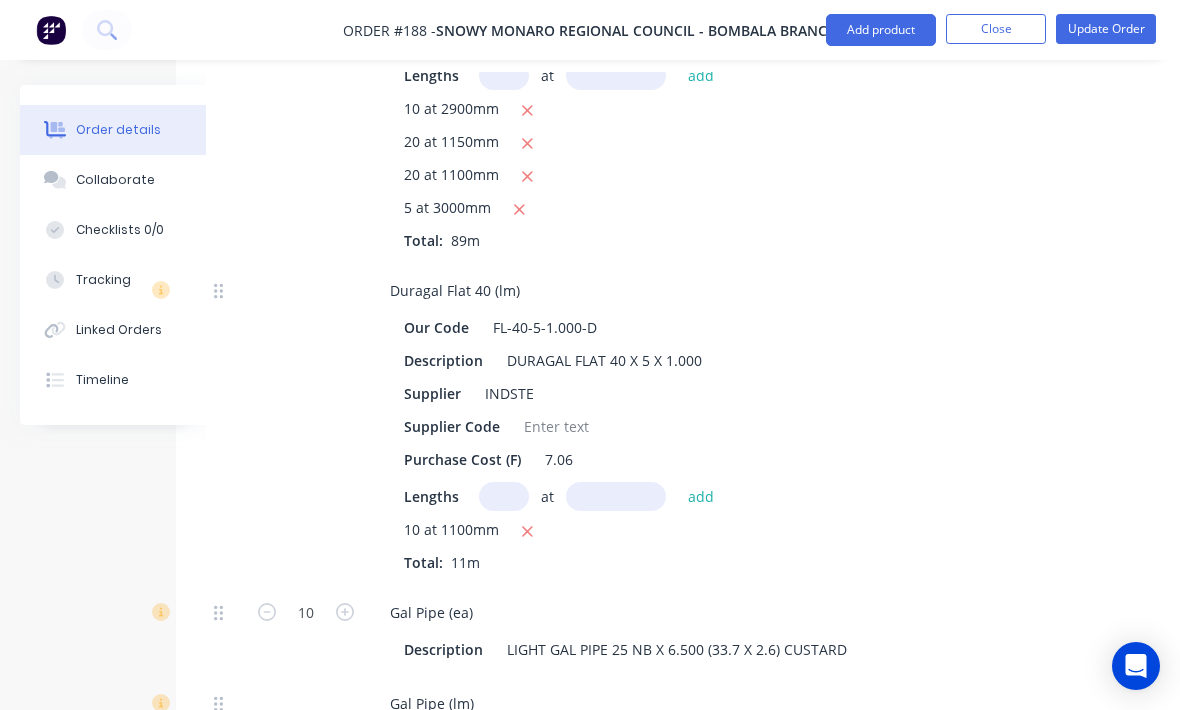 scroll, scrollTop: 1210, scrollLeft: 64, axis: both 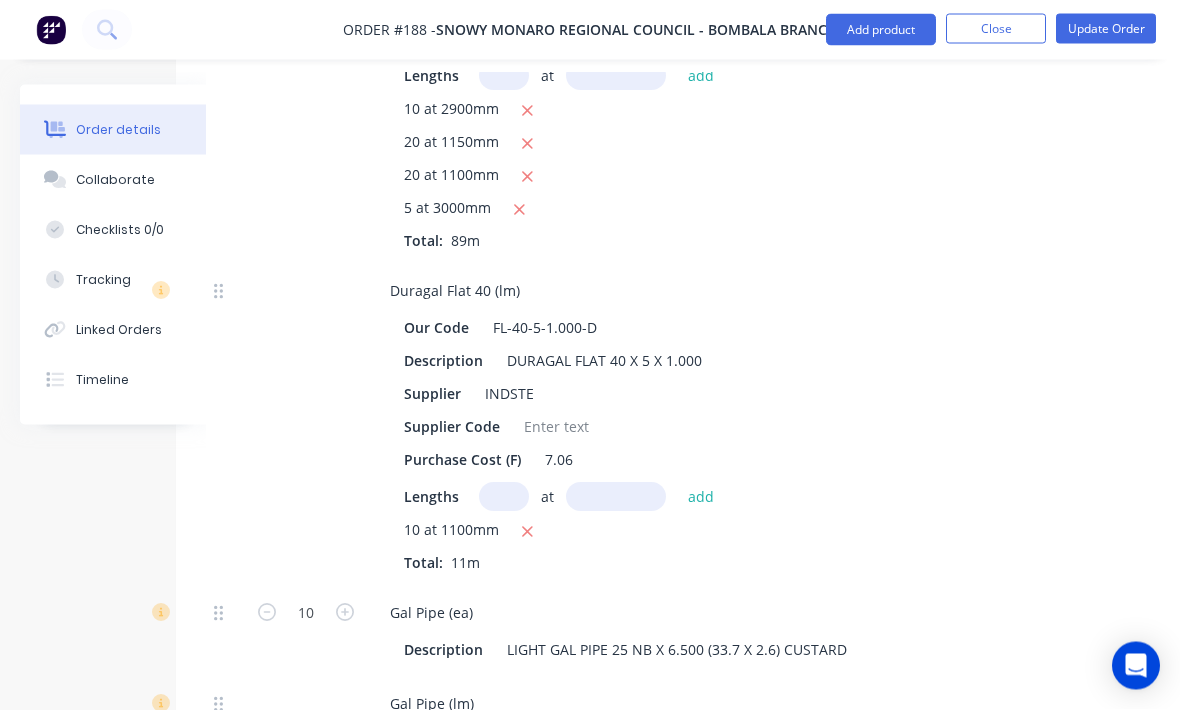 click at bounding box center [504, 497] 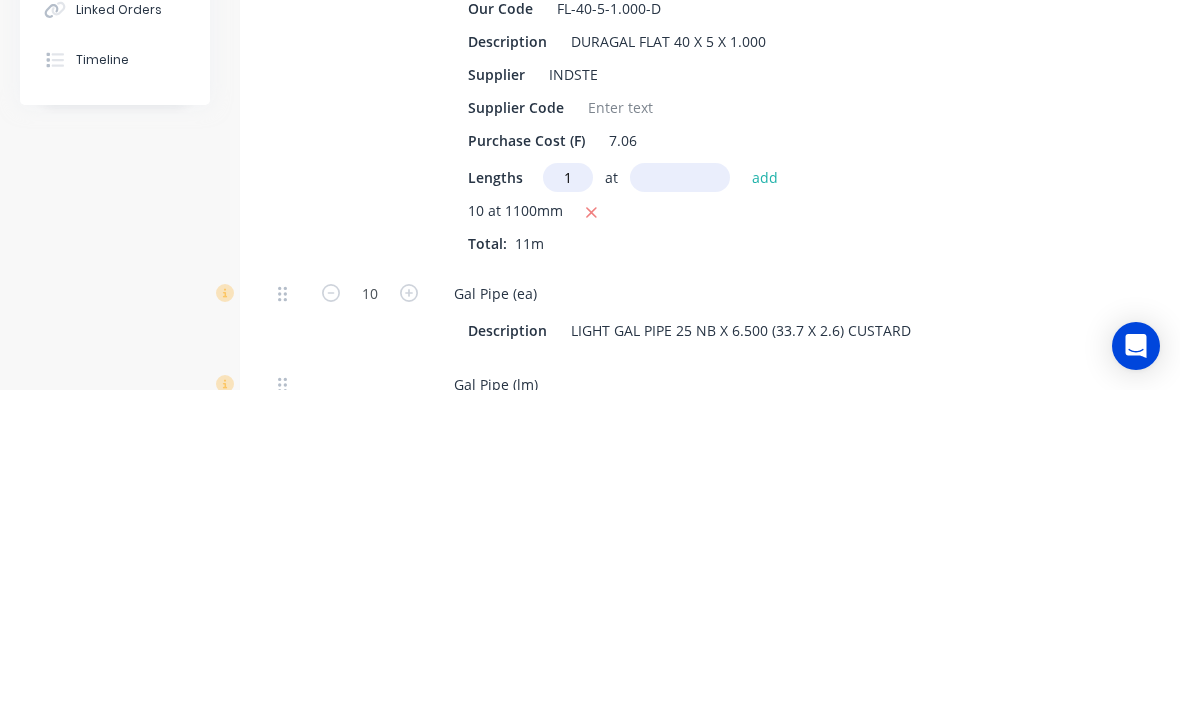 type on "1" 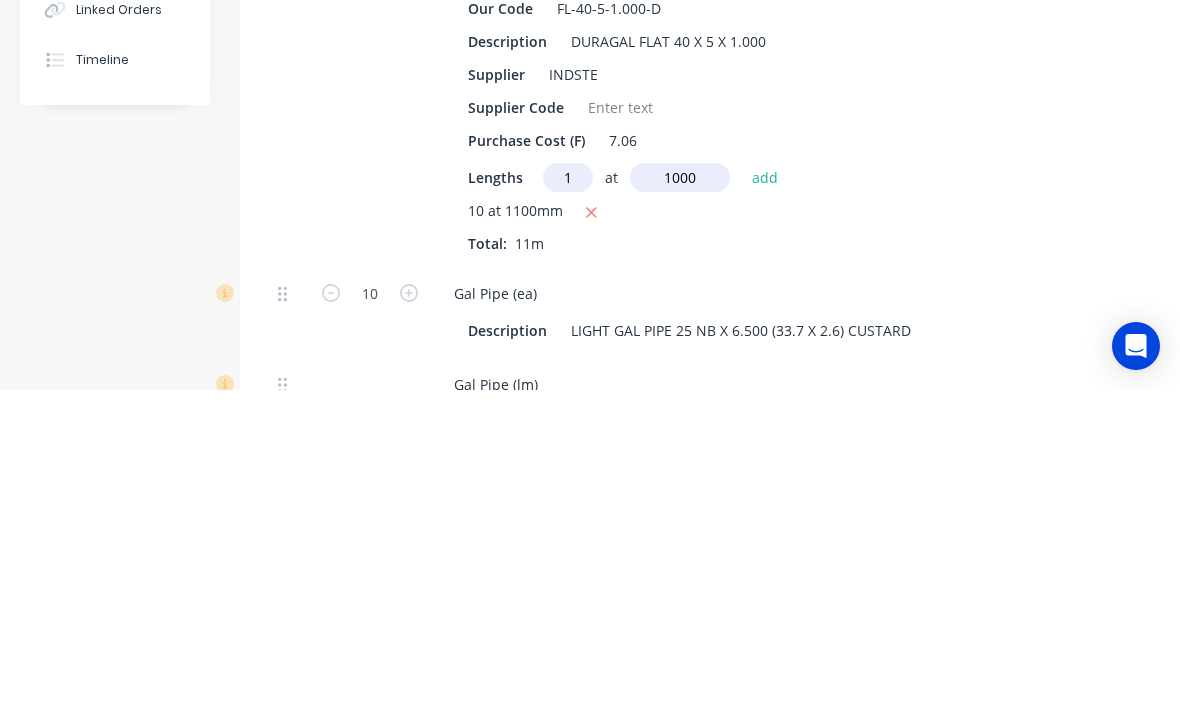 type on "1000" 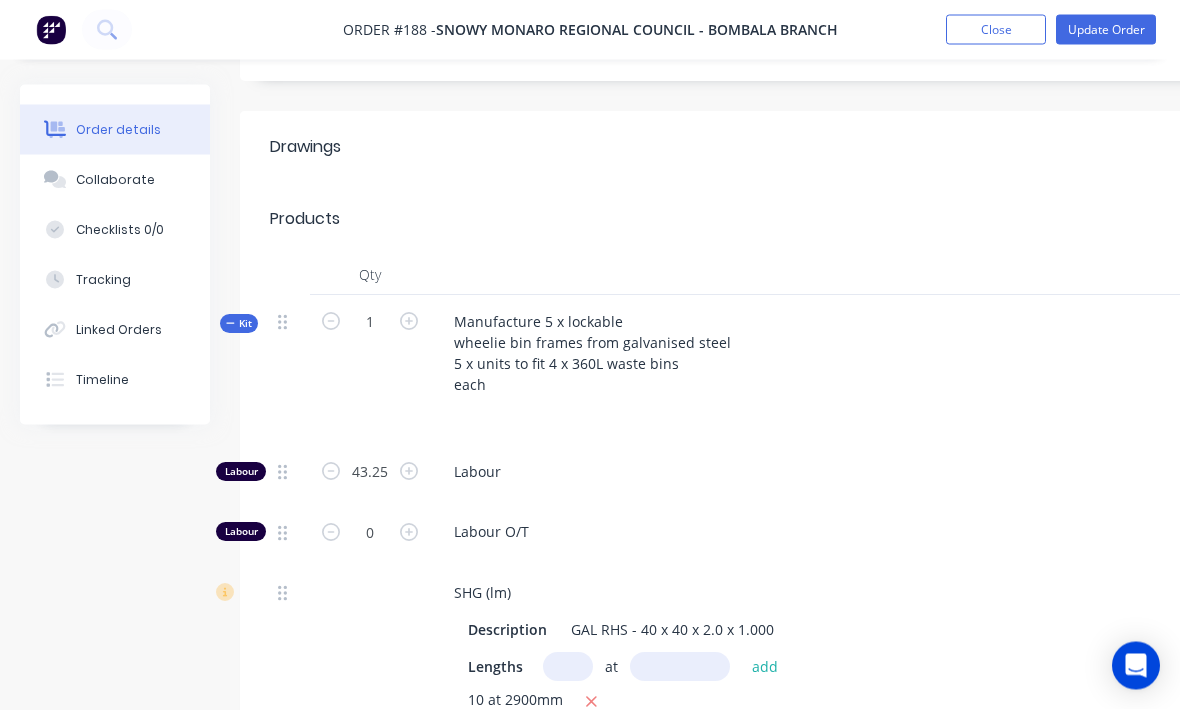 scroll, scrollTop: 592, scrollLeft: 0, axis: vertical 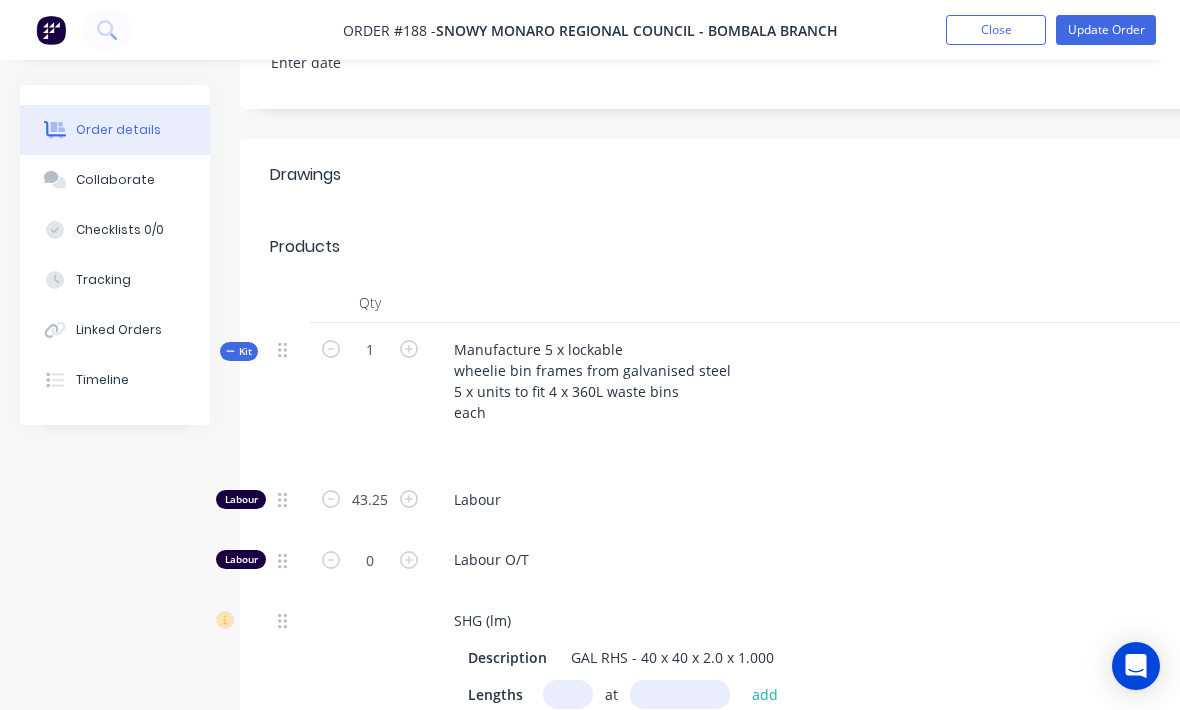 click on "Update Order" at bounding box center (1106, 30) 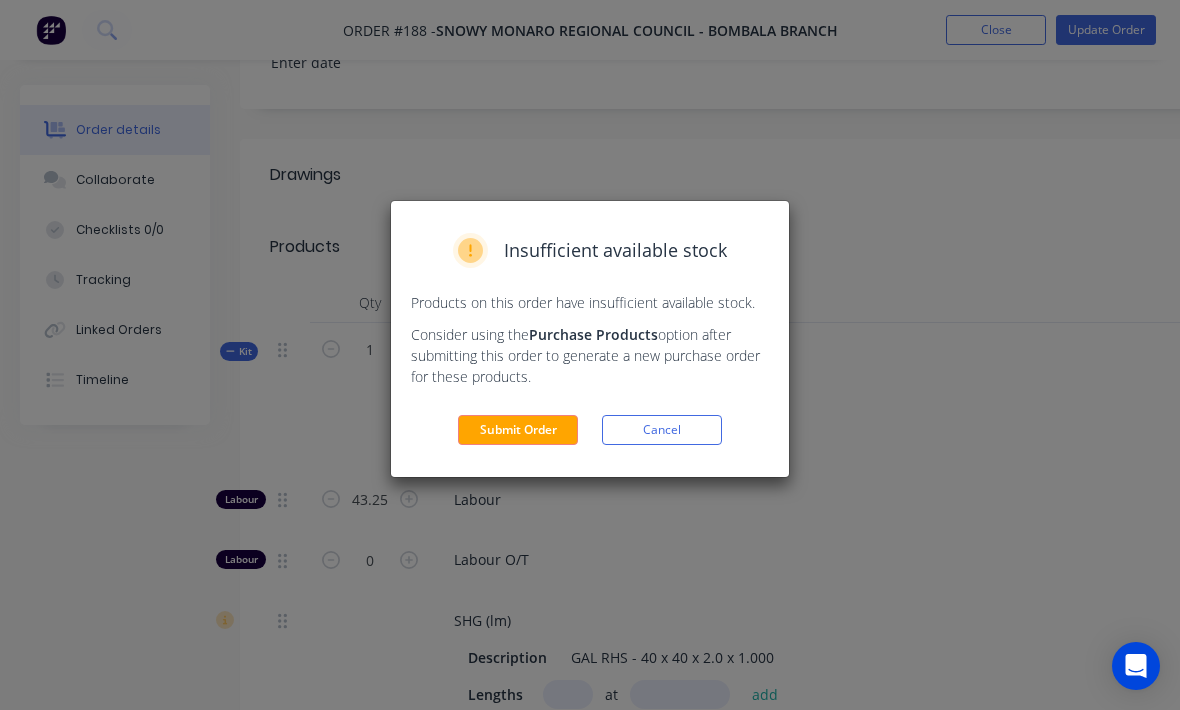 click on "Submit Order" at bounding box center (518, 430) 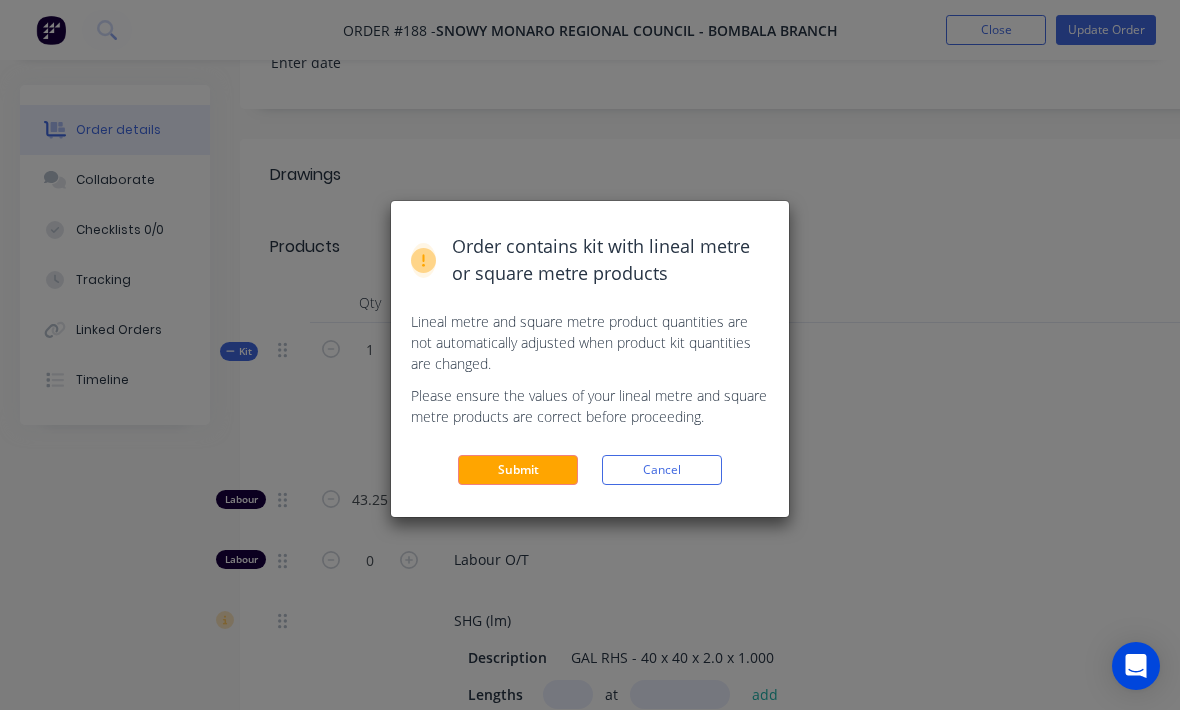 click on "Submit" at bounding box center [518, 470] 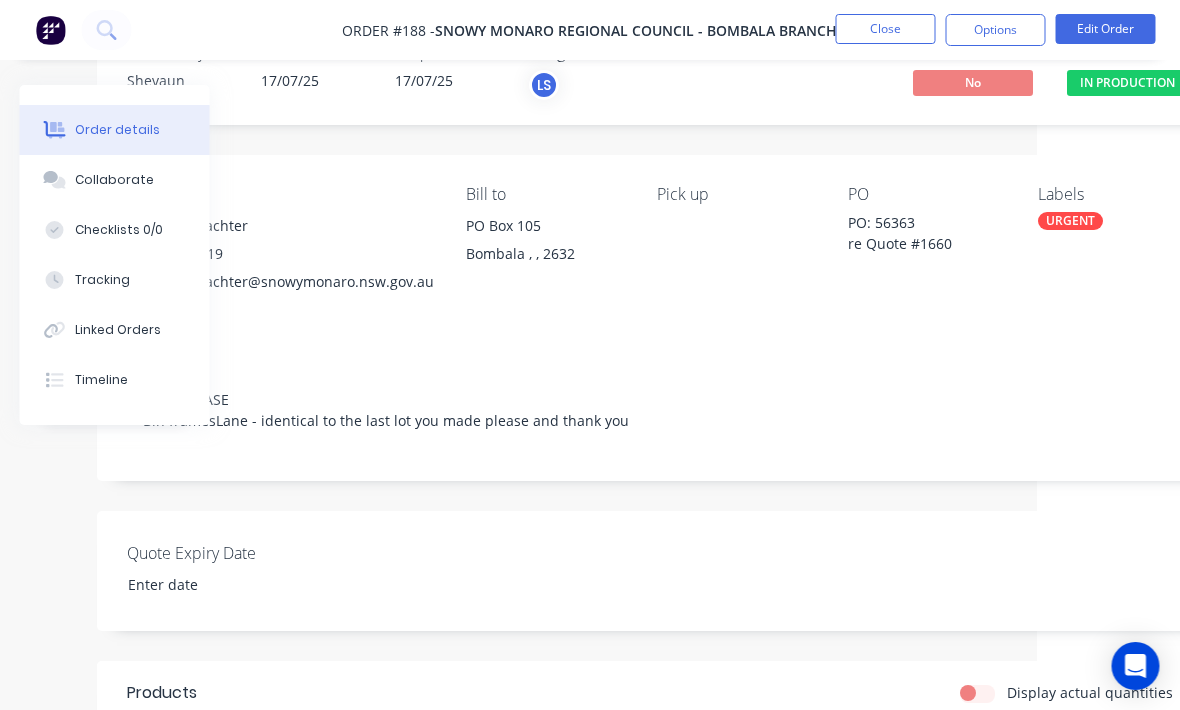 scroll, scrollTop: 66, scrollLeft: 210, axis: both 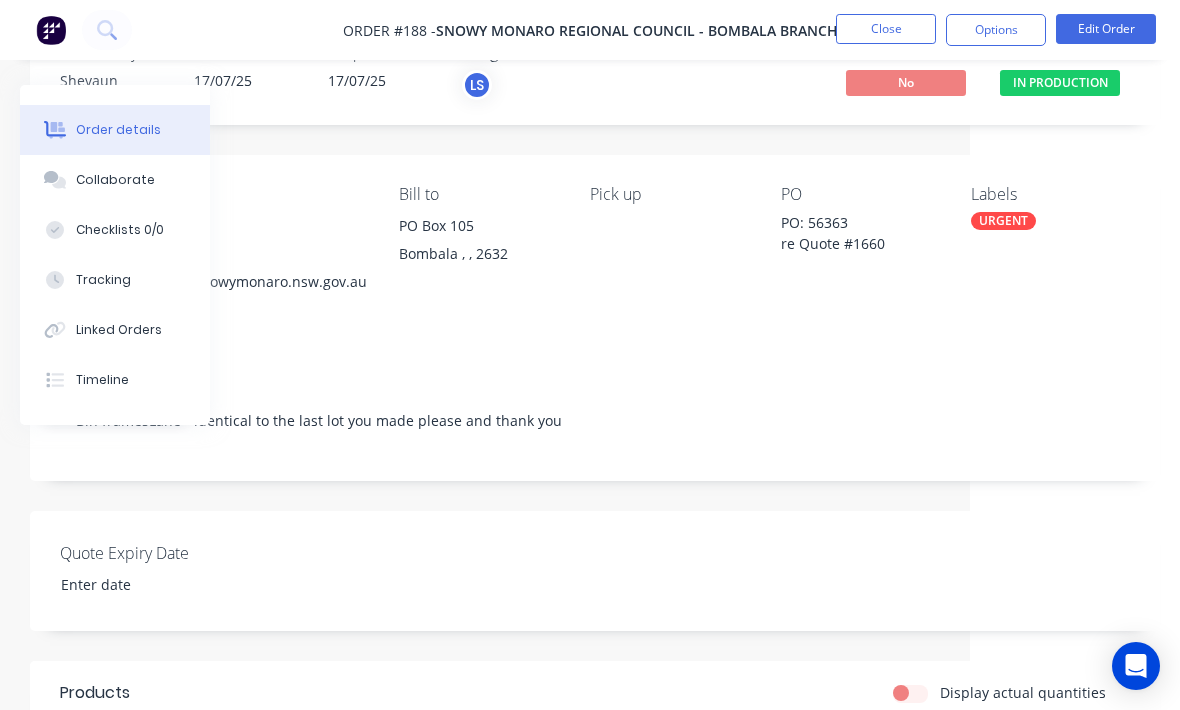 click on "IN PRODUCTION" at bounding box center (1060, 82) 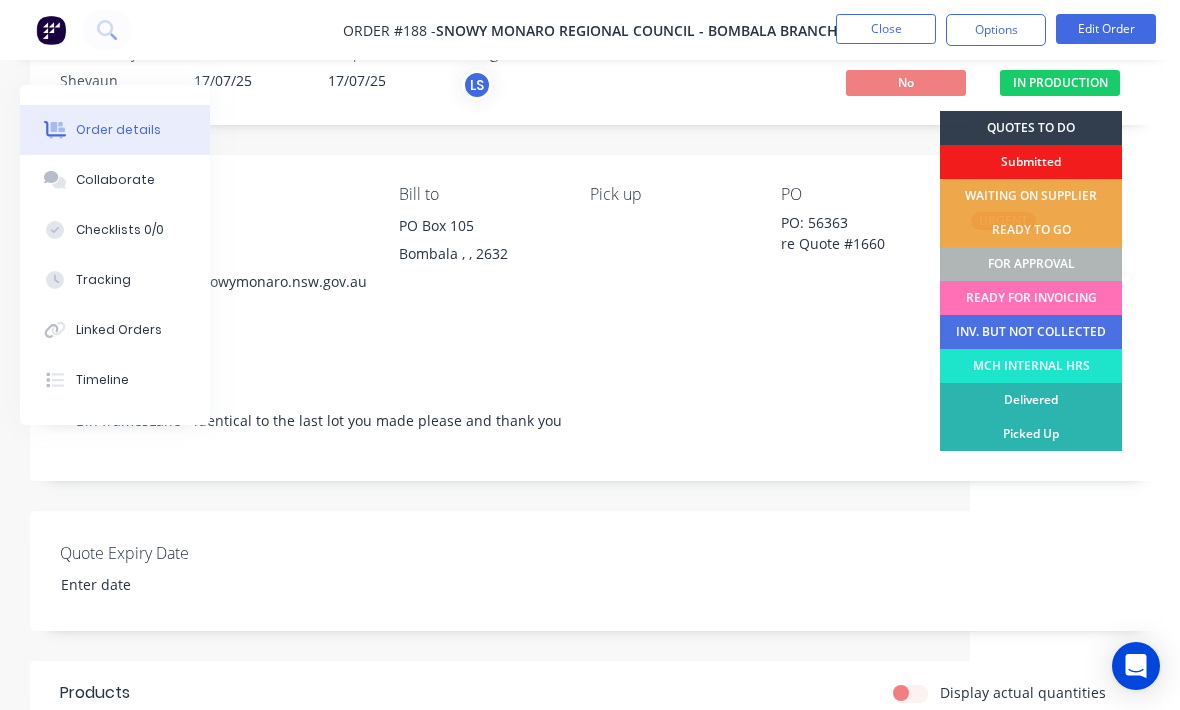 click on "FOR APPROVAL" at bounding box center [1031, 264] 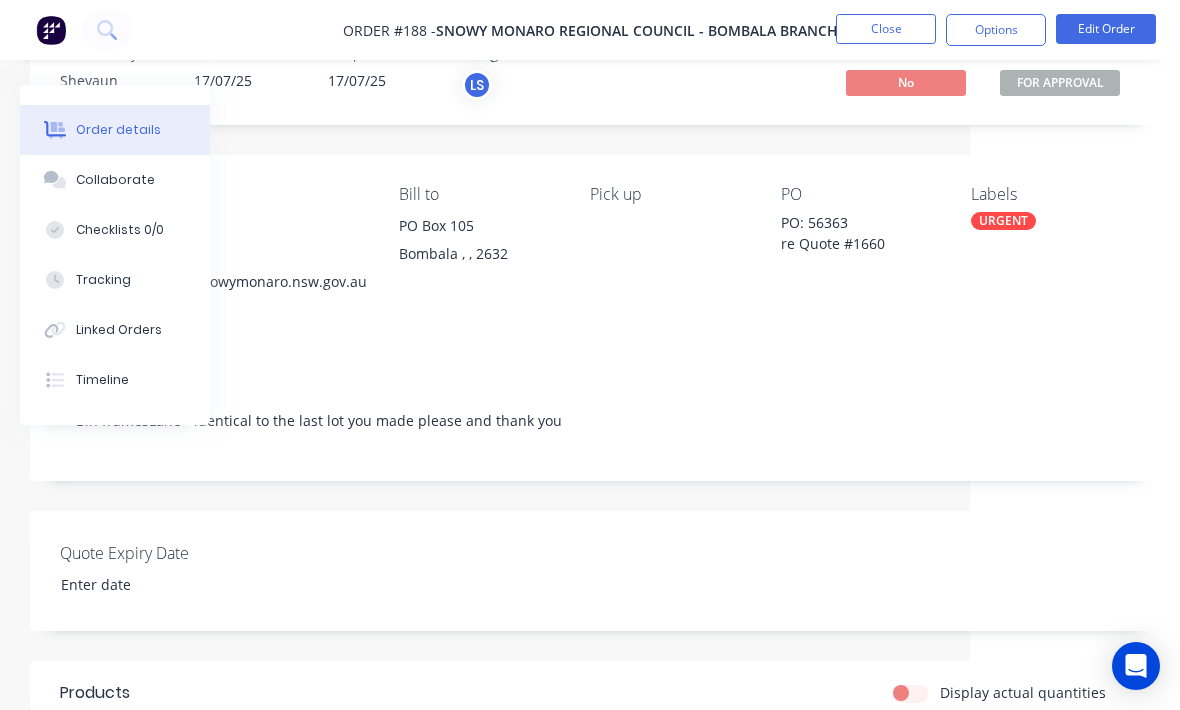 click on "URGENT" at bounding box center (1003, 221) 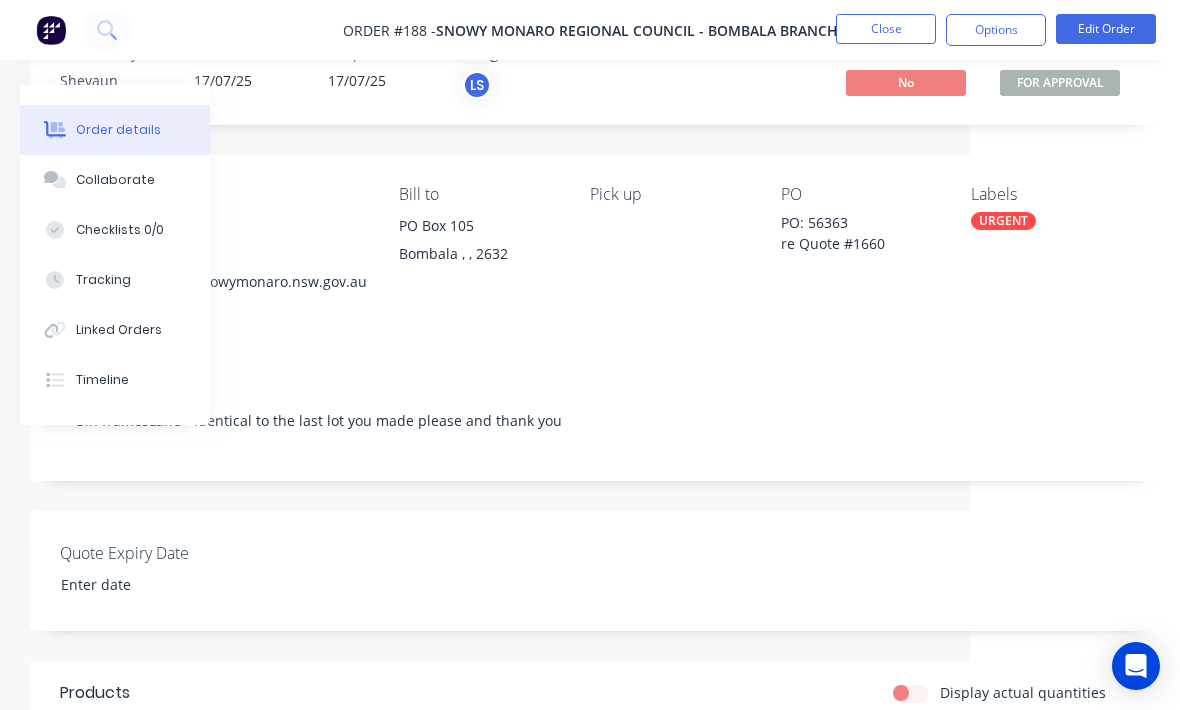 click on "URGENT" at bounding box center (1050, 221) 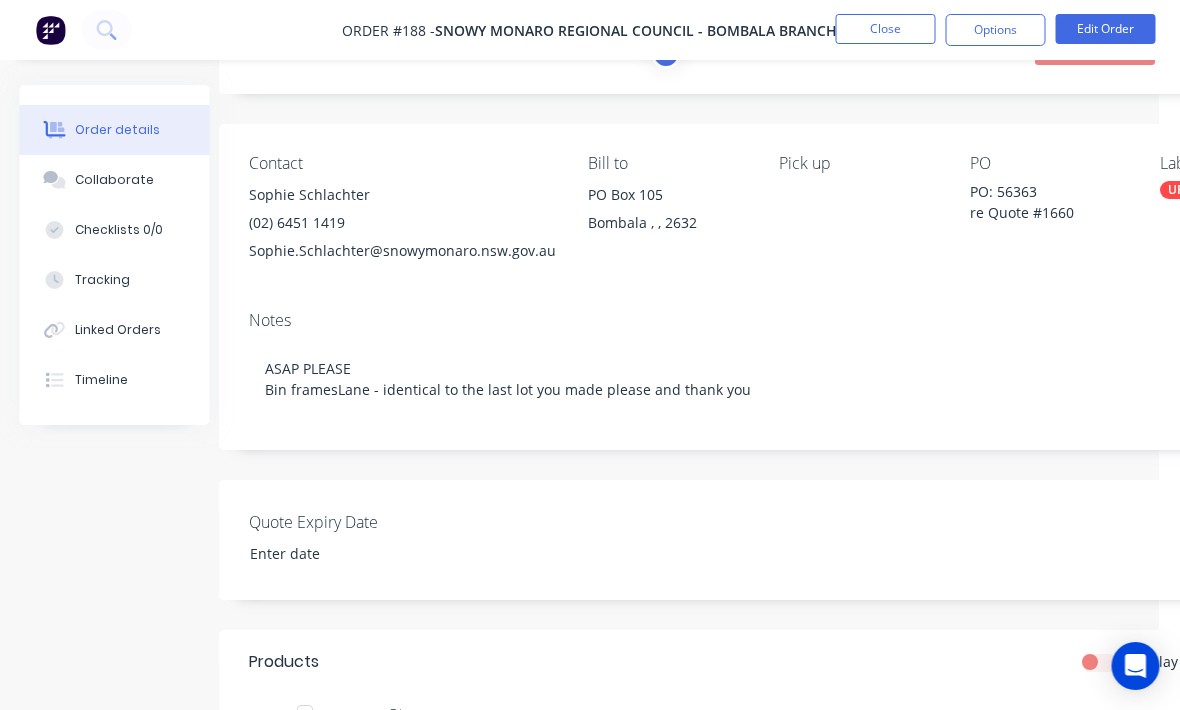scroll, scrollTop: 0, scrollLeft: 20, axis: horizontal 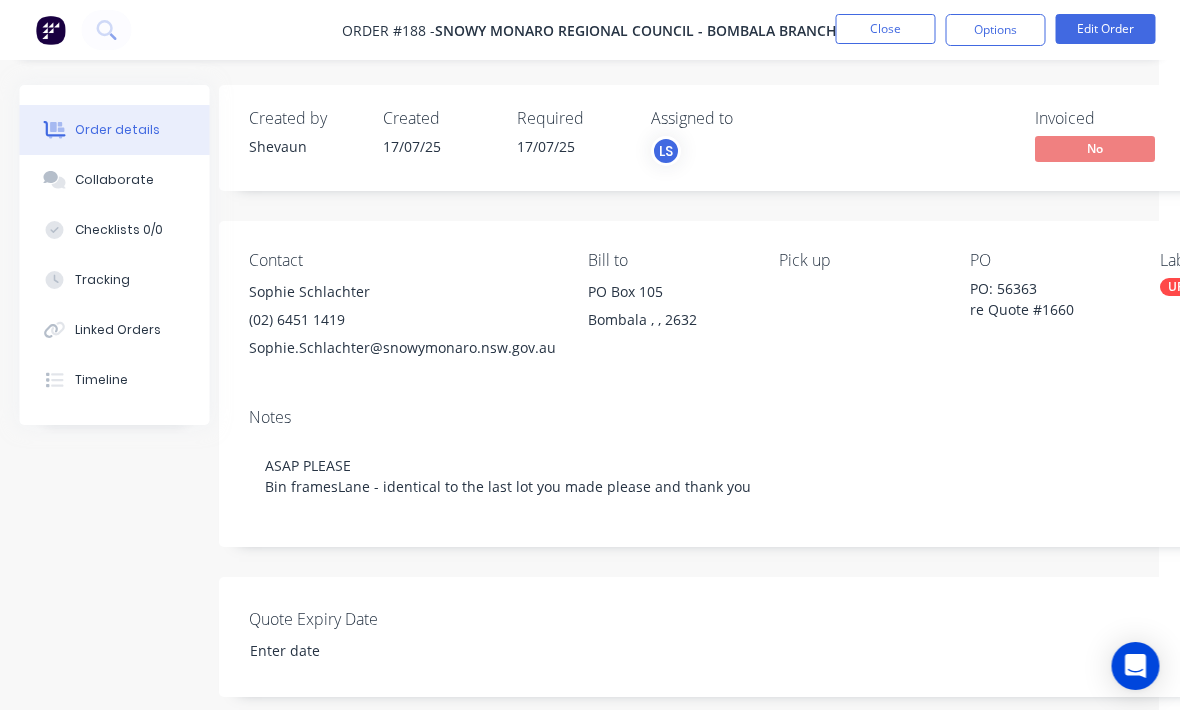 click on "Close" at bounding box center [886, 29] 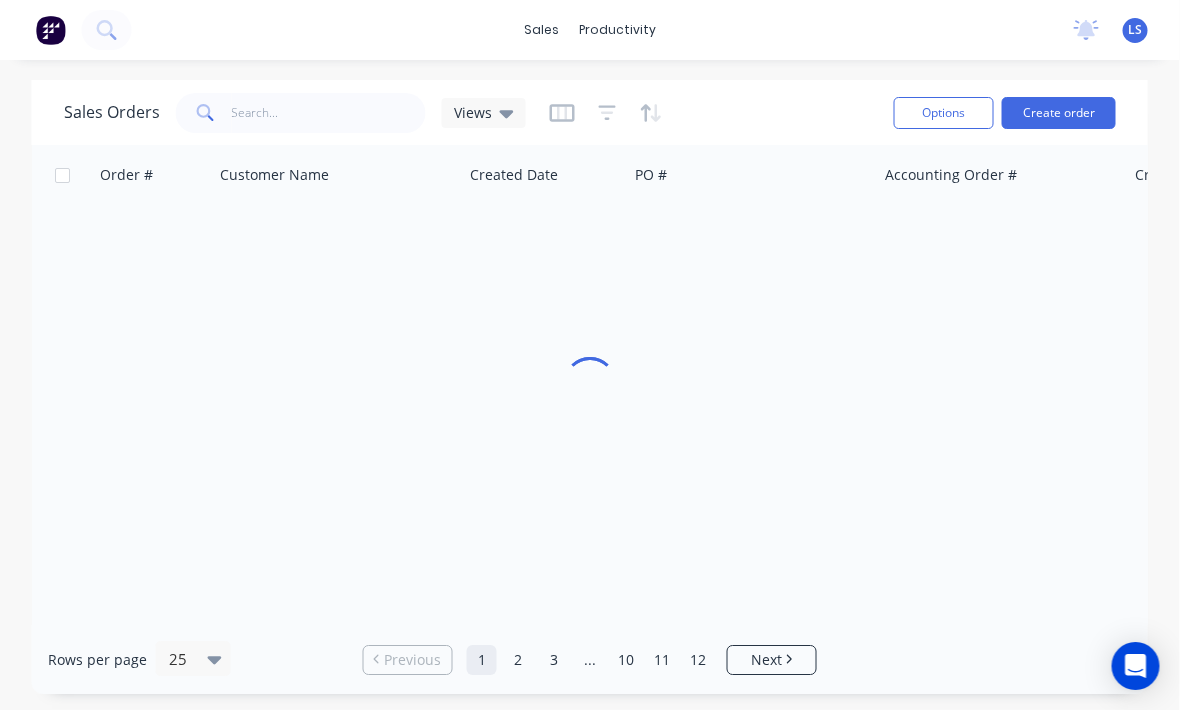 scroll, scrollTop: 0, scrollLeft: 0, axis: both 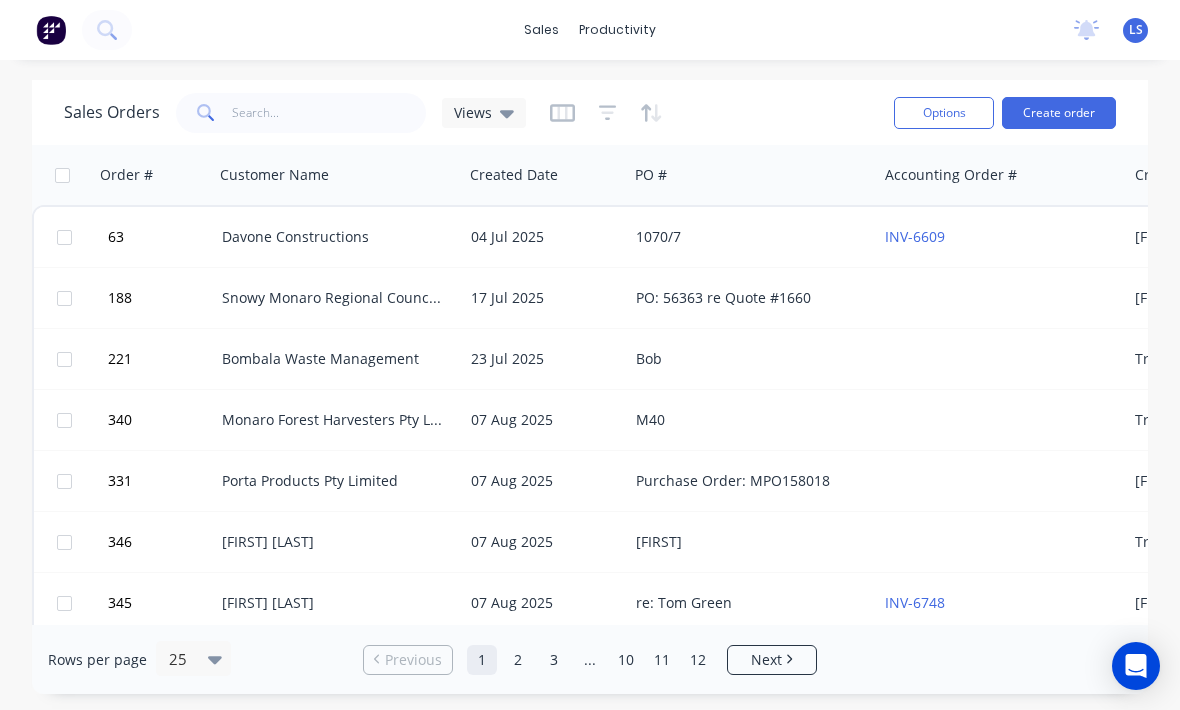 click on "sales productivity sales Sales Orders Customers Price Level Manager productivity Workflow Planner Delivery Scheduling Timesheets No new notifications Mark all as read You have no notifications LS MCH Welding & Engineering Pty ... Lane Stevenson Standard User (No Pricing) Profile Sign out" at bounding box center (590, 30) 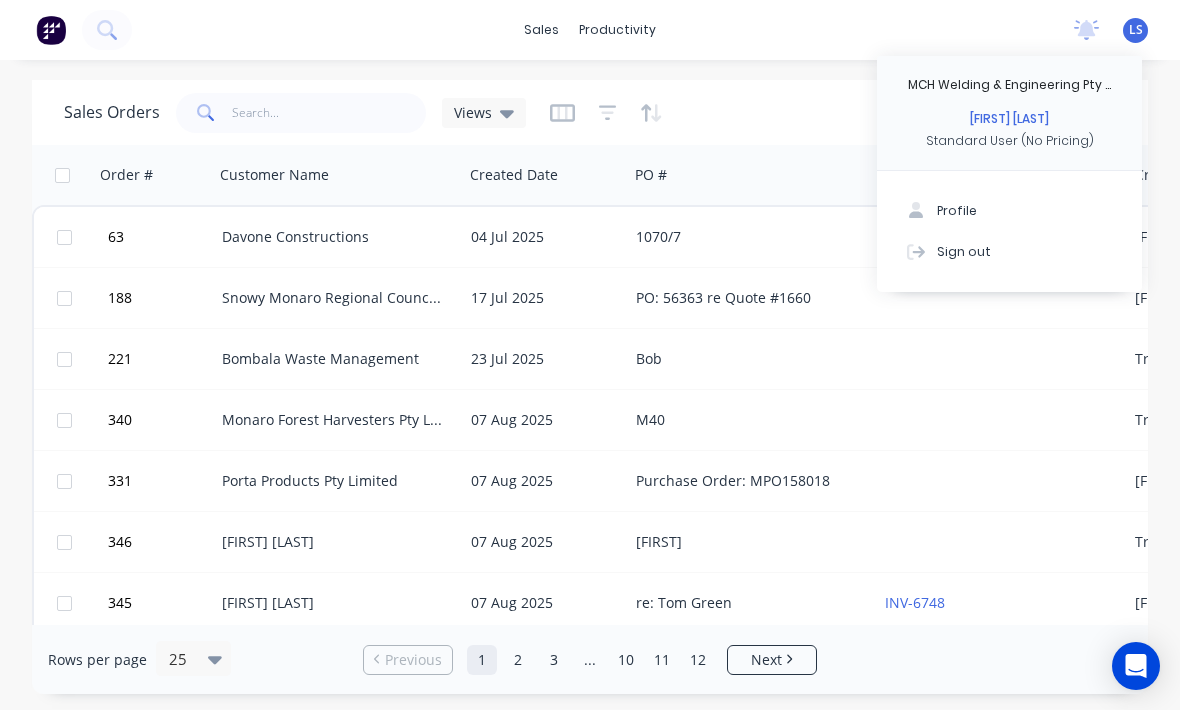 click on "Sign out" at bounding box center (964, 251) 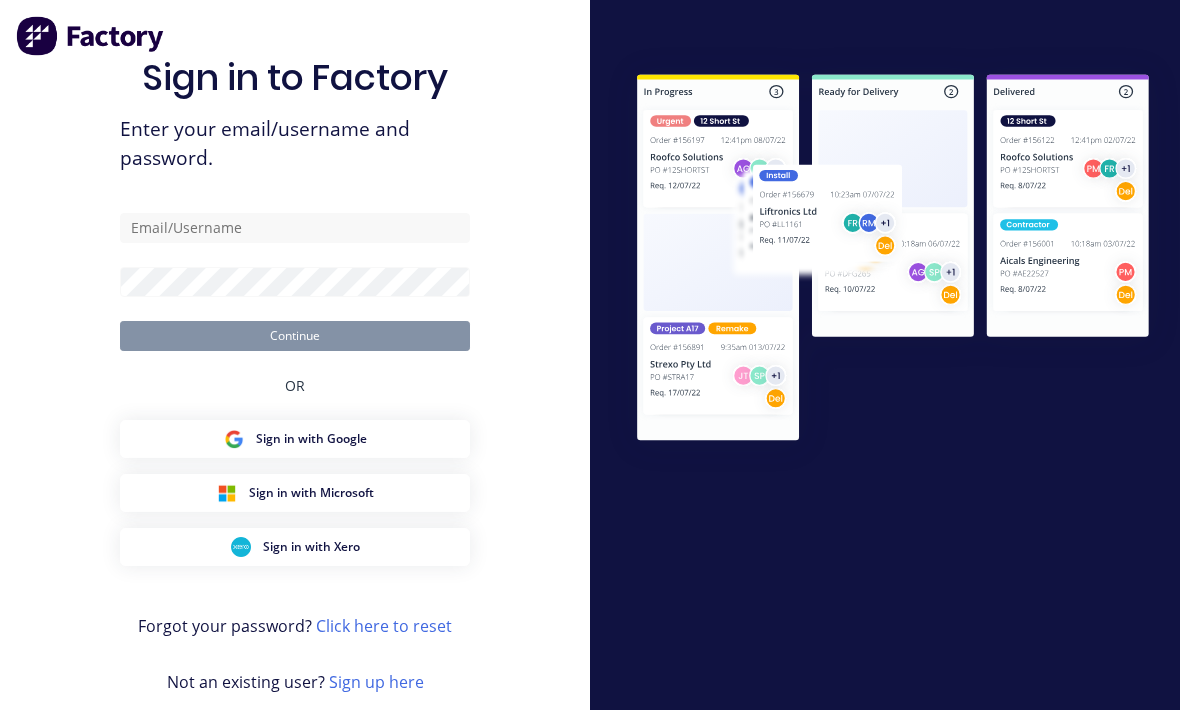click on "Sign in to Factory Enter your email/username and password. Continue OR Sign in with Google Sign in with Microsoft Sign in with Xero Forgot your password? Click here to reset Not an existing user? Sign up here" at bounding box center (295, 355) 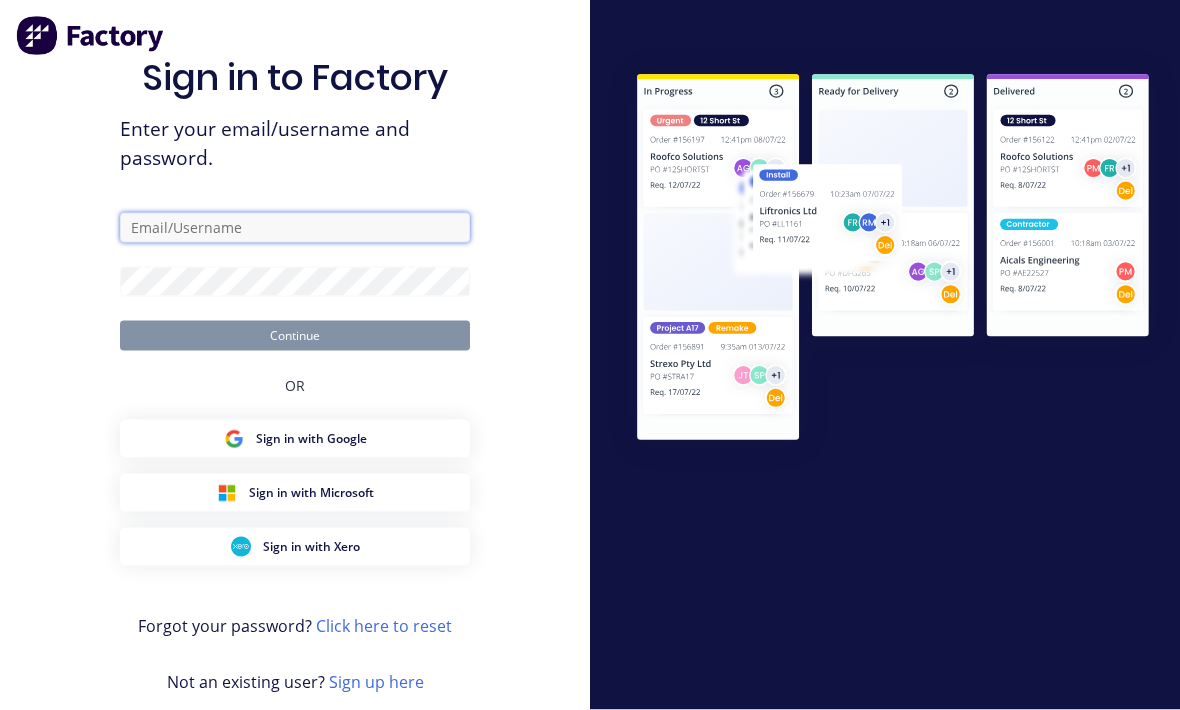 click at bounding box center (295, 228) 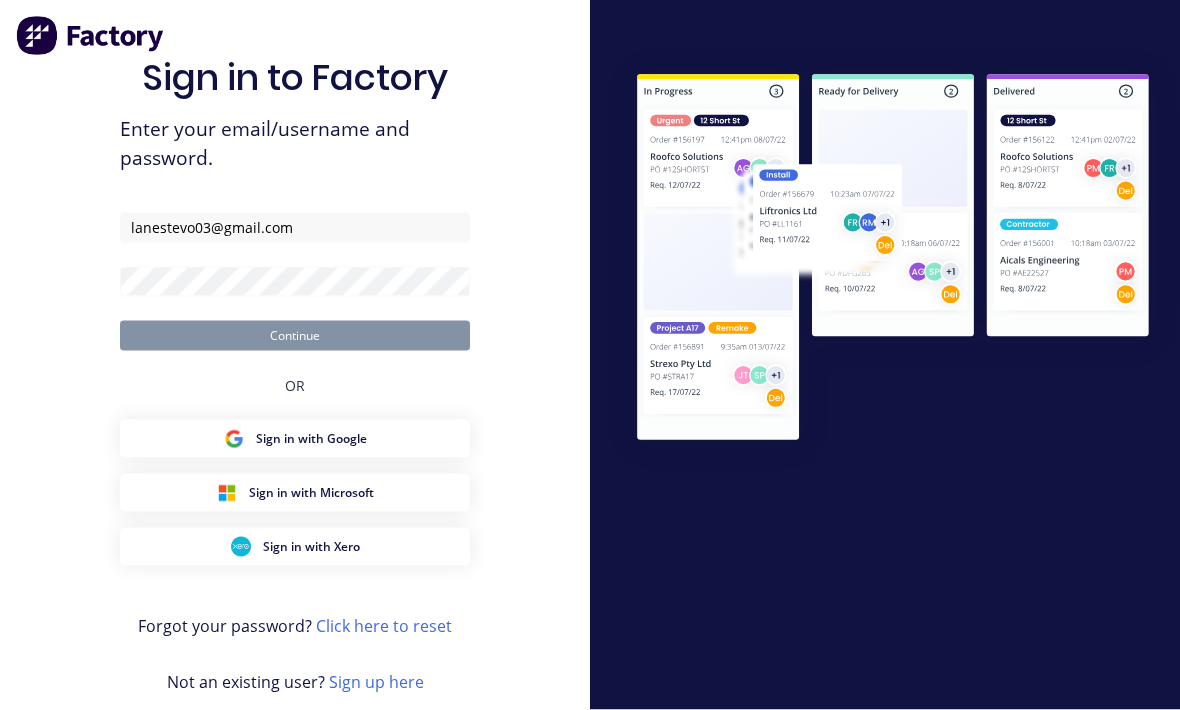 click on "Continue" at bounding box center (295, 336) 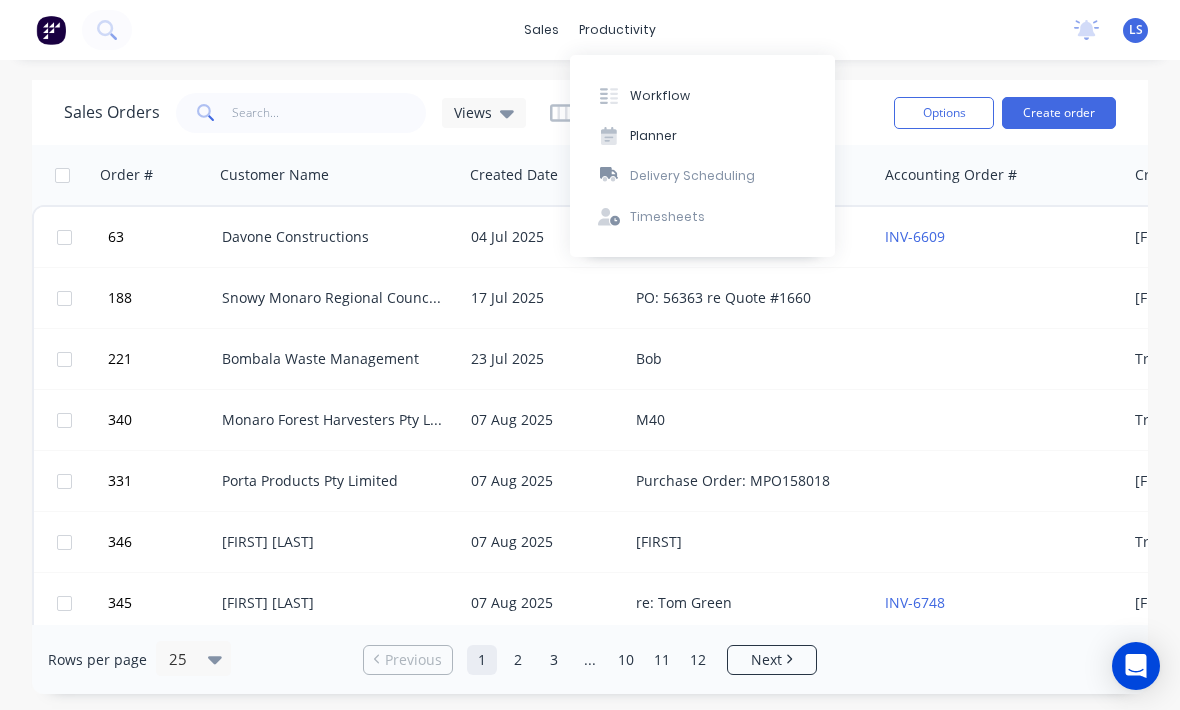 click on "Workflow" at bounding box center (702, 95) 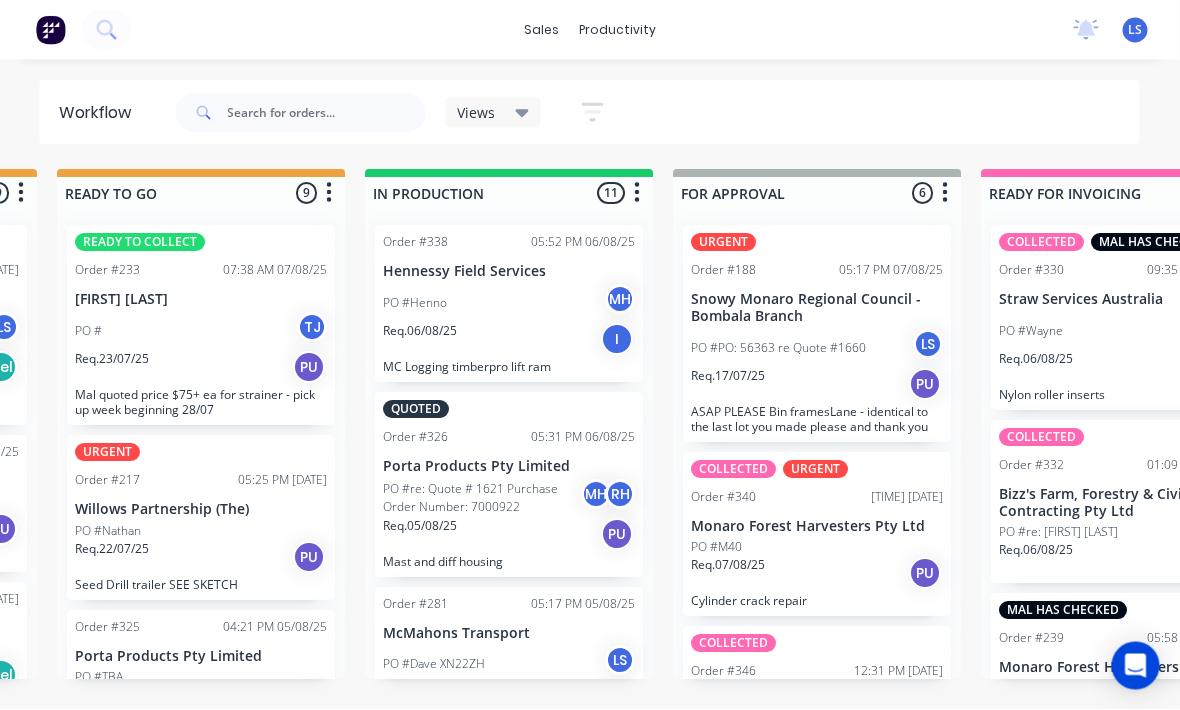 scroll, scrollTop: 9, scrollLeft: 909, axis: both 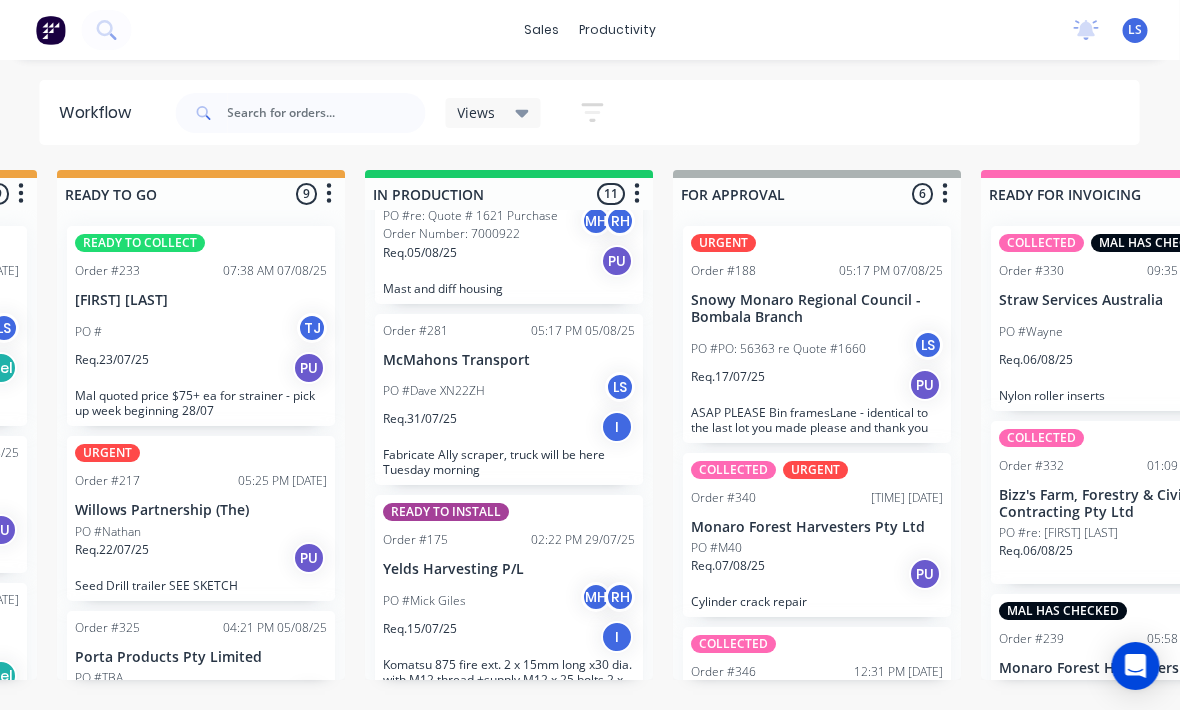 click on "Fabricate Ally scraper, truck will be here Tuesday morning" at bounding box center (510, 462) 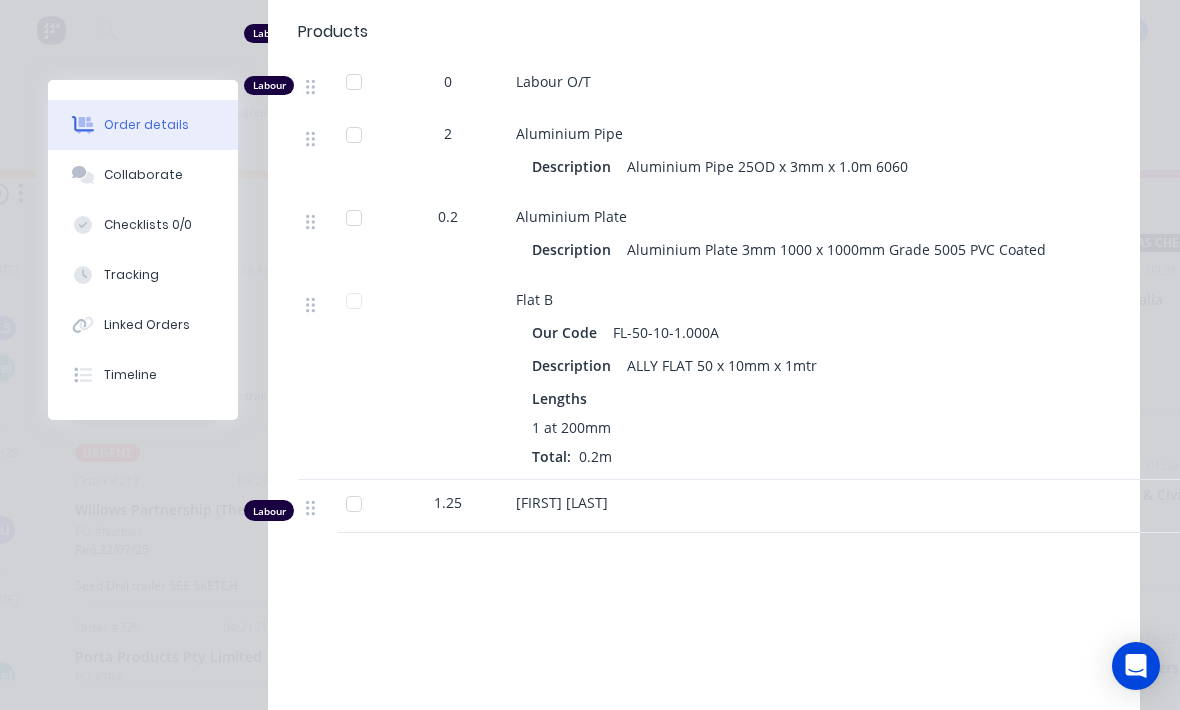 scroll, scrollTop: 924, scrollLeft: 0, axis: vertical 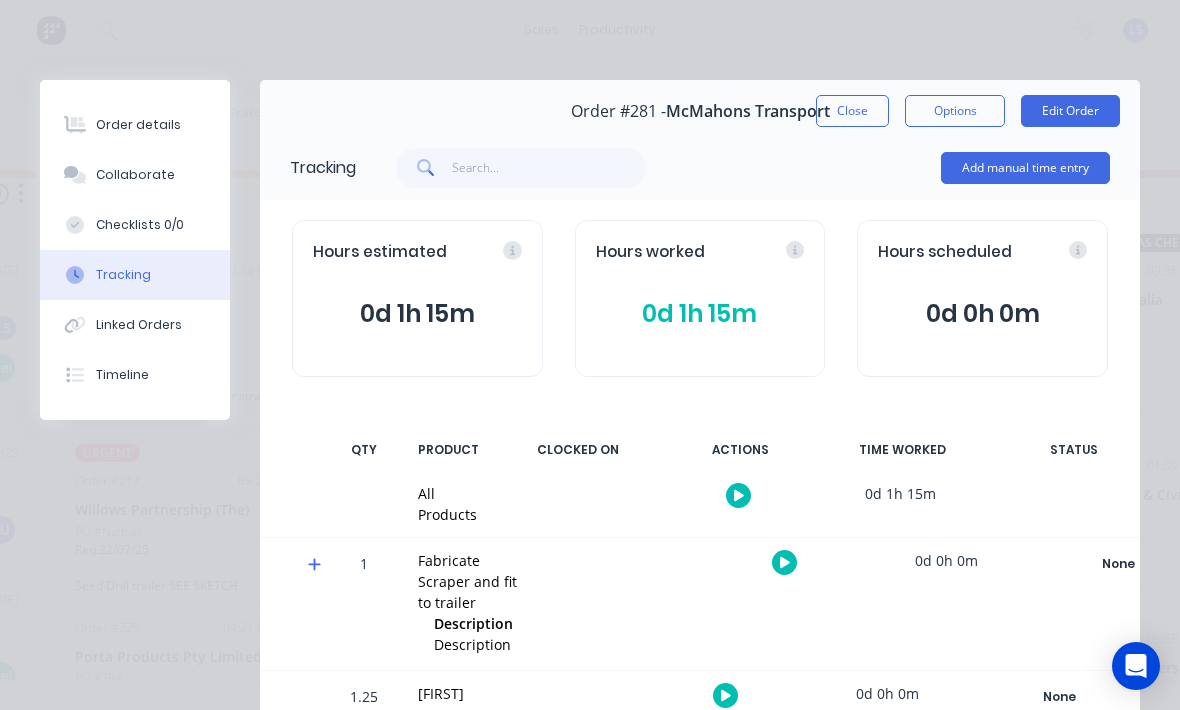 click on "Add manual time entry" at bounding box center [1025, 168] 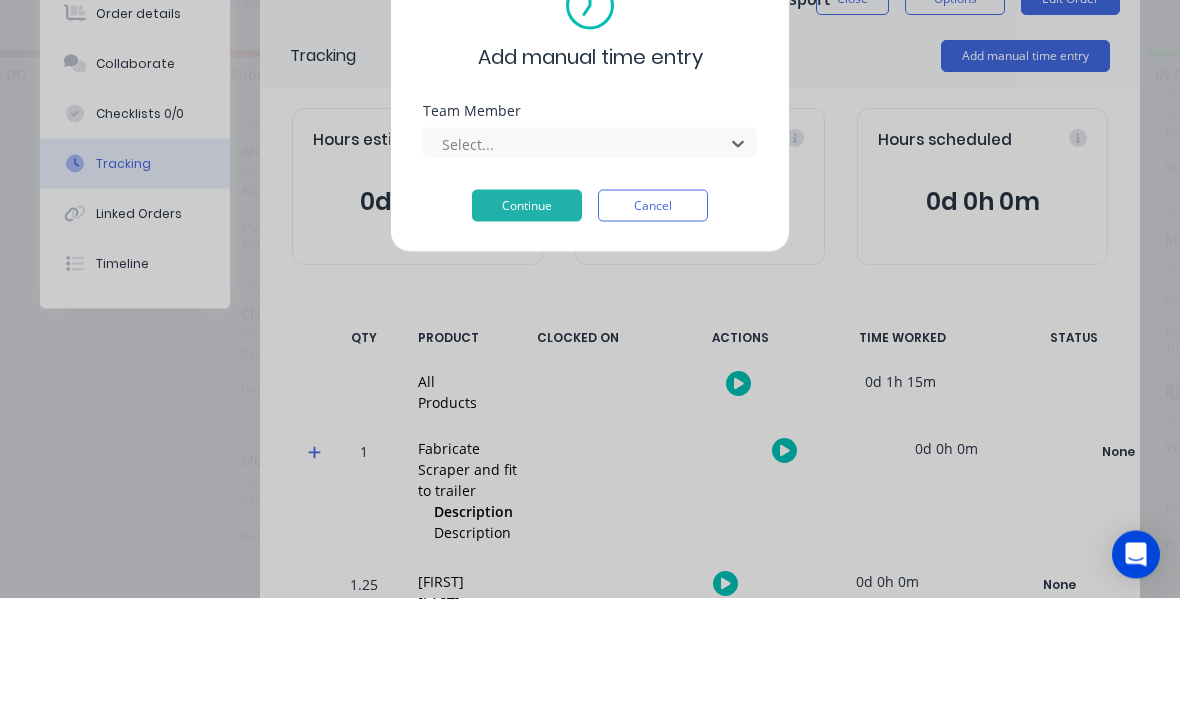 scroll, scrollTop: 9, scrollLeft: 99, axis: both 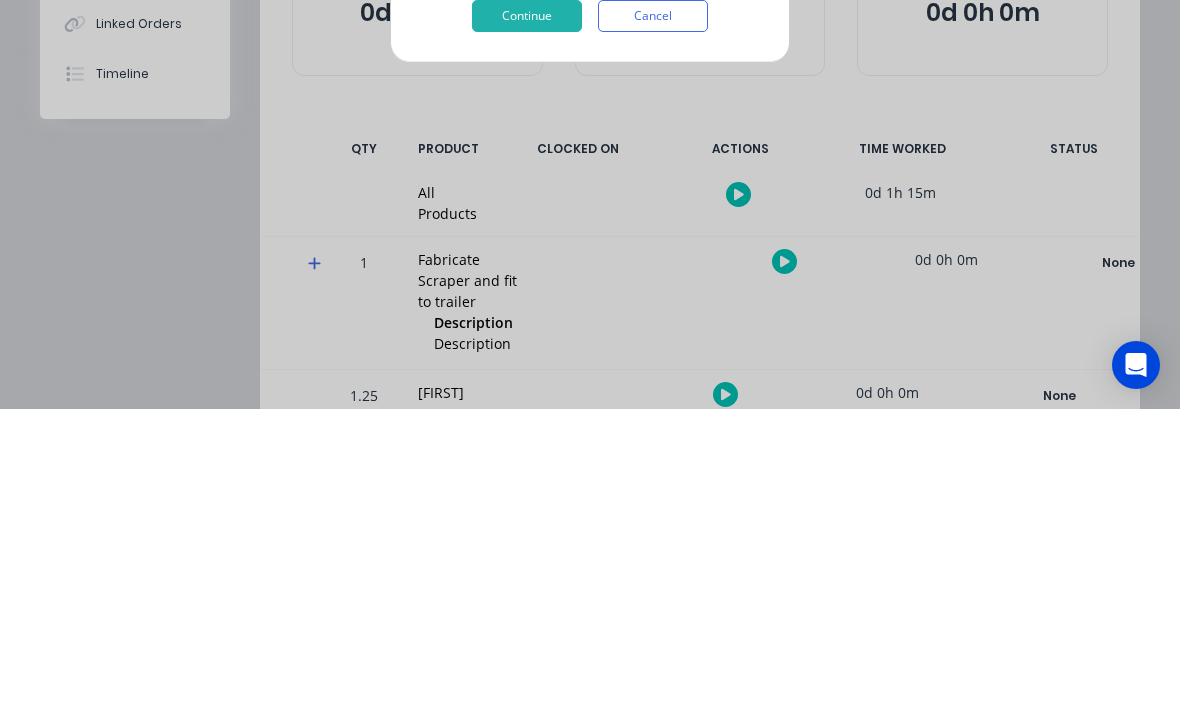 click on "[FIRST] [LAST]" at bounding box center (491, 879) 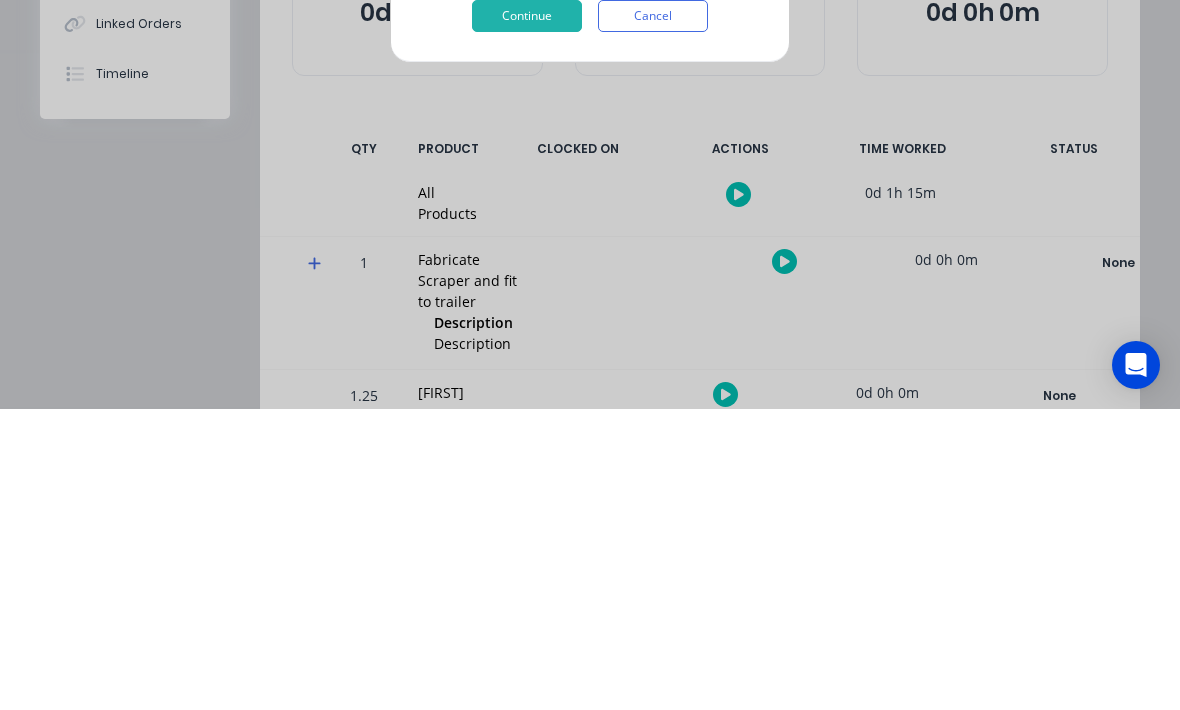 scroll, scrollTop: 36, scrollLeft: 99, axis: both 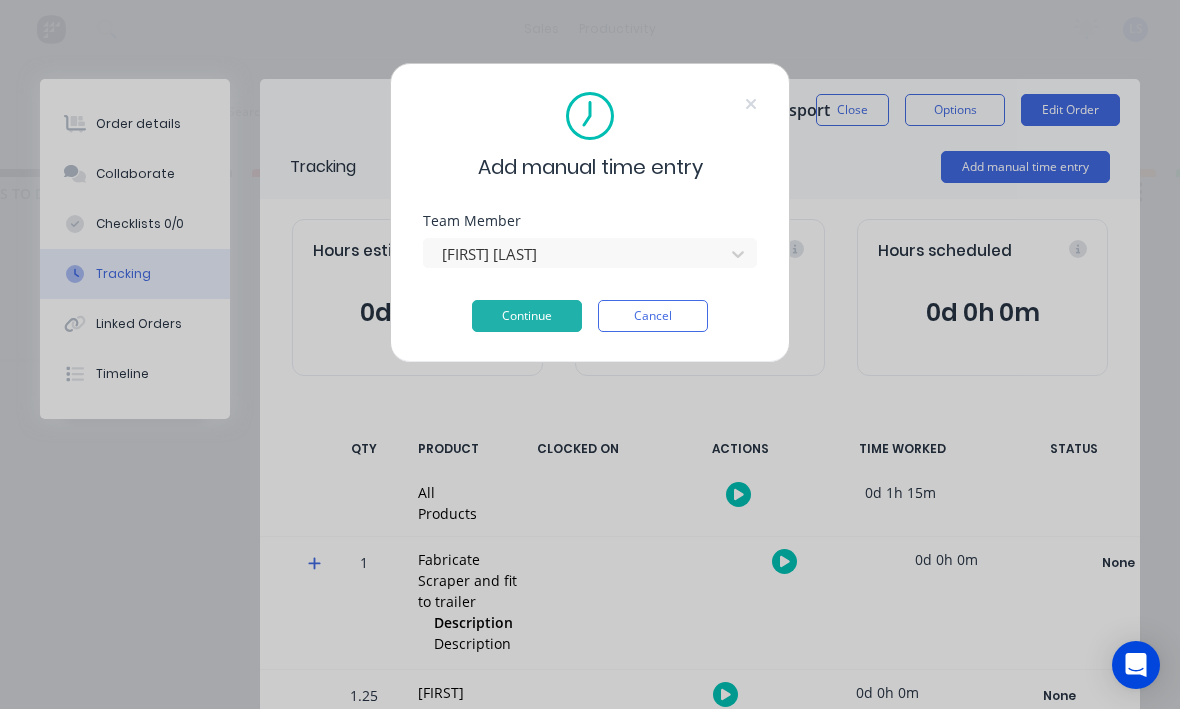 click on "Continue" at bounding box center [527, 317] 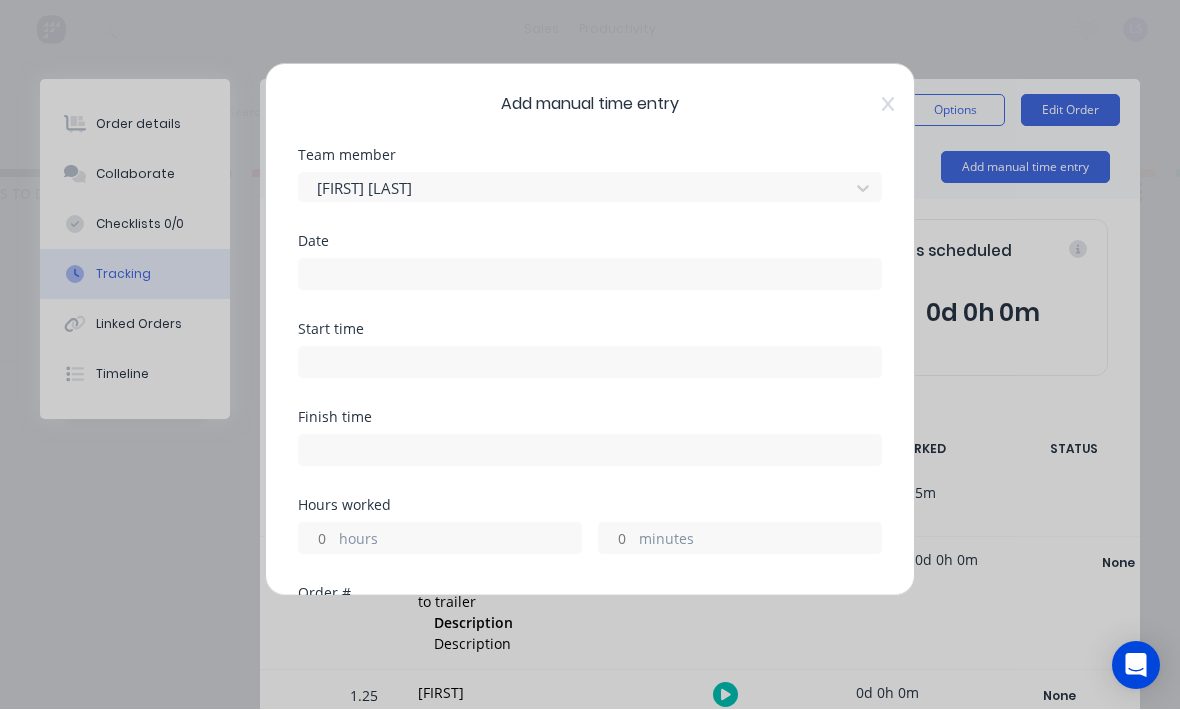 click at bounding box center (590, 275) 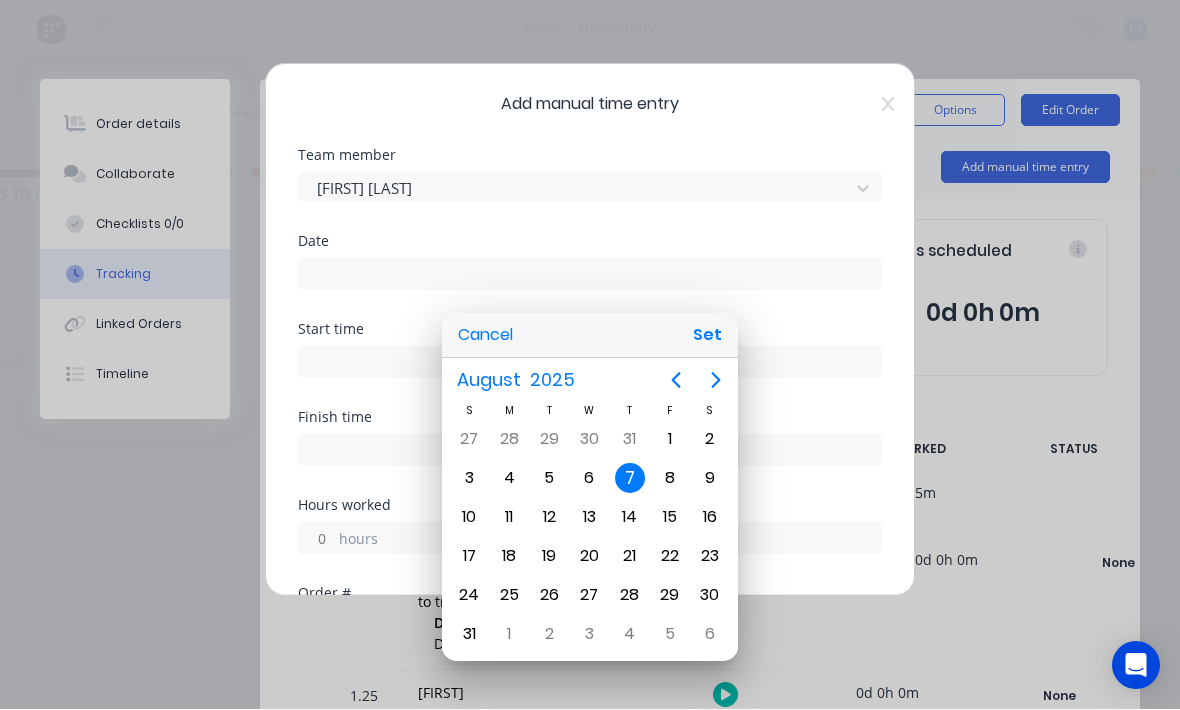 click on "Set" at bounding box center [707, 336] 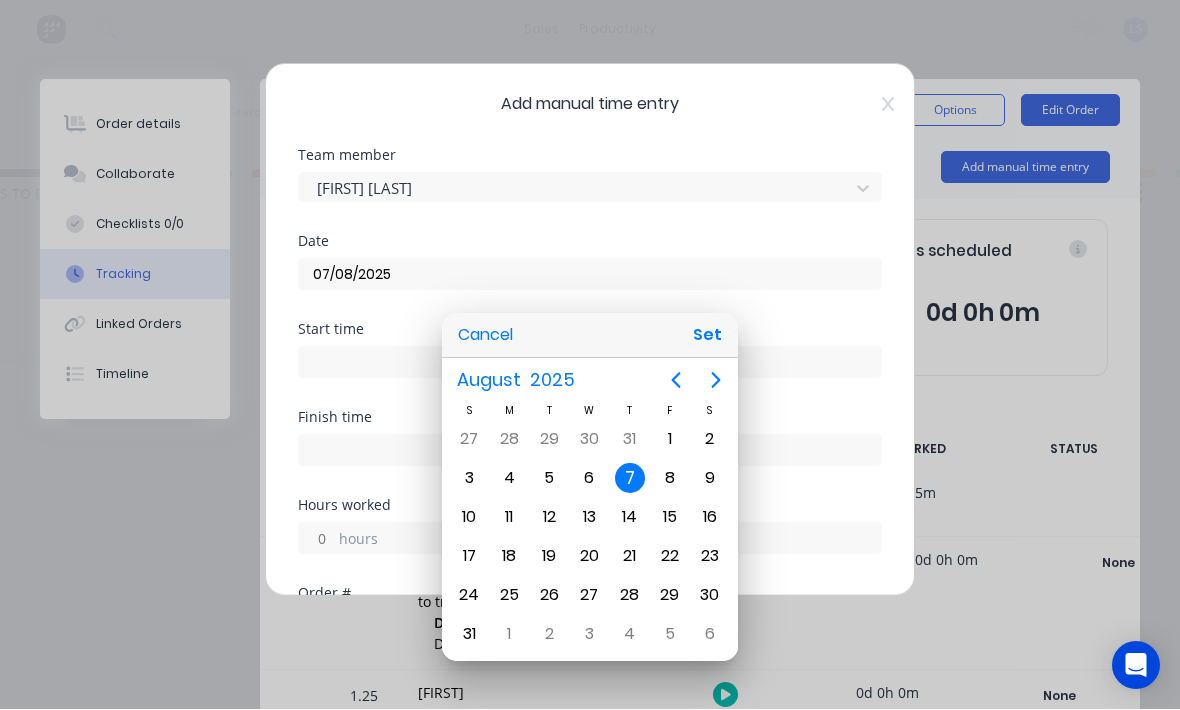 click at bounding box center (590, 363) 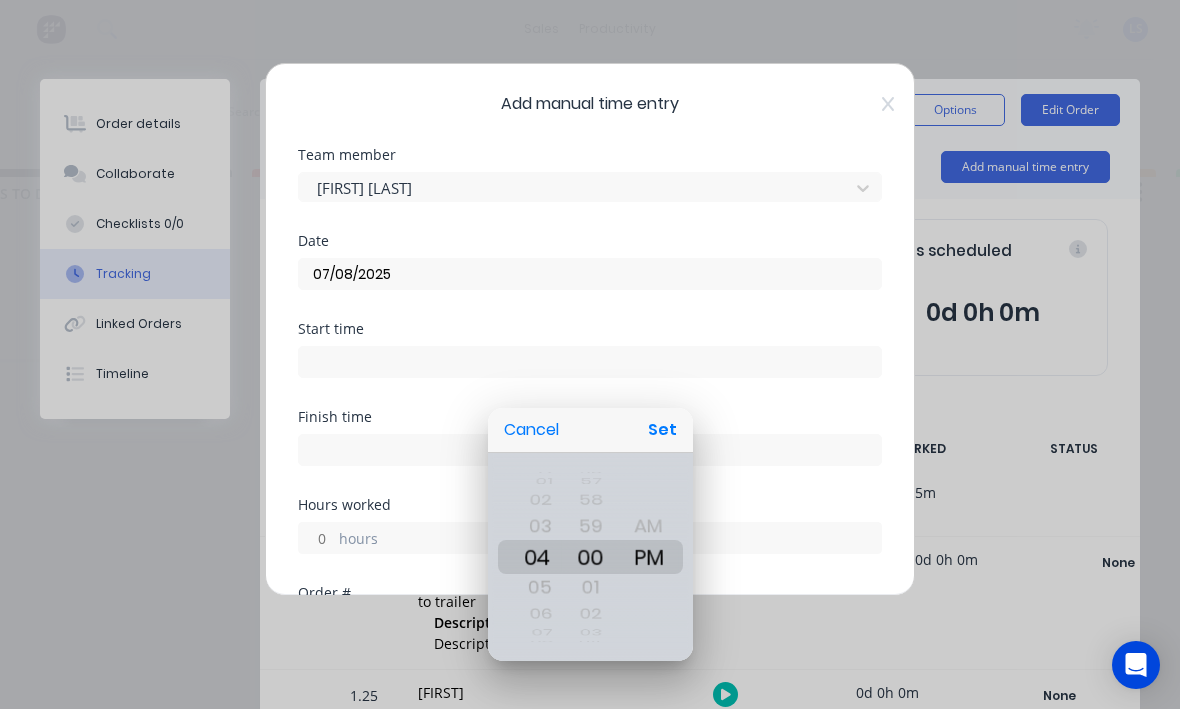 click on "Set" at bounding box center (662, 431) 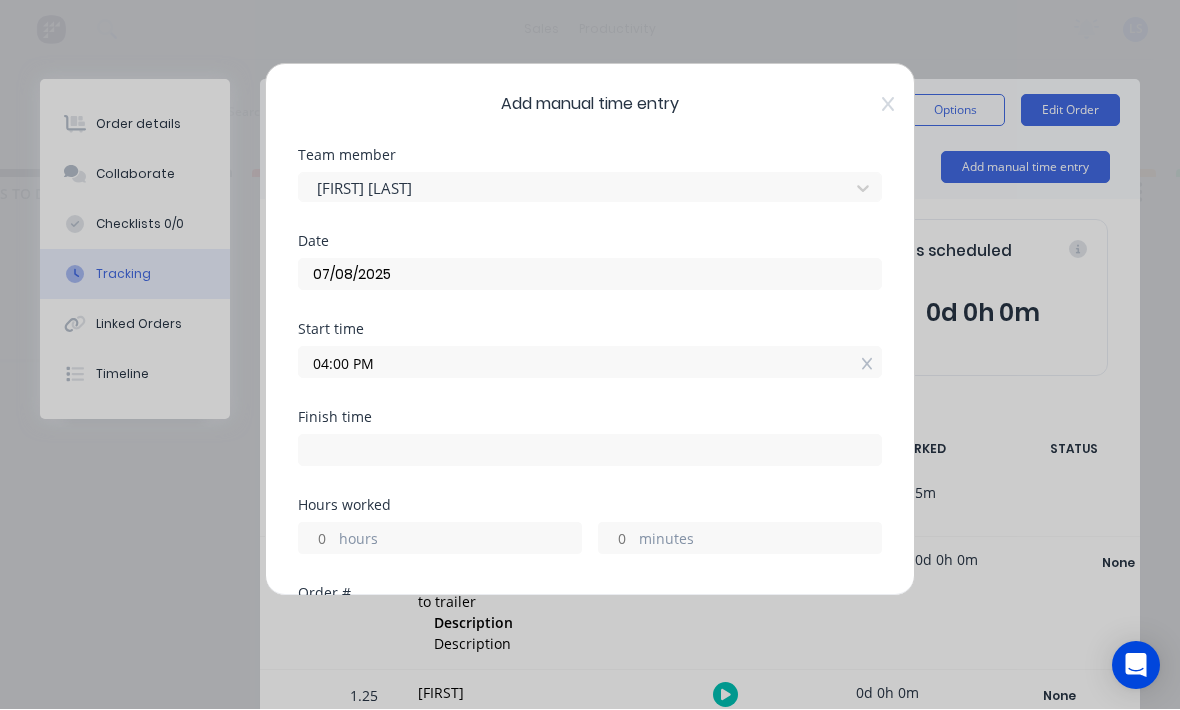 click on "hours" at bounding box center (460, 541) 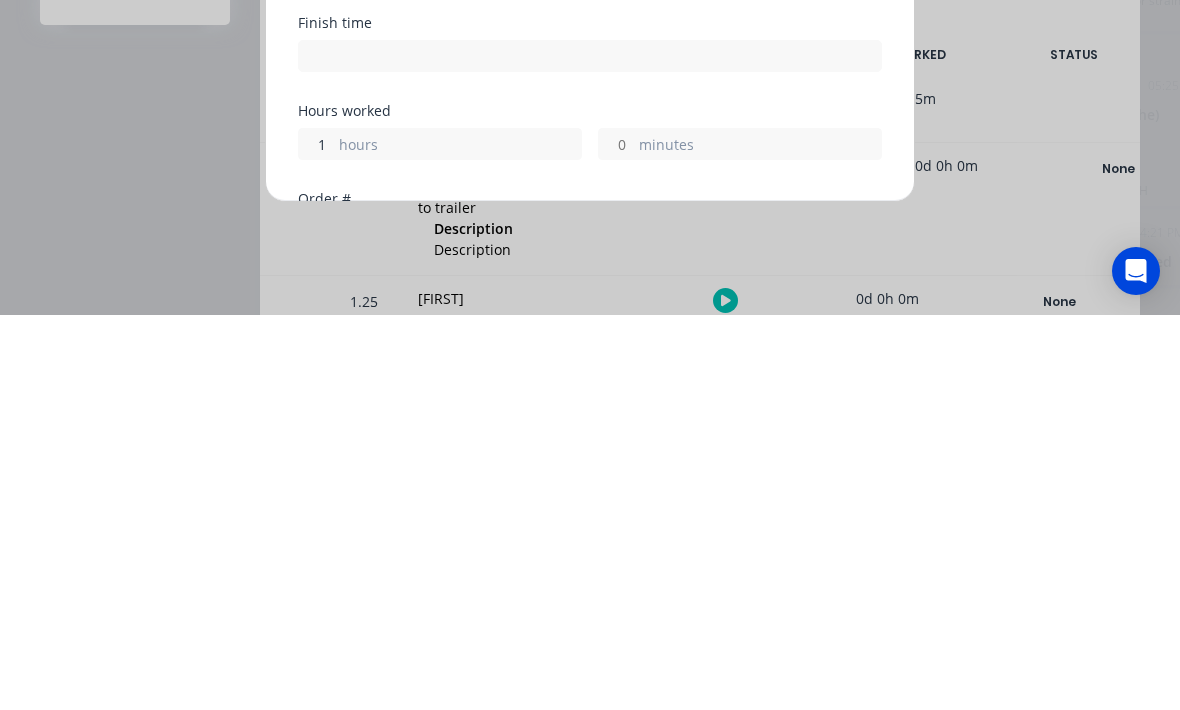 type on "1" 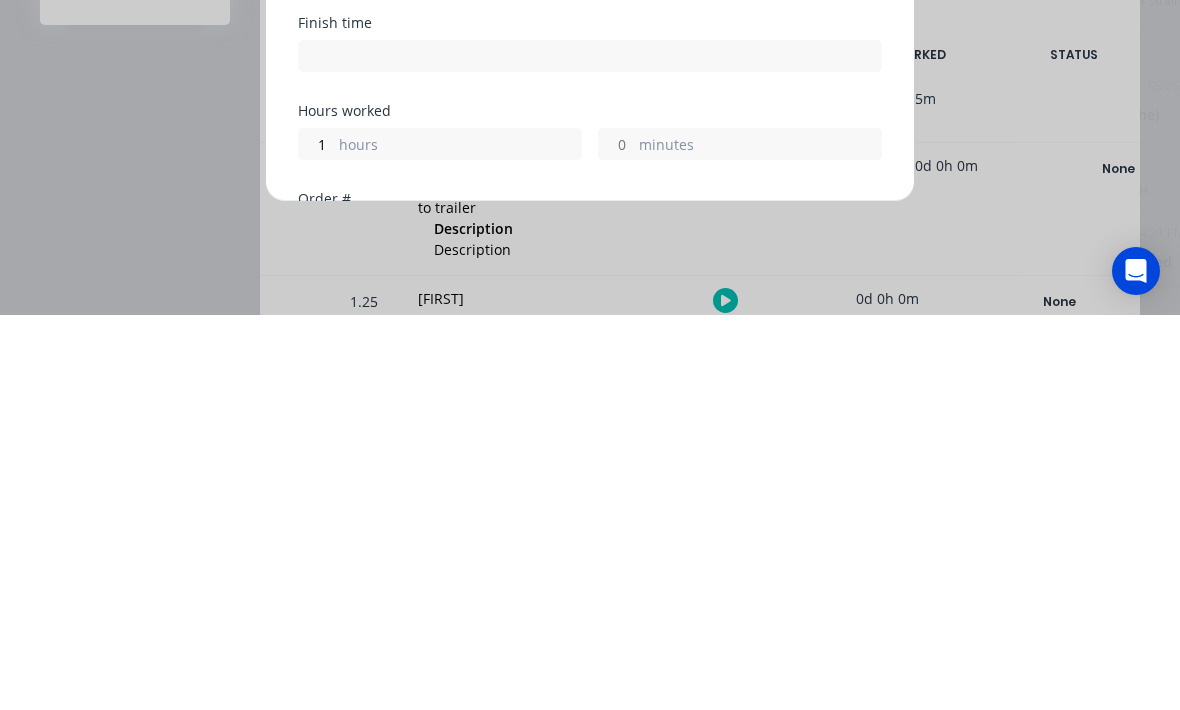 click on "minutes" at bounding box center [760, 541] 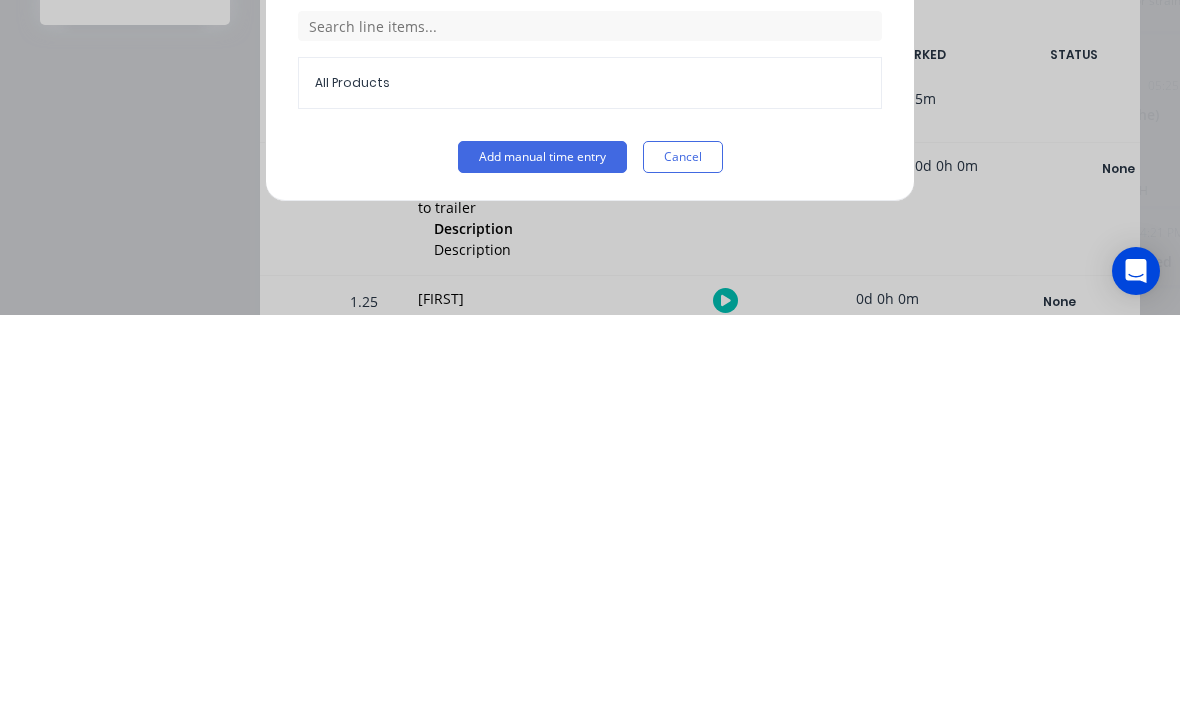 scroll, scrollTop: 539, scrollLeft: 0, axis: vertical 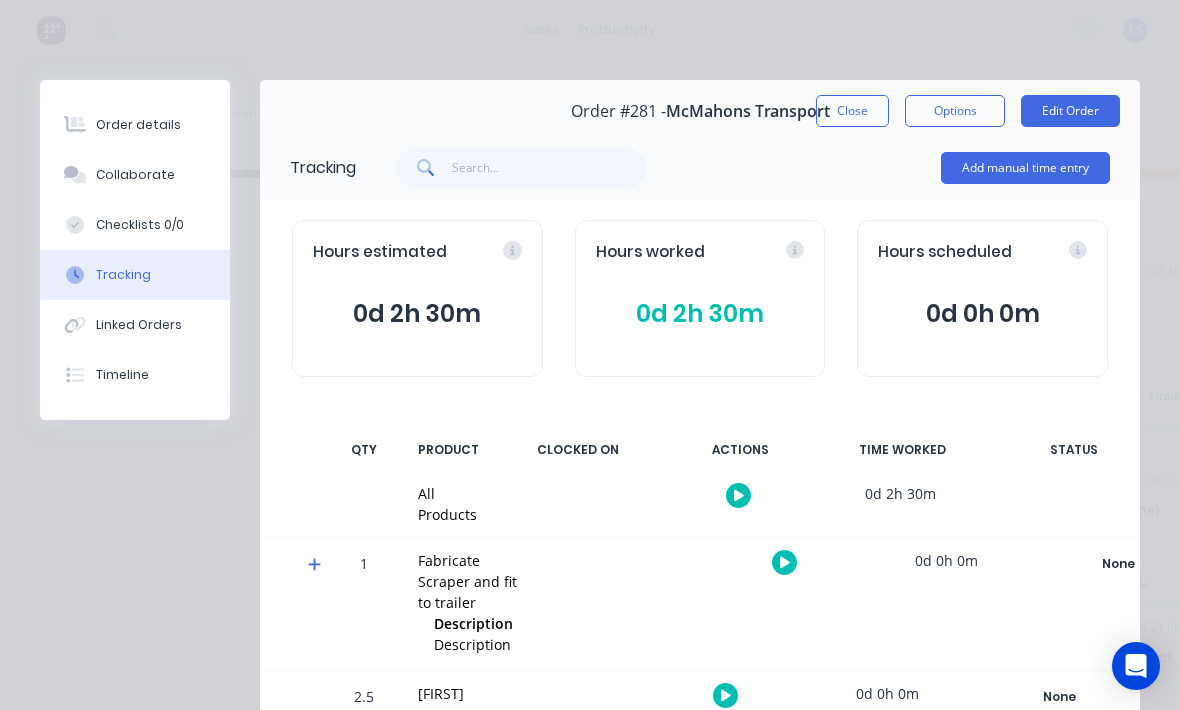 click on "Collaborate" at bounding box center (135, 175) 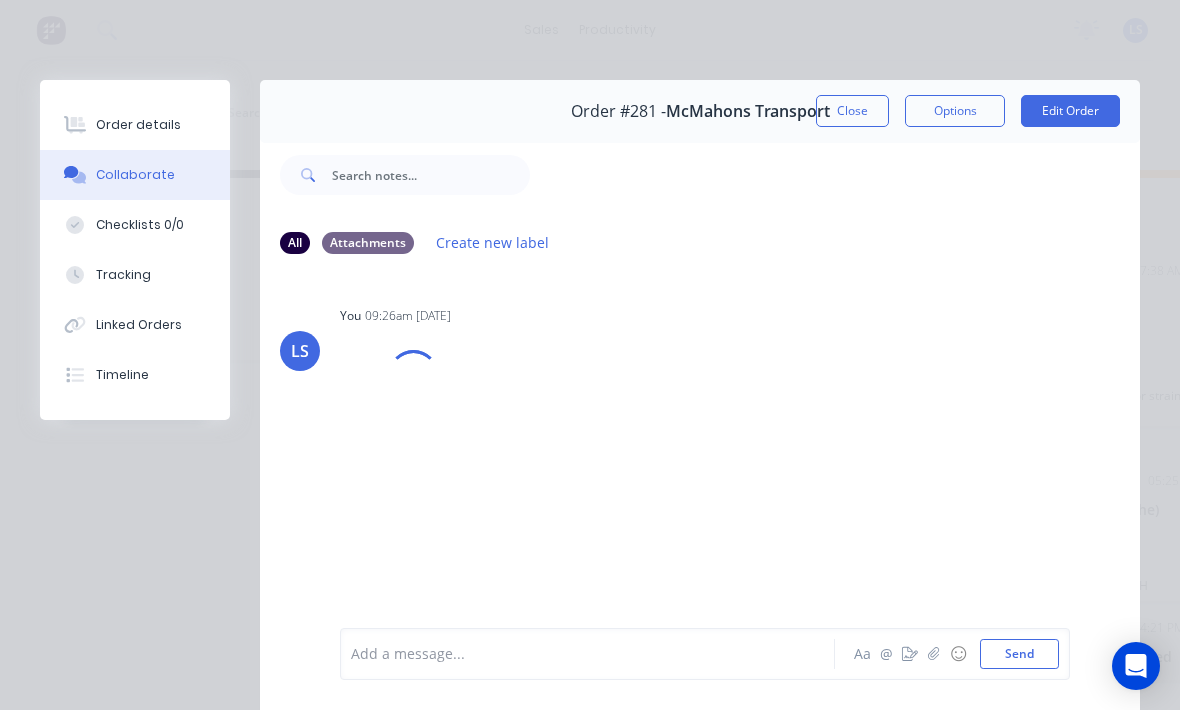 click on "Order details" at bounding box center (135, 125) 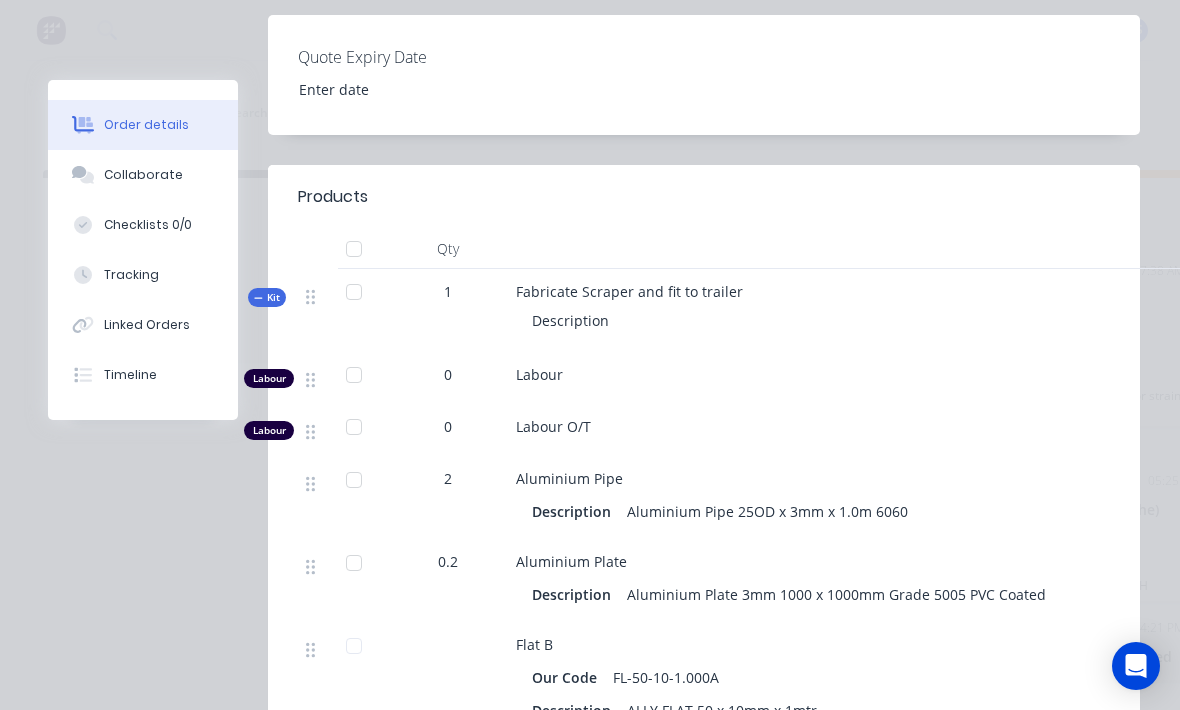 scroll, scrollTop: 614, scrollLeft: 0, axis: vertical 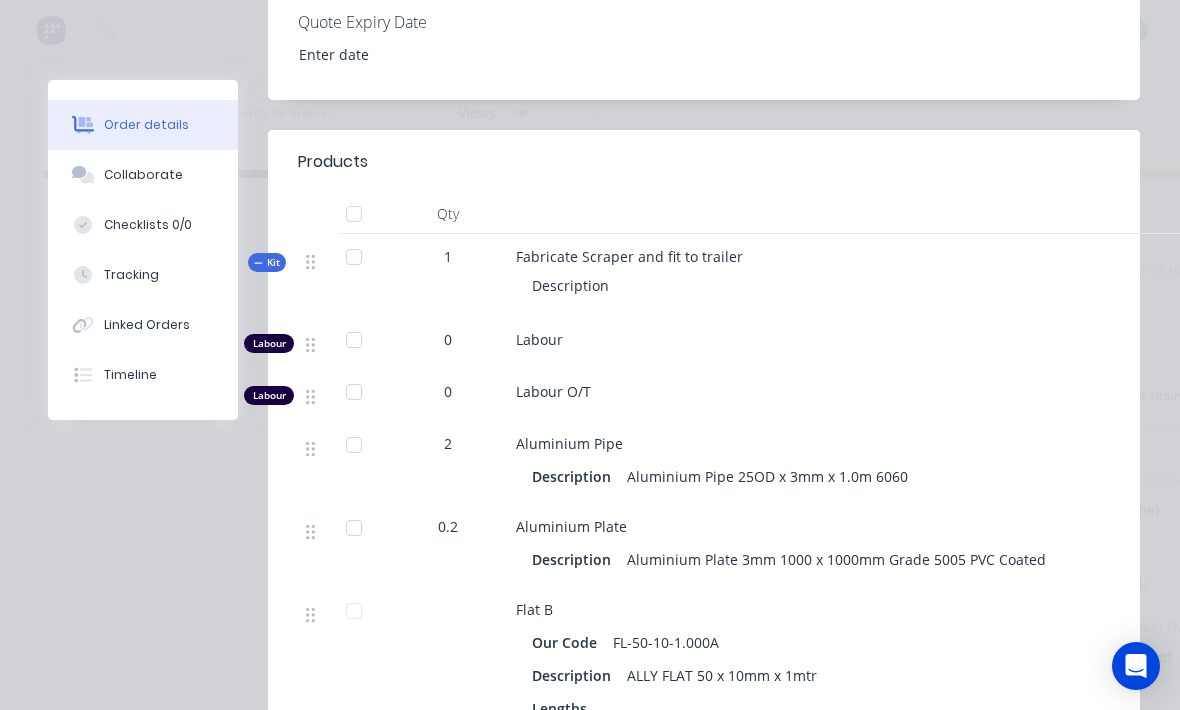 click on "0" at bounding box center [448, 339] 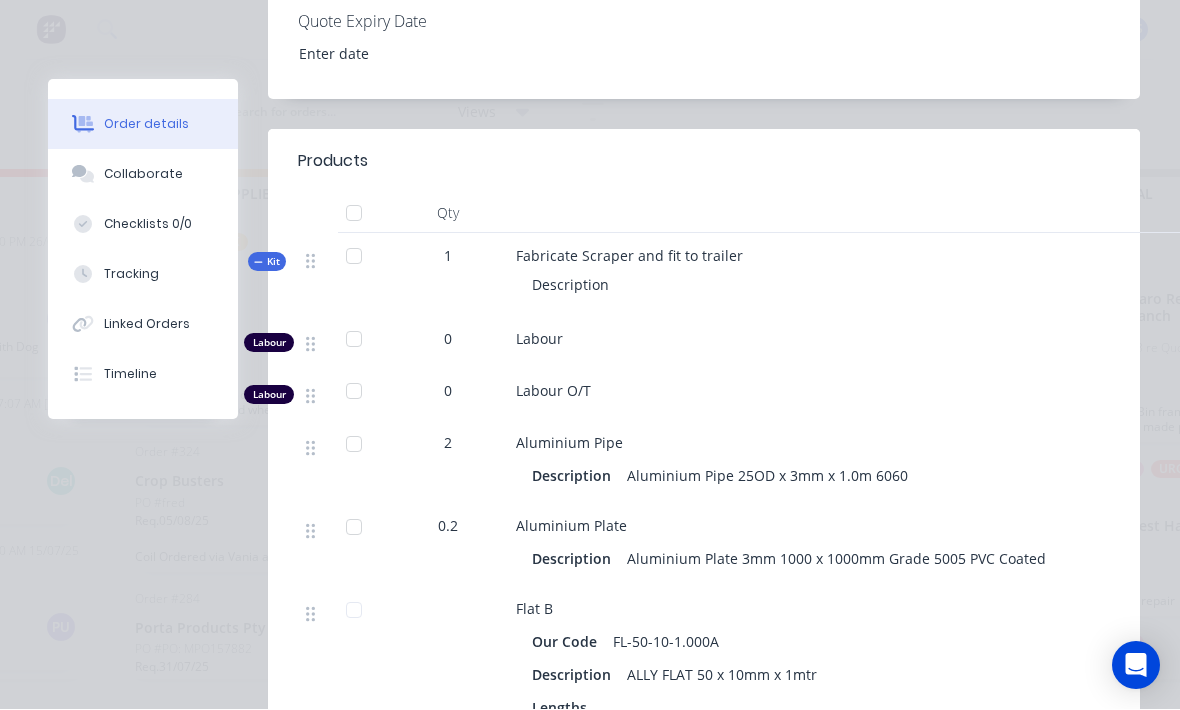 scroll, scrollTop: 18, scrollLeft: 533, axis: both 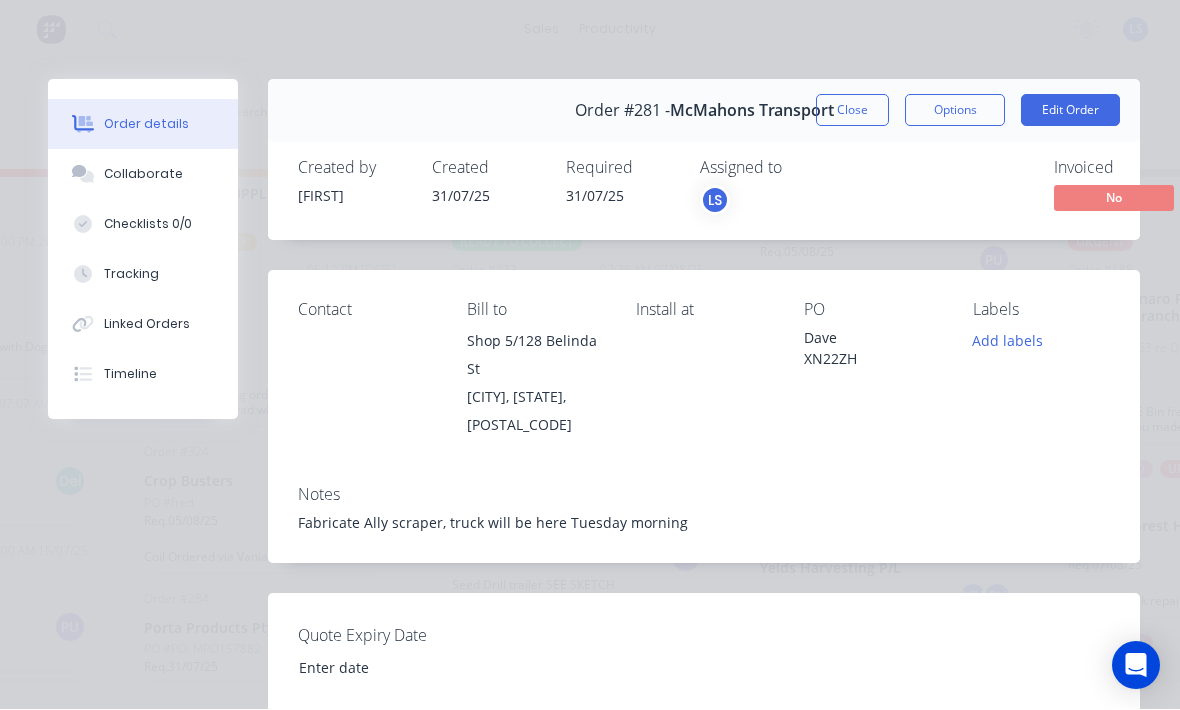 click on "Edit Order" at bounding box center (1070, 111) 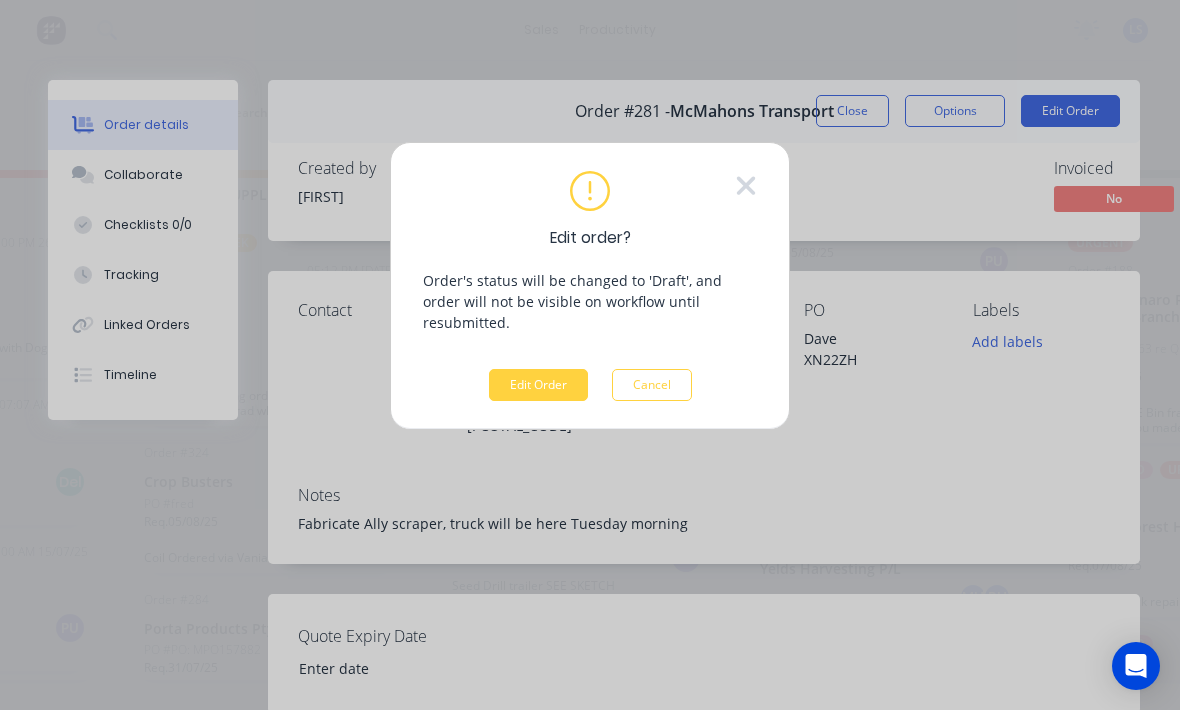 click on "Edit Order" at bounding box center (538, 385) 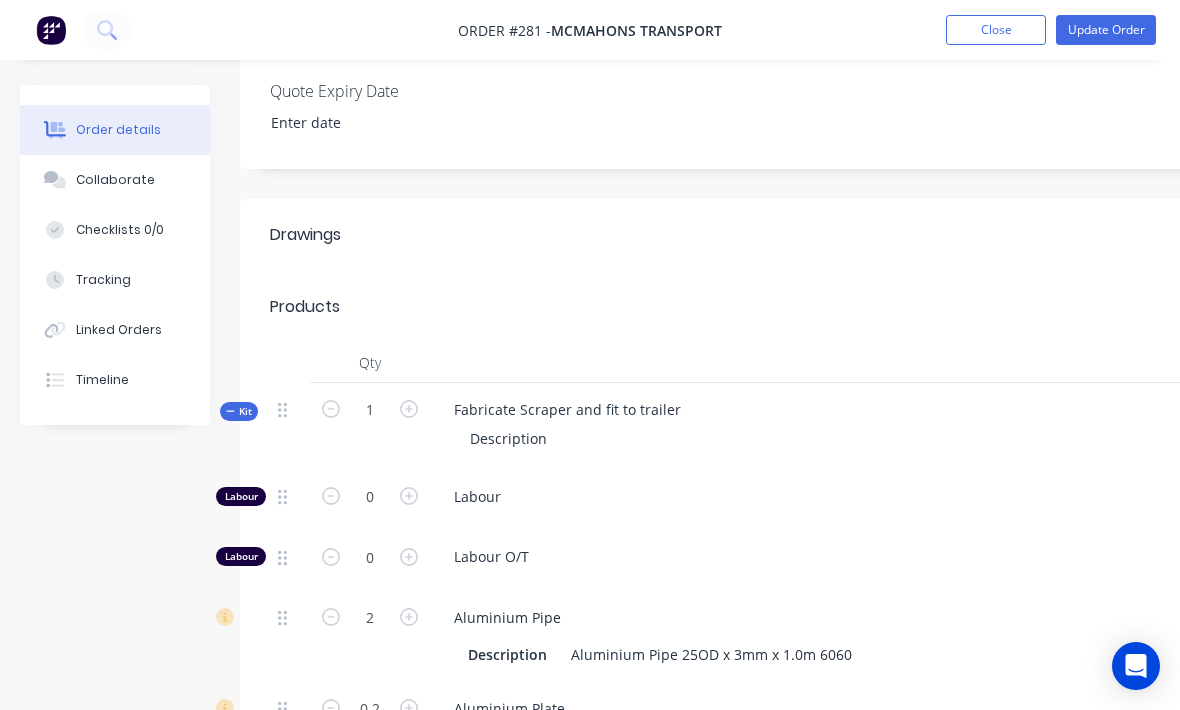 scroll, scrollTop: 513, scrollLeft: 0, axis: vertical 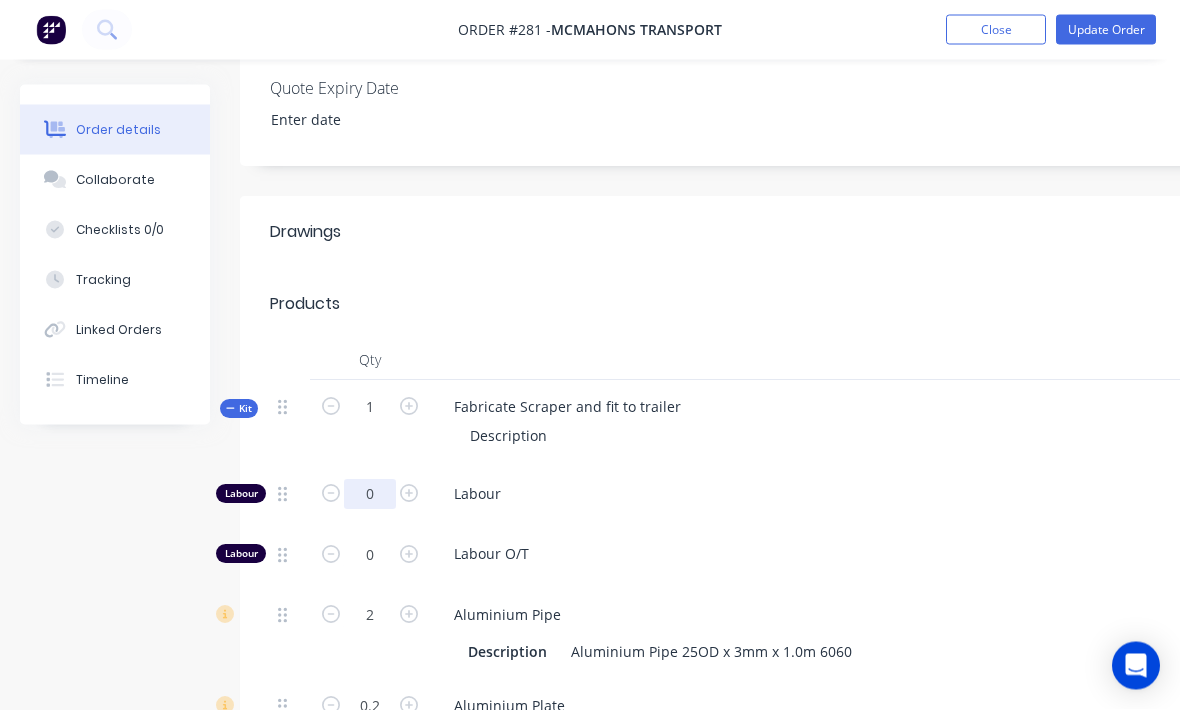 click on "0" at bounding box center [370, 495] 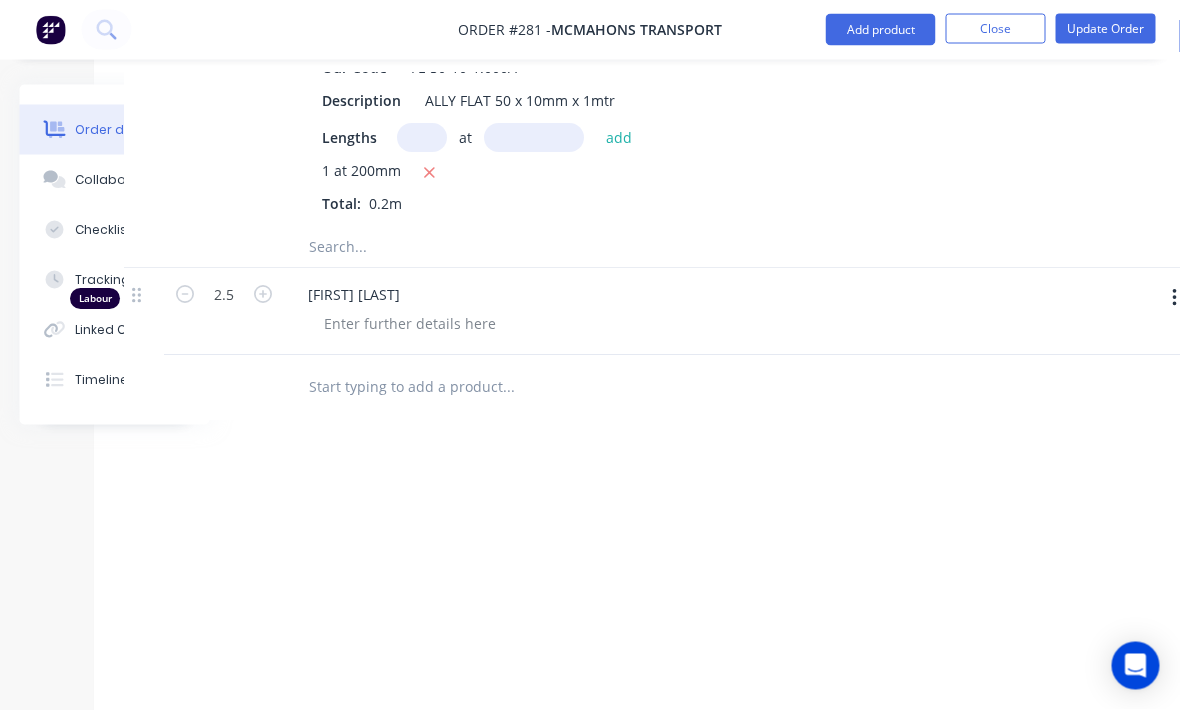 scroll, scrollTop: 1279, scrollLeft: 210, axis: both 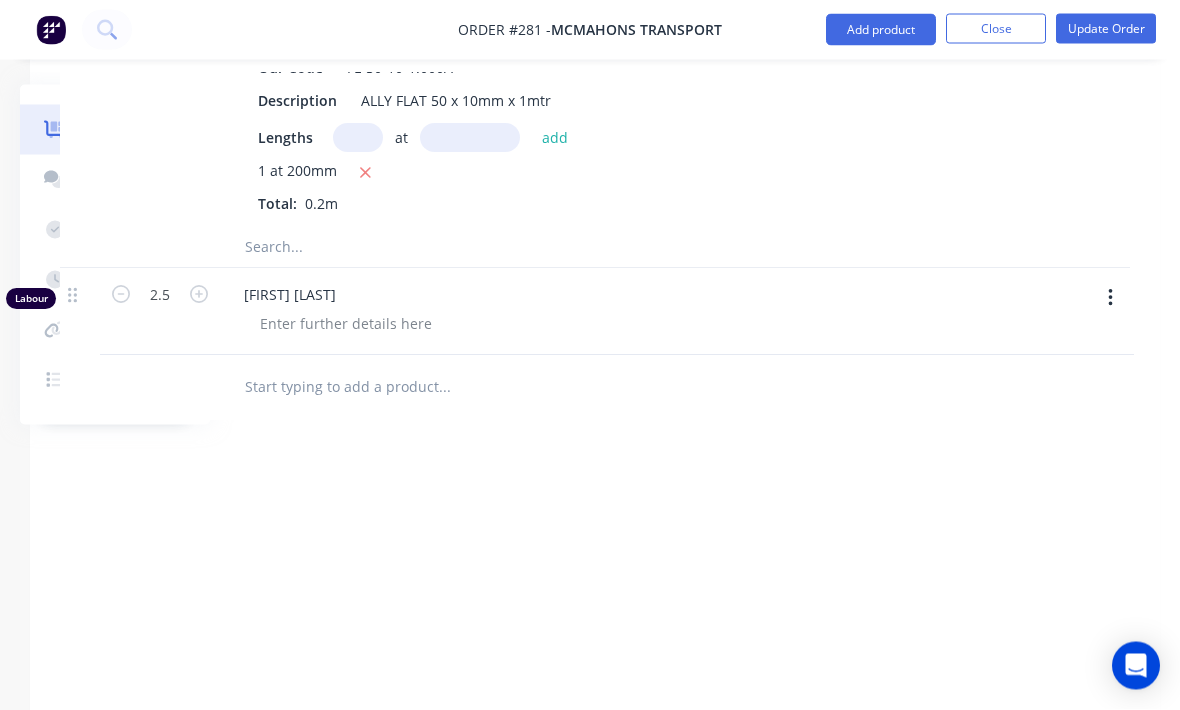 type on "2.5" 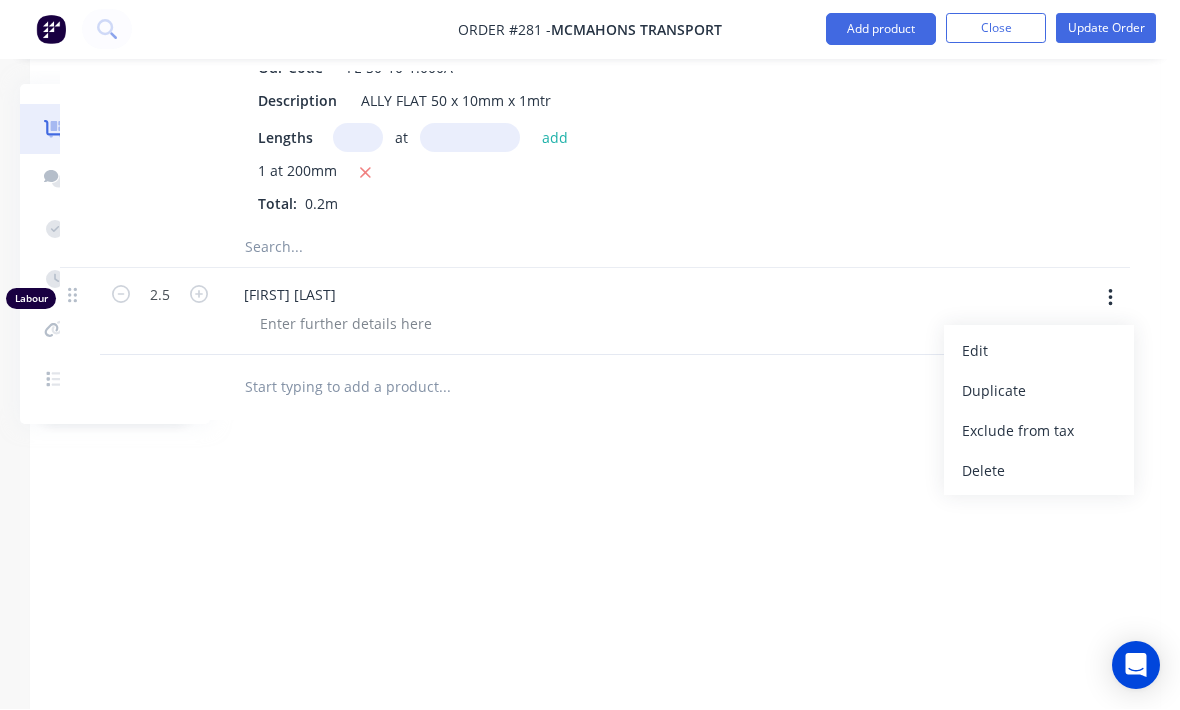 click on "Delete" at bounding box center (1039, 471) 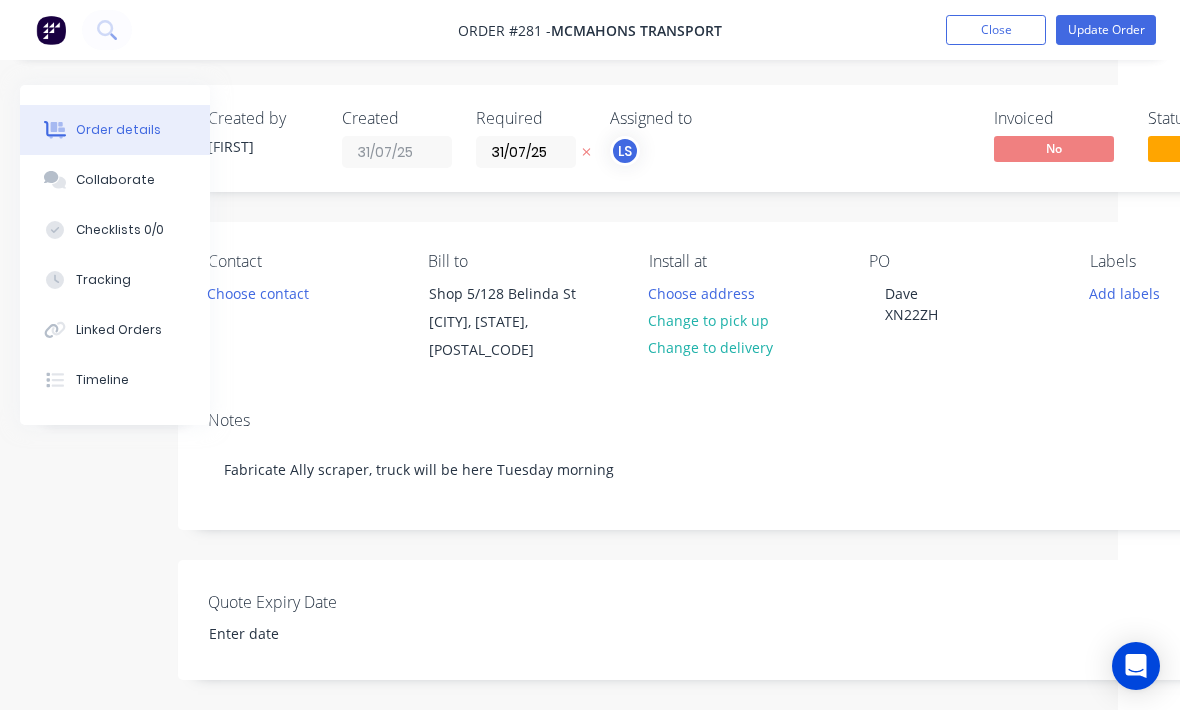 scroll, scrollTop: 0, scrollLeft: 49, axis: horizontal 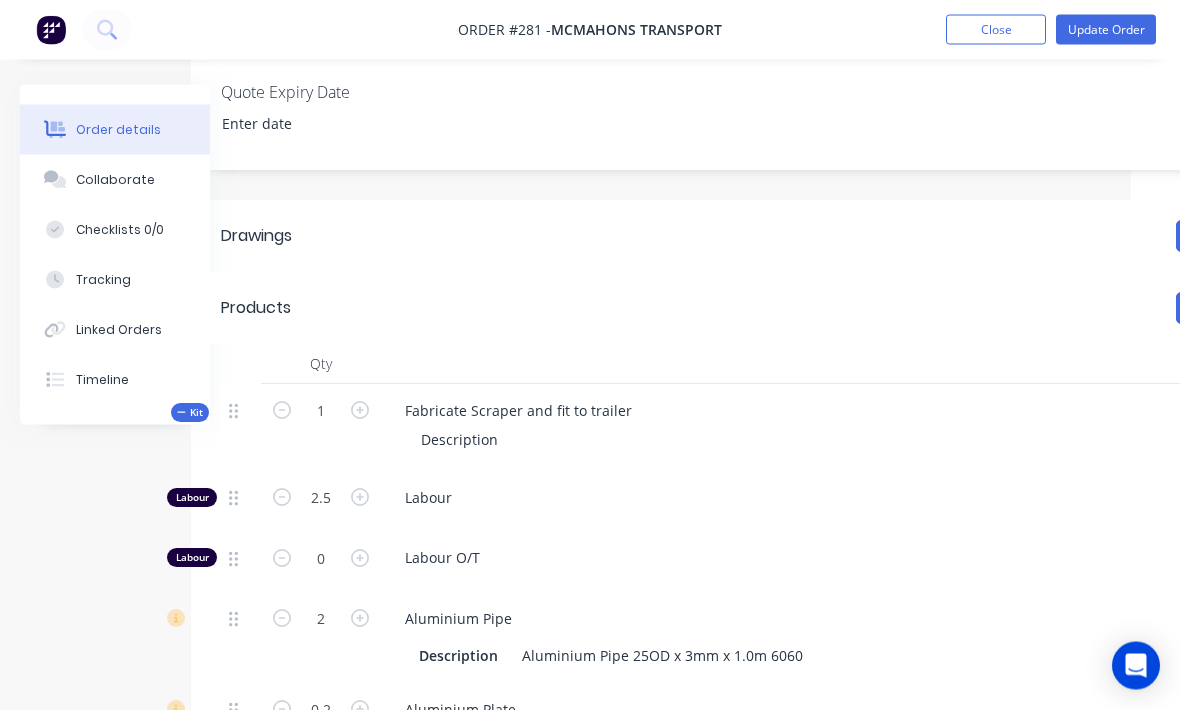 click on "Update Order" at bounding box center (1106, 30) 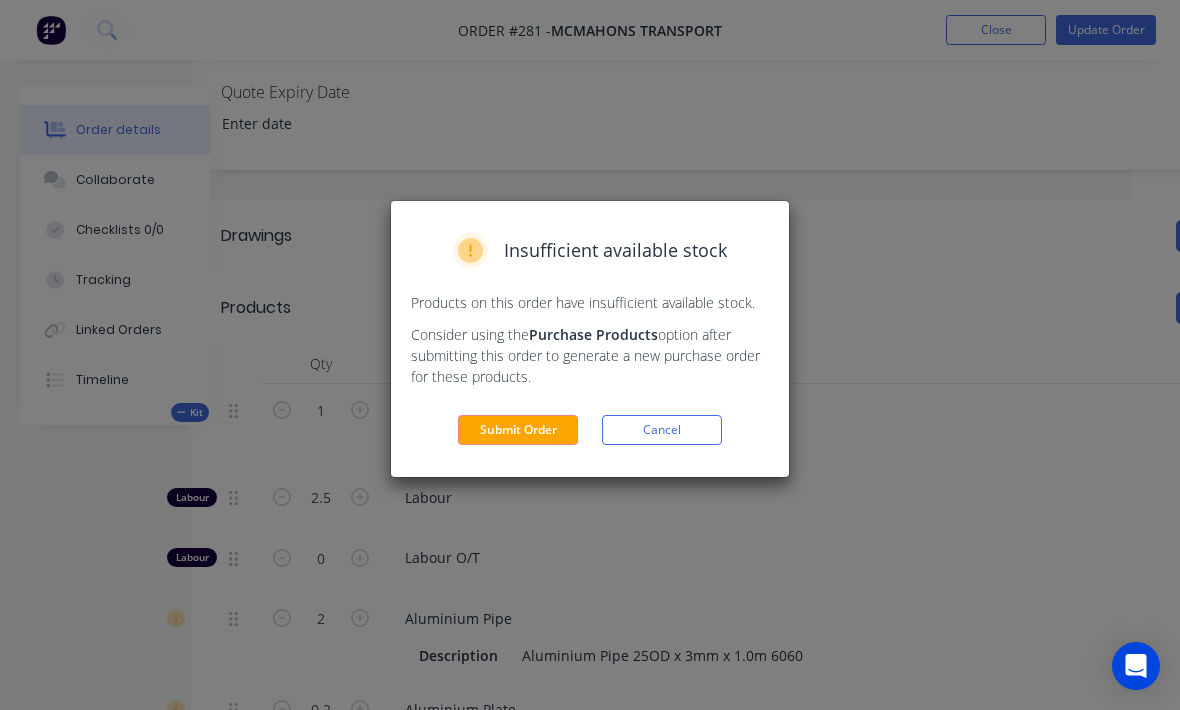 click on "Submit Order" at bounding box center [518, 430] 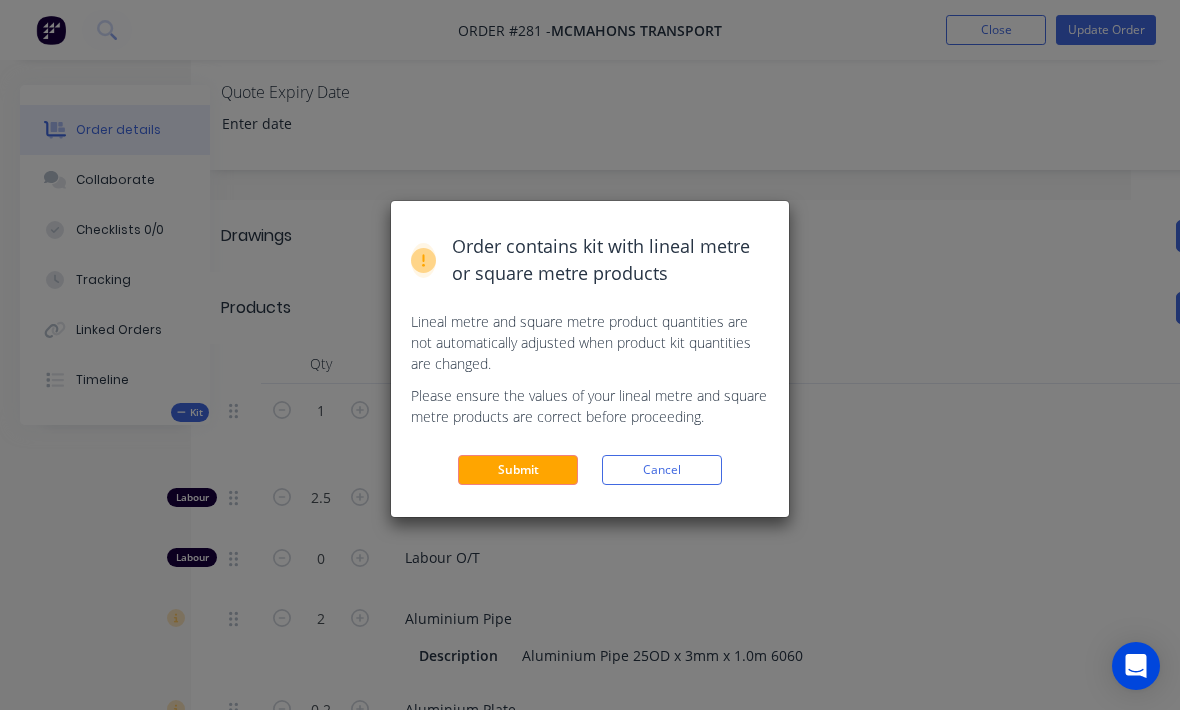 click on "Submit" at bounding box center [518, 470] 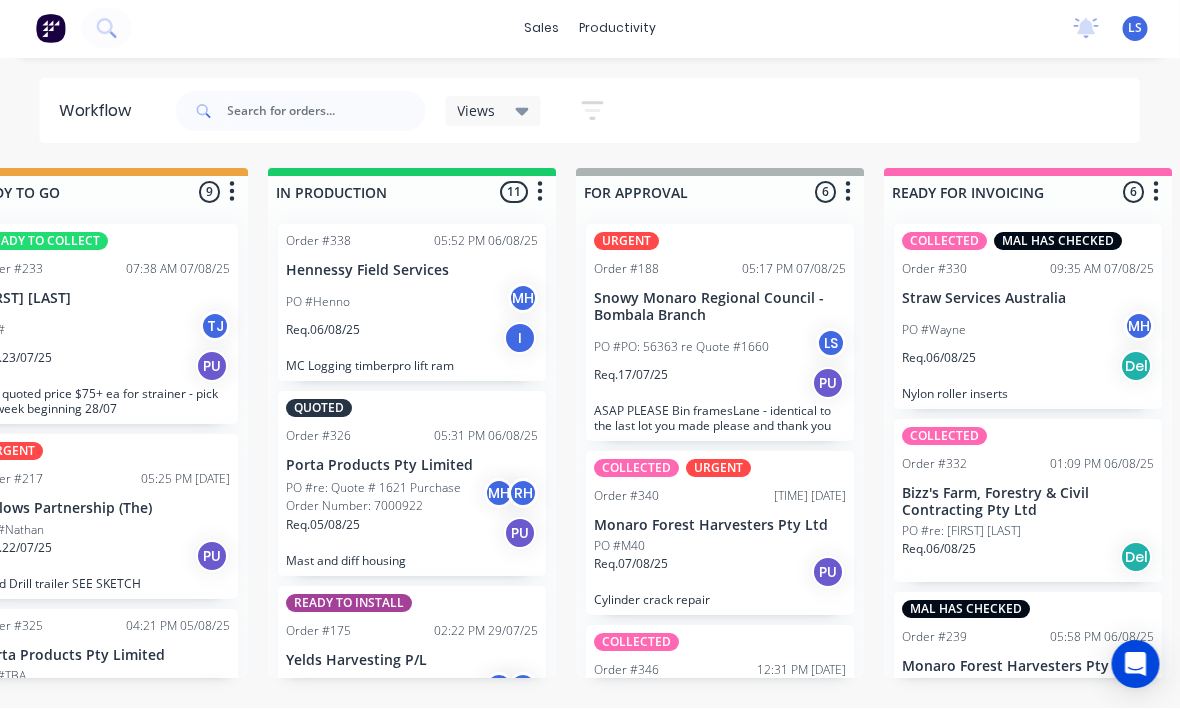 scroll, scrollTop: 36, scrollLeft: 1005, axis: both 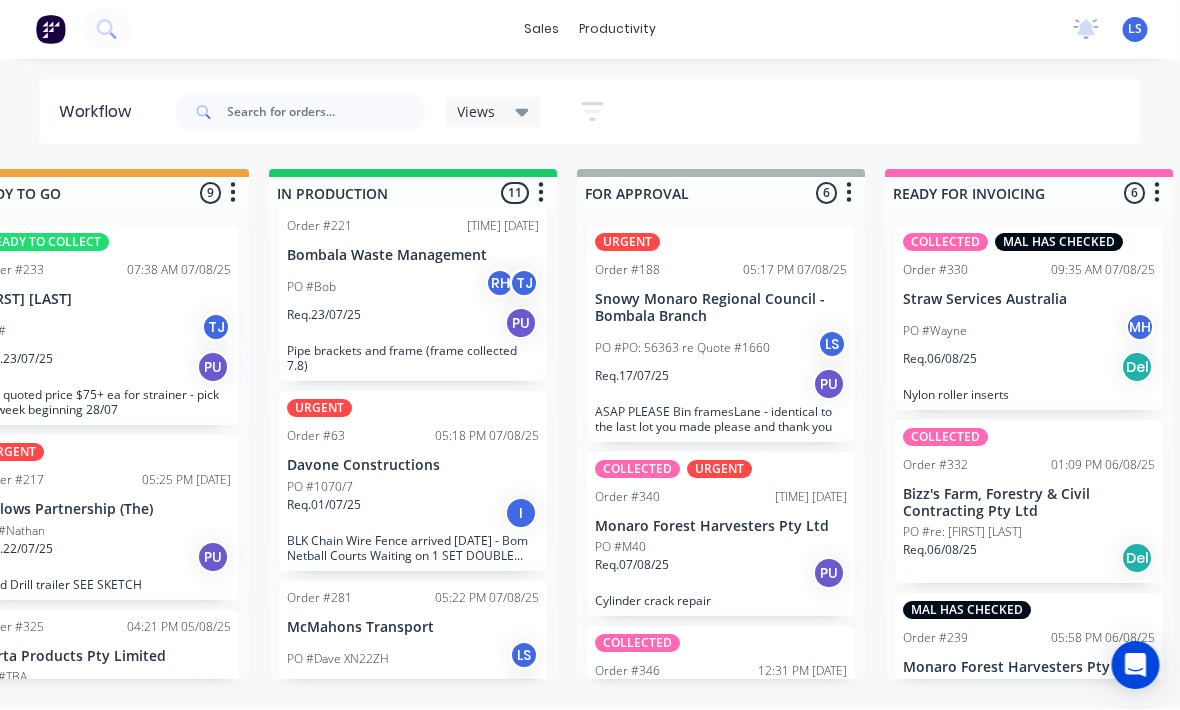 click on "PO #Dave
XN22ZH LS" at bounding box center [414, 660] 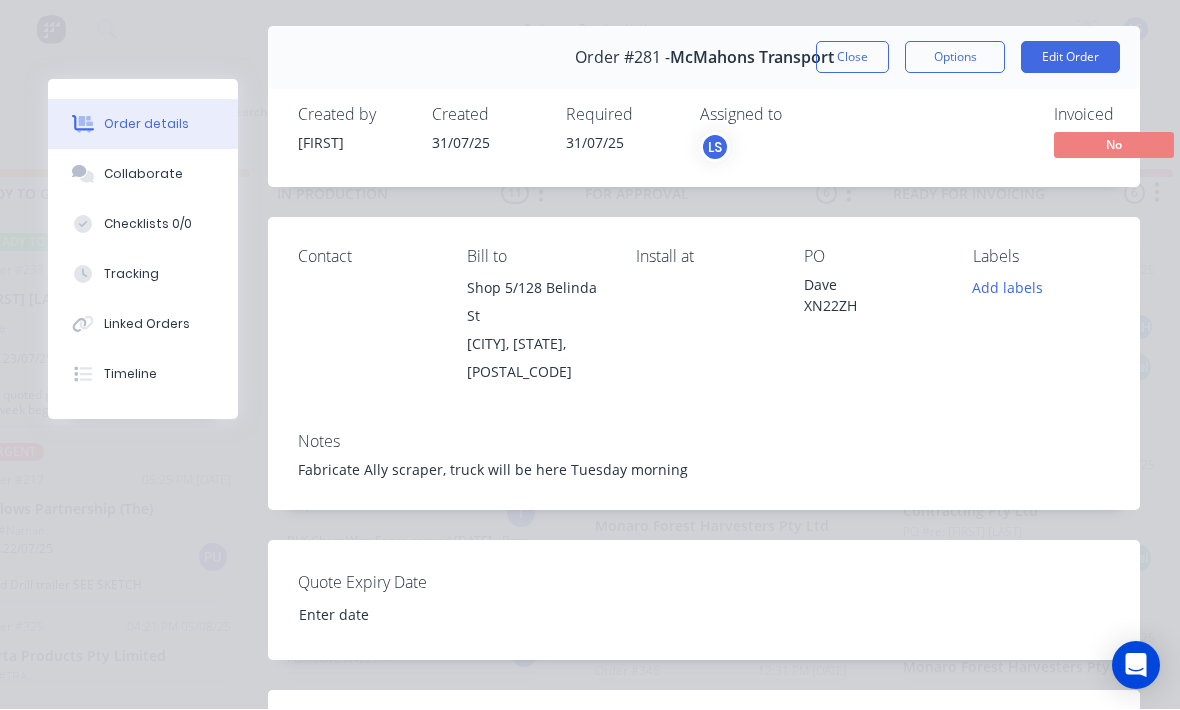 scroll, scrollTop: 61, scrollLeft: 0, axis: vertical 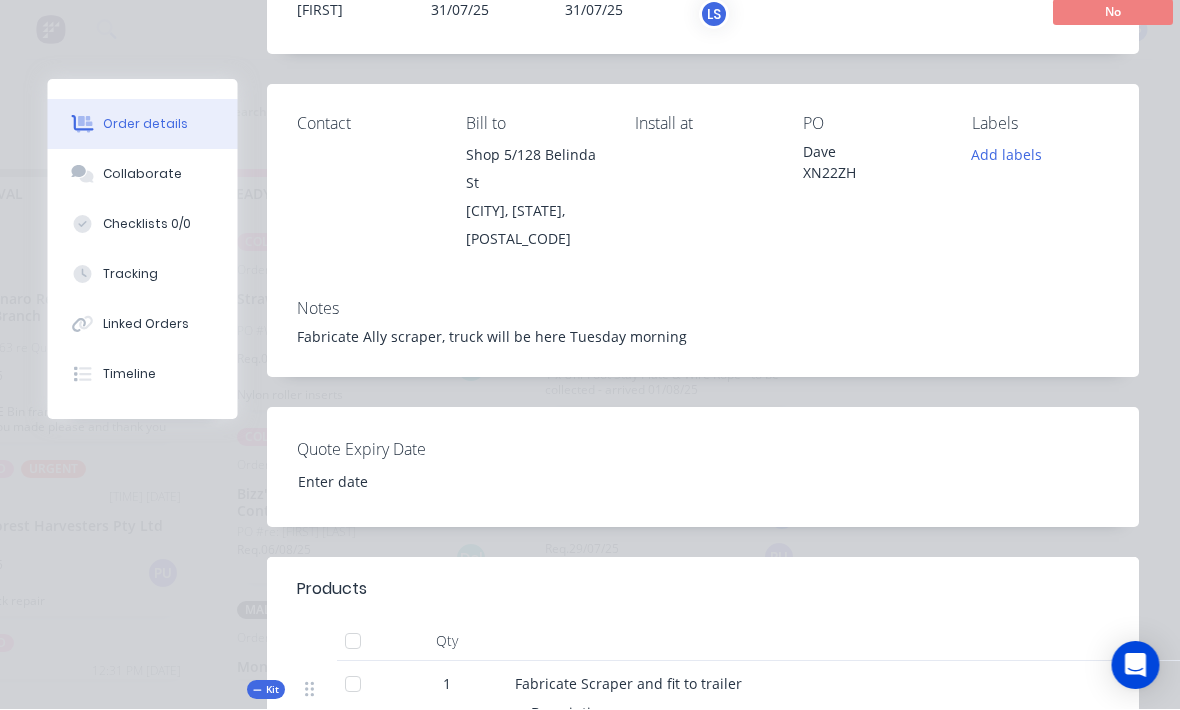 click on "Add labels" at bounding box center (1008, 155) 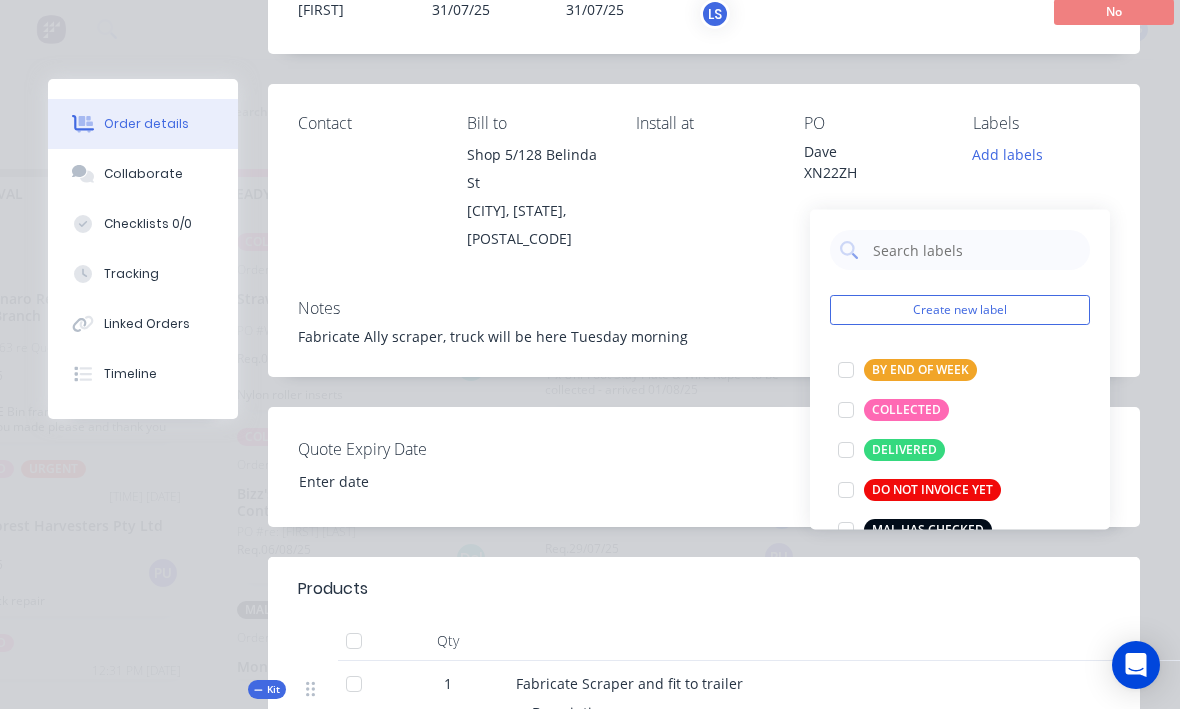 click at bounding box center (846, 411) 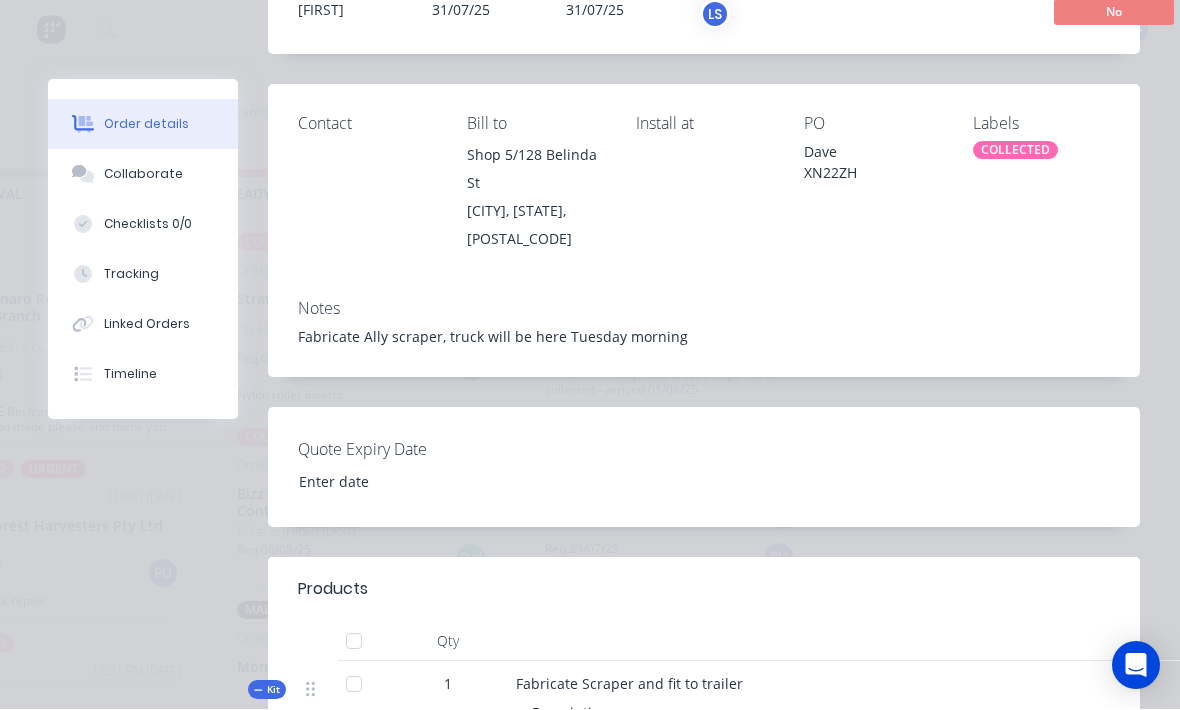 click on "Order #[NUMBER] - McMahons Transport Close Options Edit Order Created by [NAME] Created [DATE] Required [DATE] Assigned to LS Invoiced No Status IN PRODUCTION Contact Bill to Shop 5/128 [STREET] [CITY], [STATE], [POSTAL_CODE] Install at PO [NAME] XN22ZH Labels COLLECTED Notes Fabricate Ally scraper, truck will be here Tuesday morning Quote Expiry Date Products Qty Kit 1 Fabricate Scraper and fit to trailer Description Labour 2.5 Labour Labour 0 Labour O/T 2 Aluminium Pipe Description Aluminium Pipe 25OD x 3mm x 1.0m 6060 0.2 Aluminium Plate Description Aluminium Plate 3mm 1000 x 1000mm Grade 5005 PVC Coated Flat B Our Code FL-50-10-1.000A Description ALLY FLAT 50 x 10mm x 1mtr Lengths 1 at 200mm Total: 0.2m Labour $275.00 Sub total $319.69 Margin $11.24 ( 25.16 %) Tax $31.97 Total $351.66" at bounding box center [594, 734] 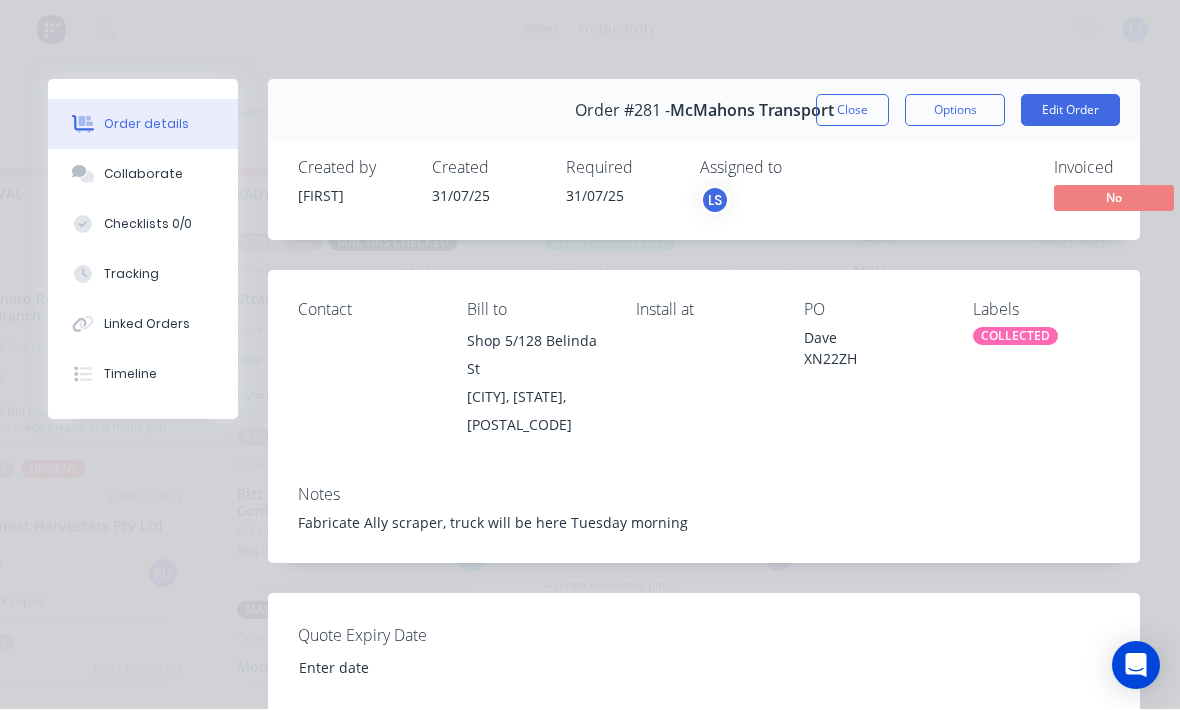 scroll, scrollTop: 0, scrollLeft: 0, axis: both 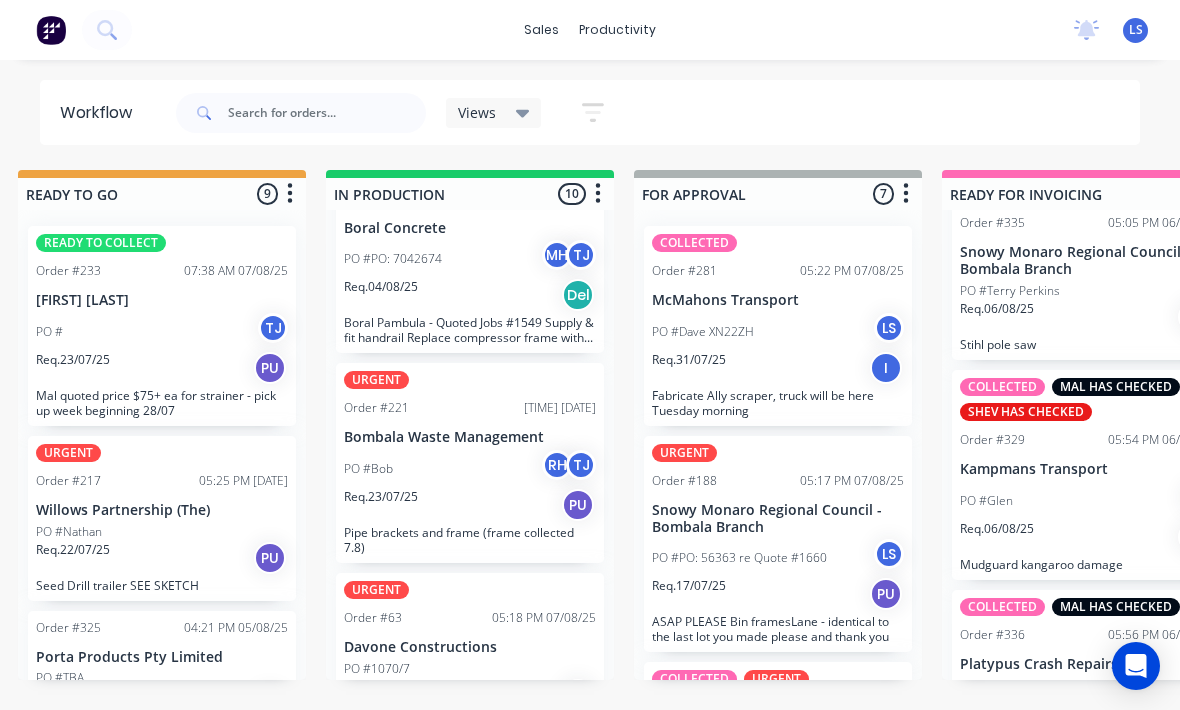 click on "LS" at bounding box center (1136, 30) 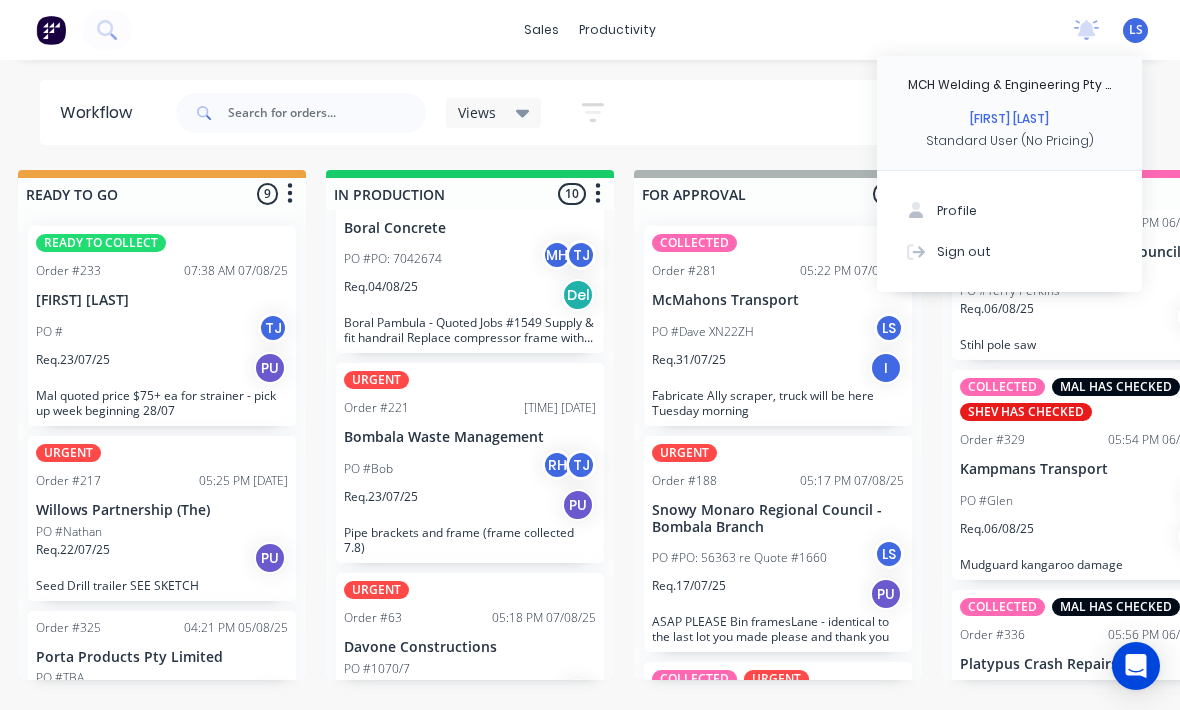 click on "Sign out" at bounding box center [1009, 251] 